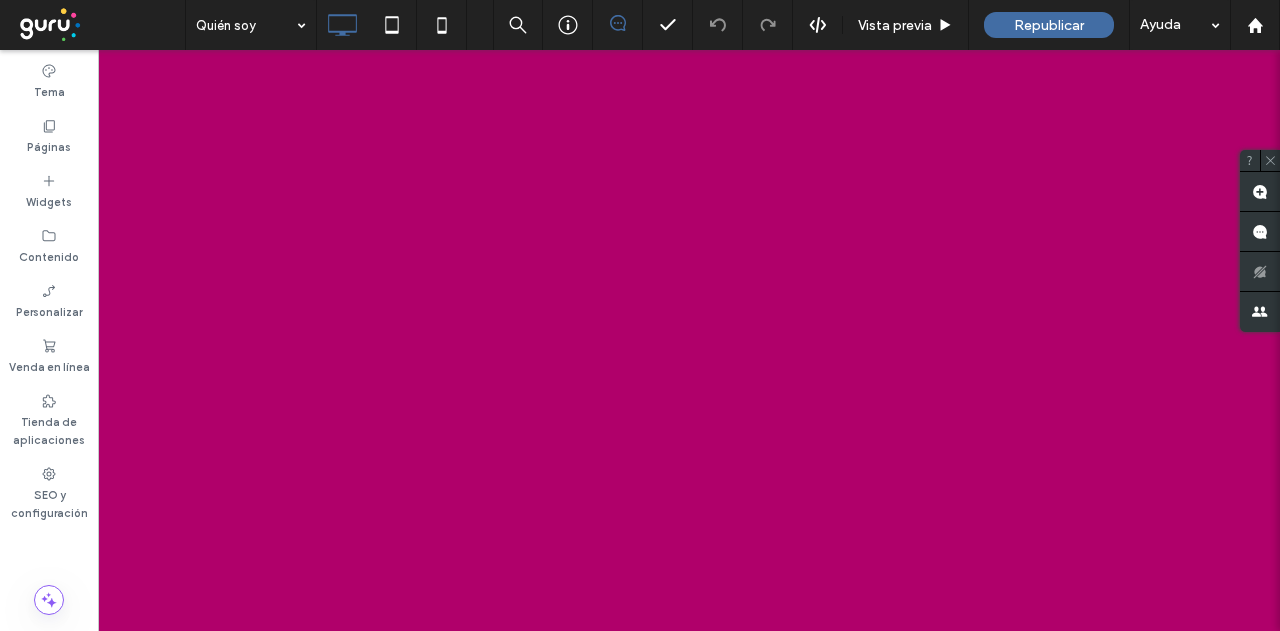 scroll, scrollTop: 0, scrollLeft: 0, axis: both 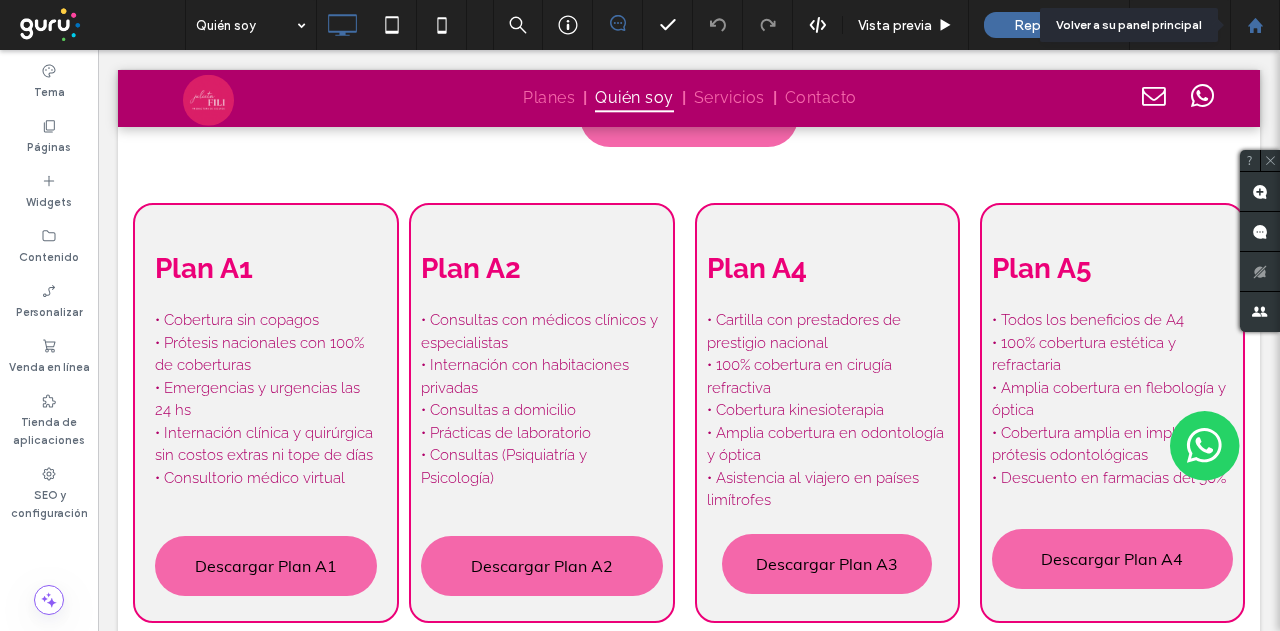 click 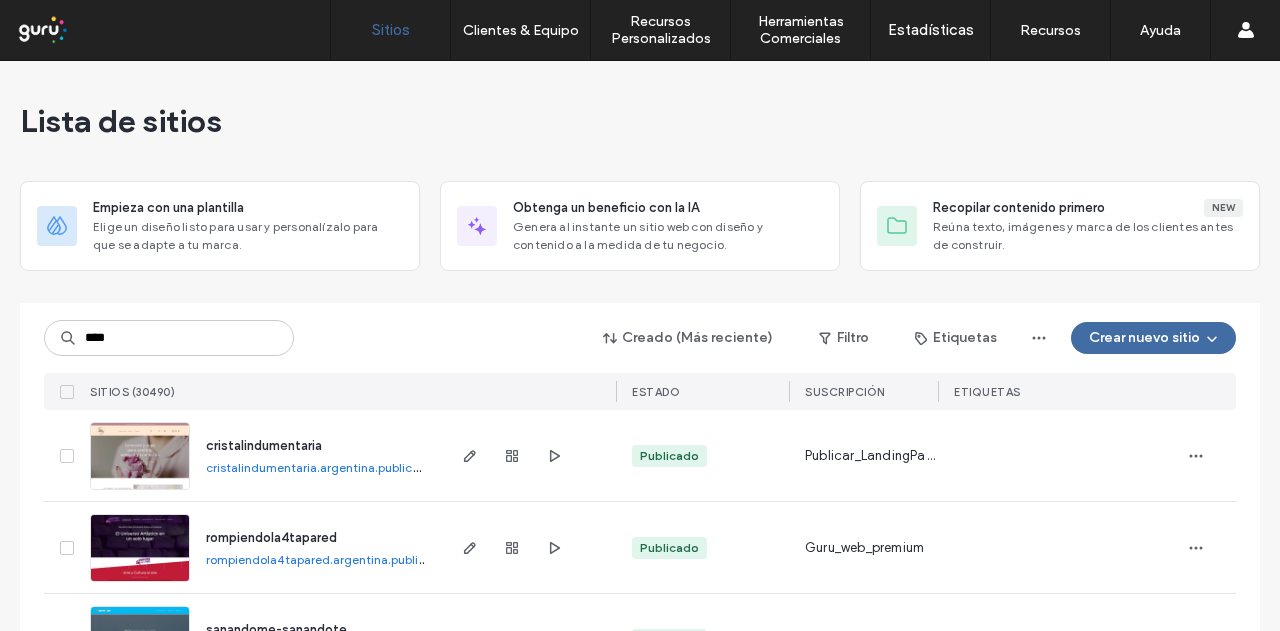 scroll, scrollTop: 0, scrollLeft: 0, axis: both 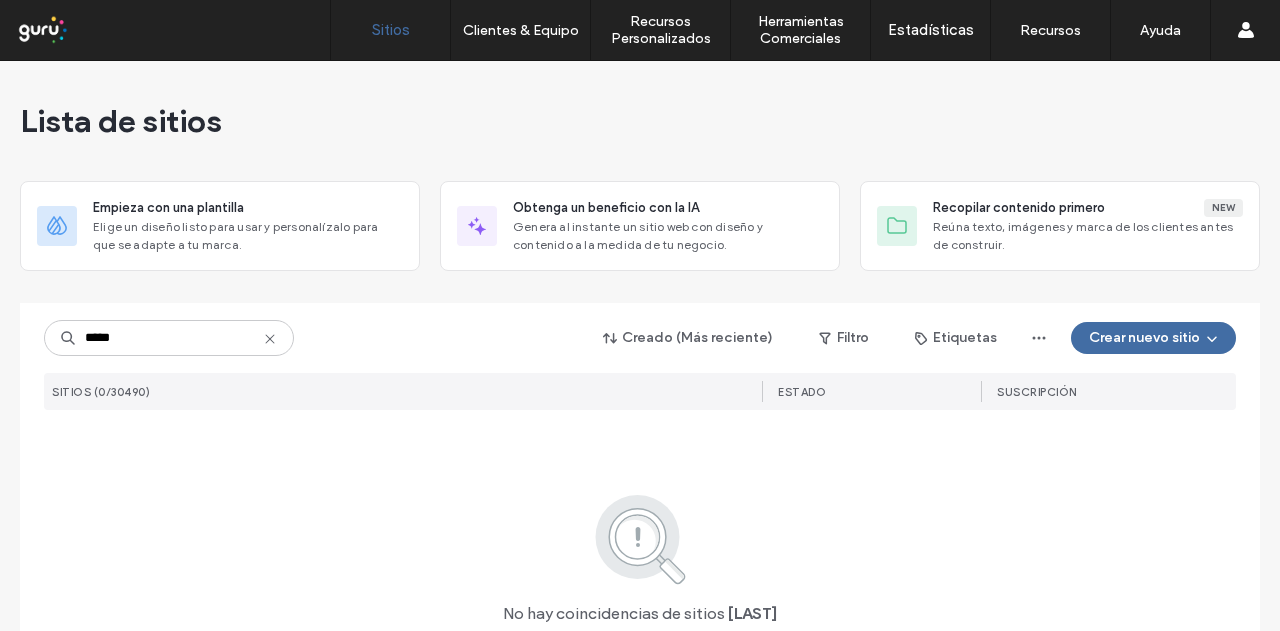 drag, startPoint x: 188, startPoint y: 339, endPoint x: 0, endPoint y: 340, distance: 188.00266 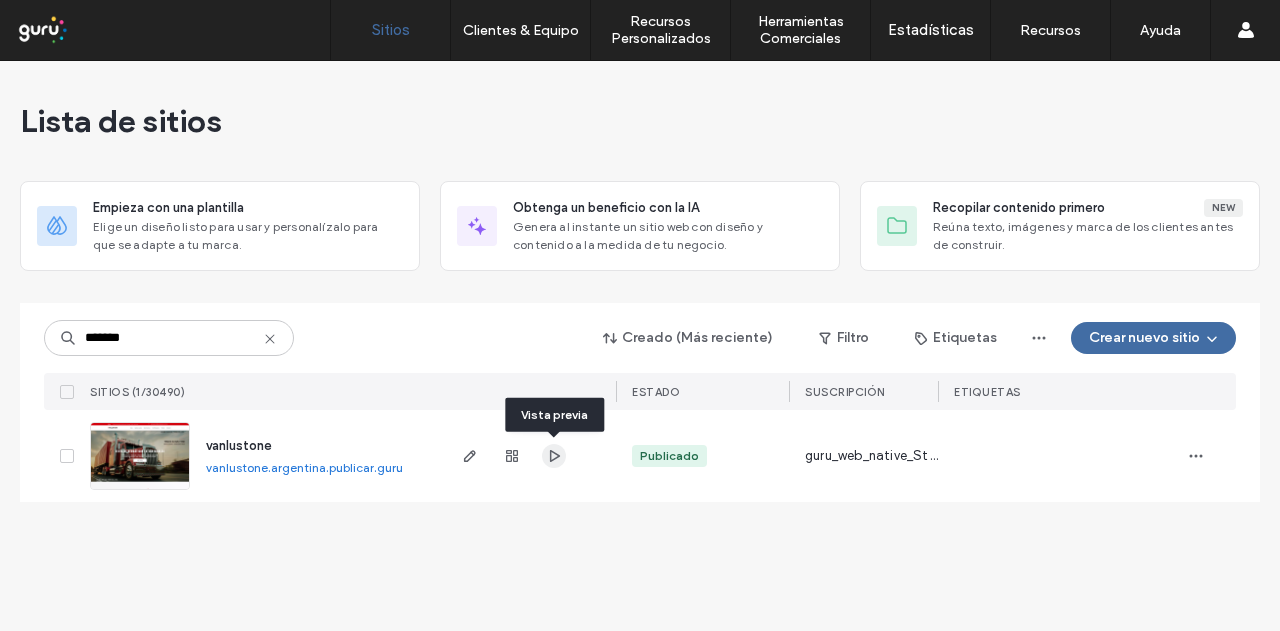 type on "*******" 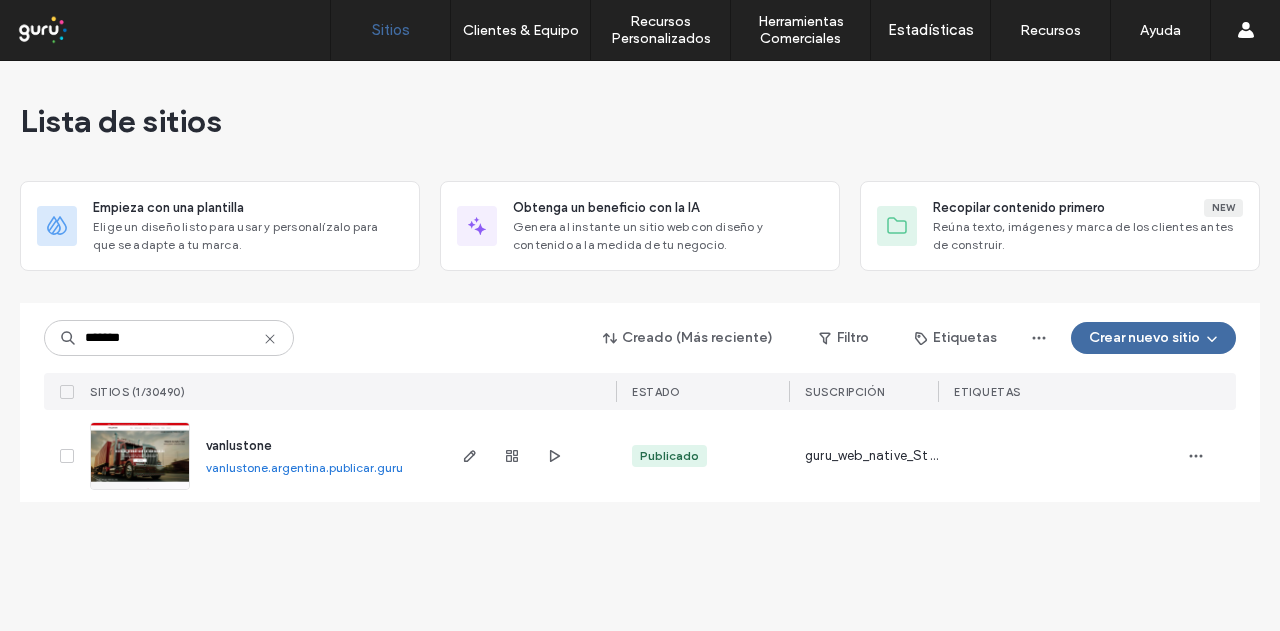 click 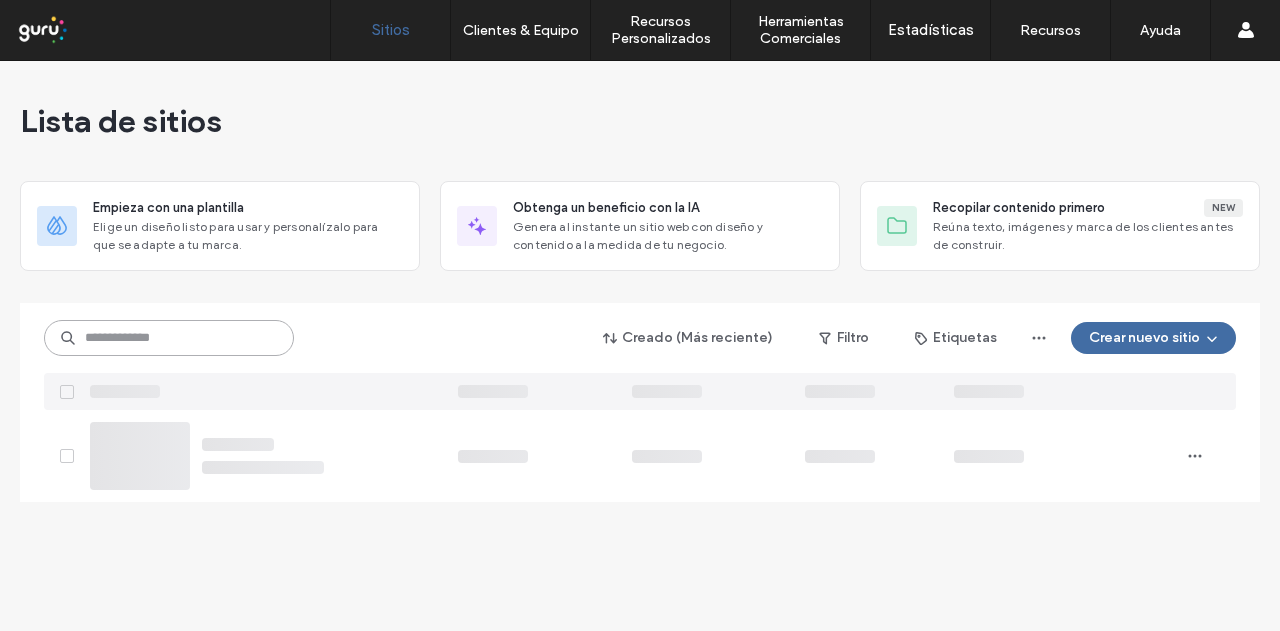 click at bounding box center [169, 338] 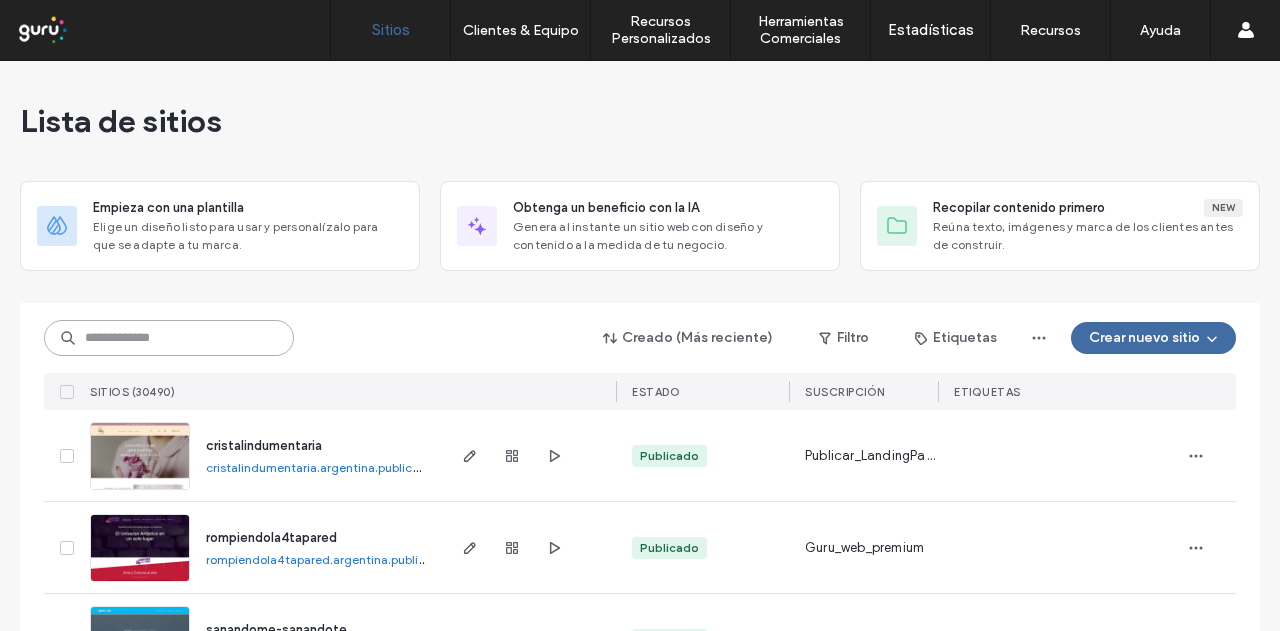 type on "*" 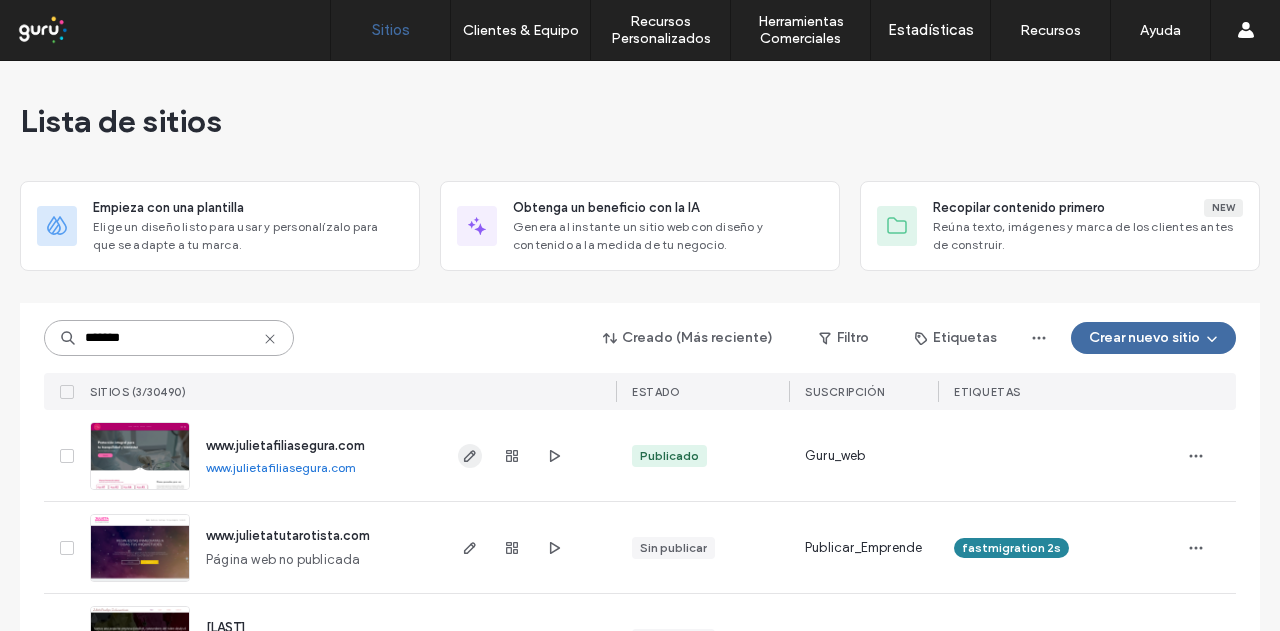 type on "*******" 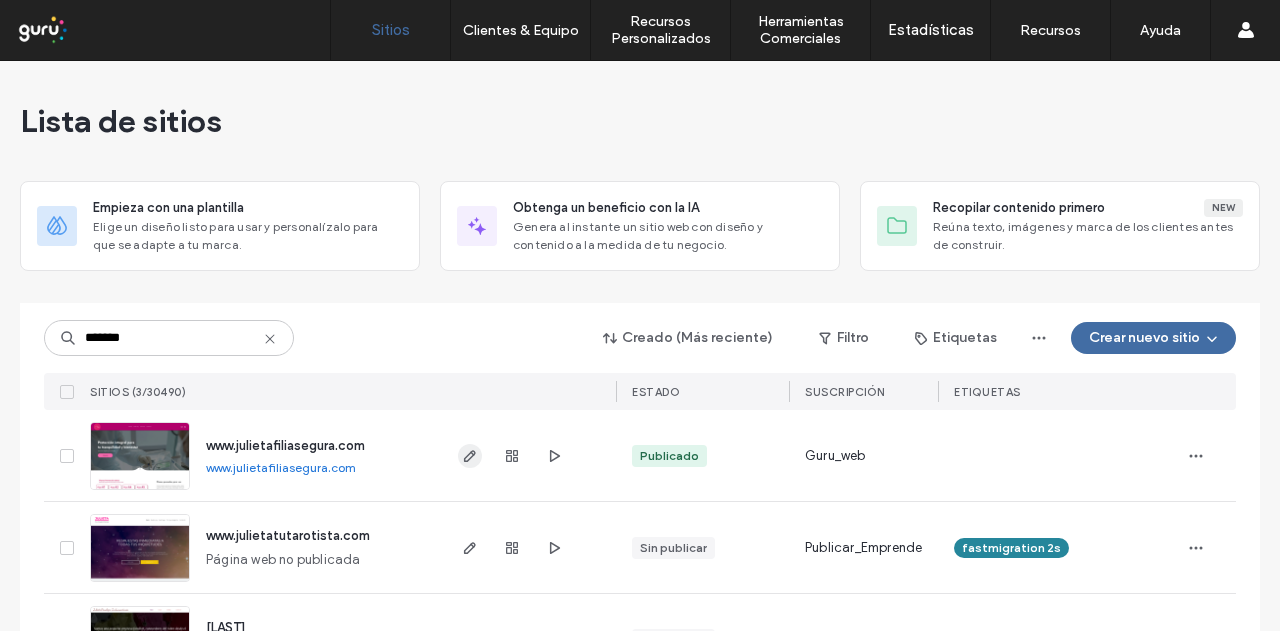 click 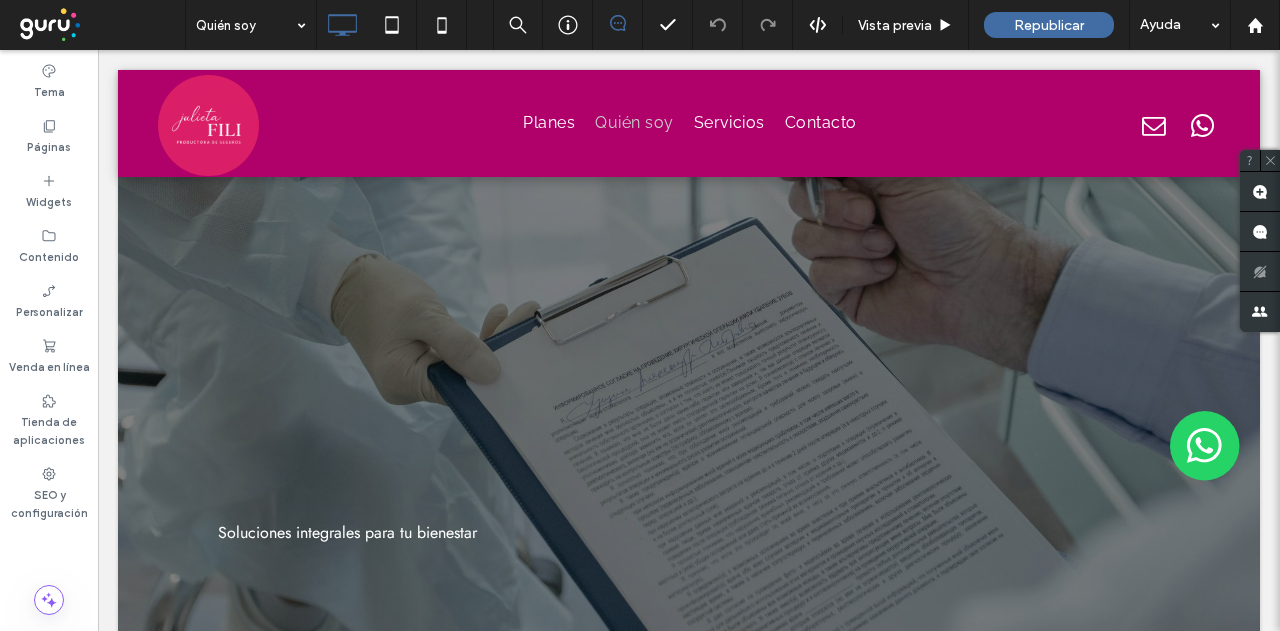 scroll, scrollTop: 0, scrollLeft: 0, axis: both 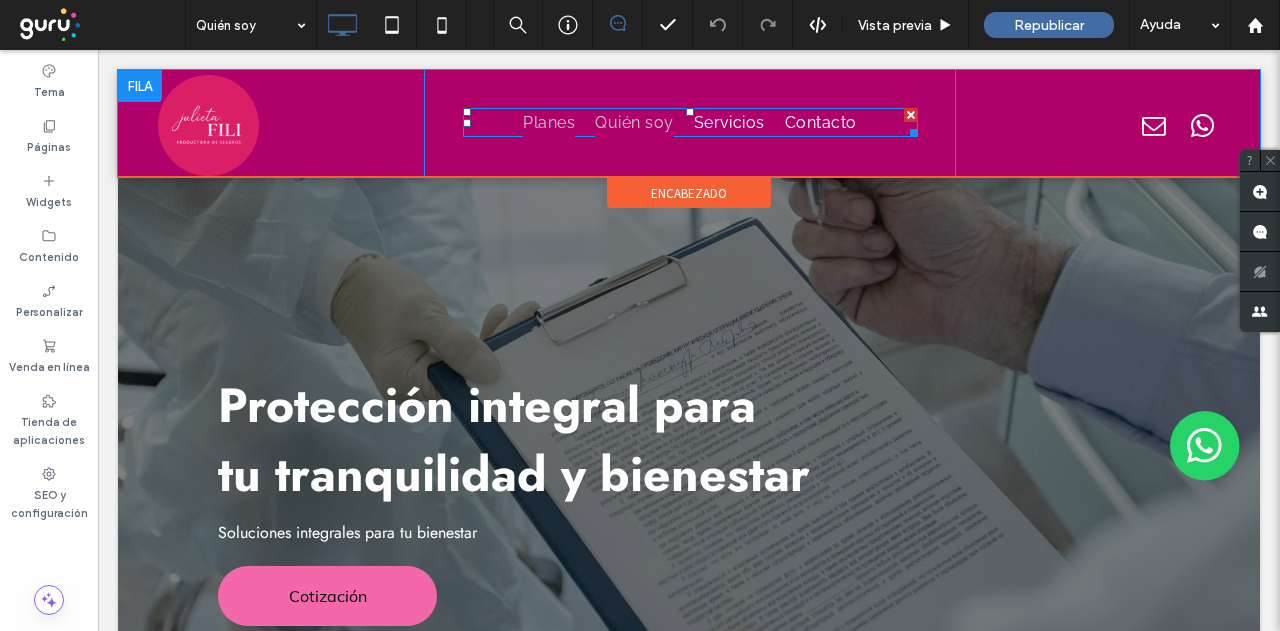 drag, startPoint x: 494, startPoint y: 434, endPoint x: 511, endPoint y: 115, distance: 319.45267 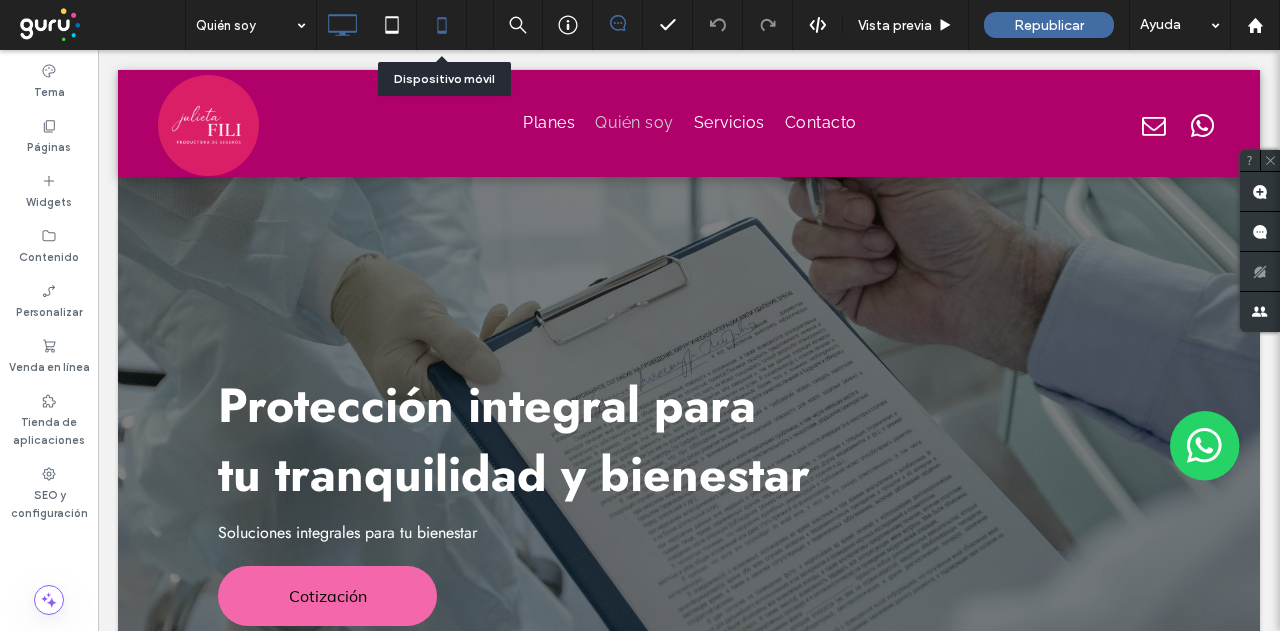 click 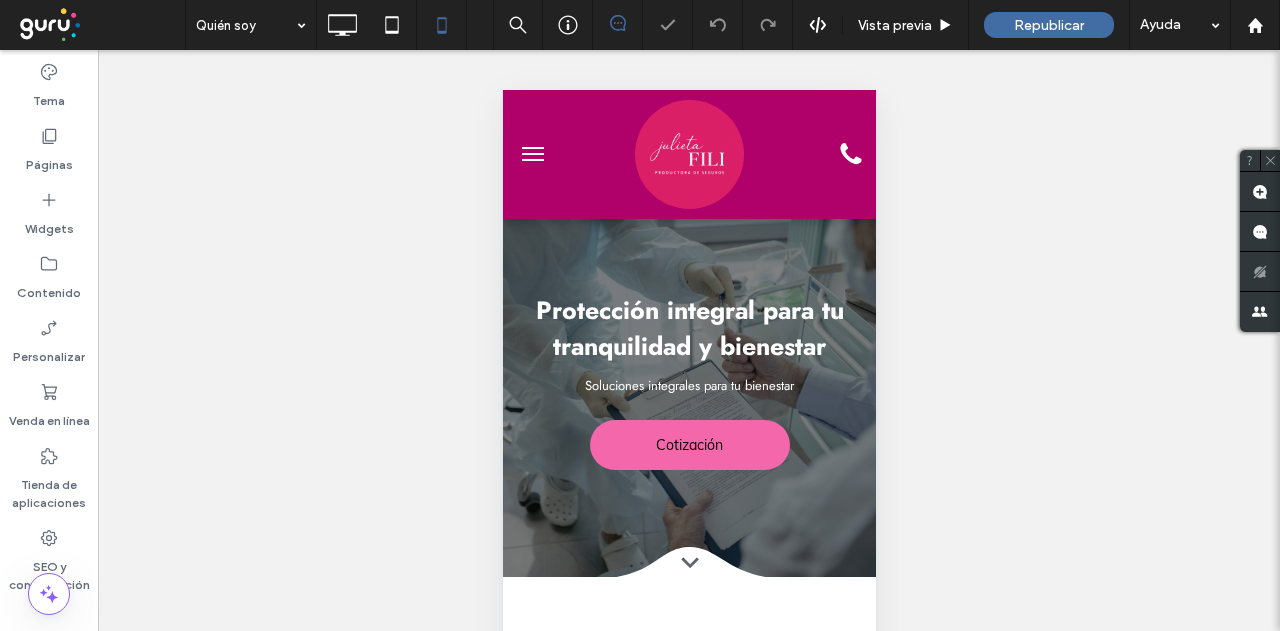 scroll, scrollTop: 0, scrollLeft: 0, axis: both 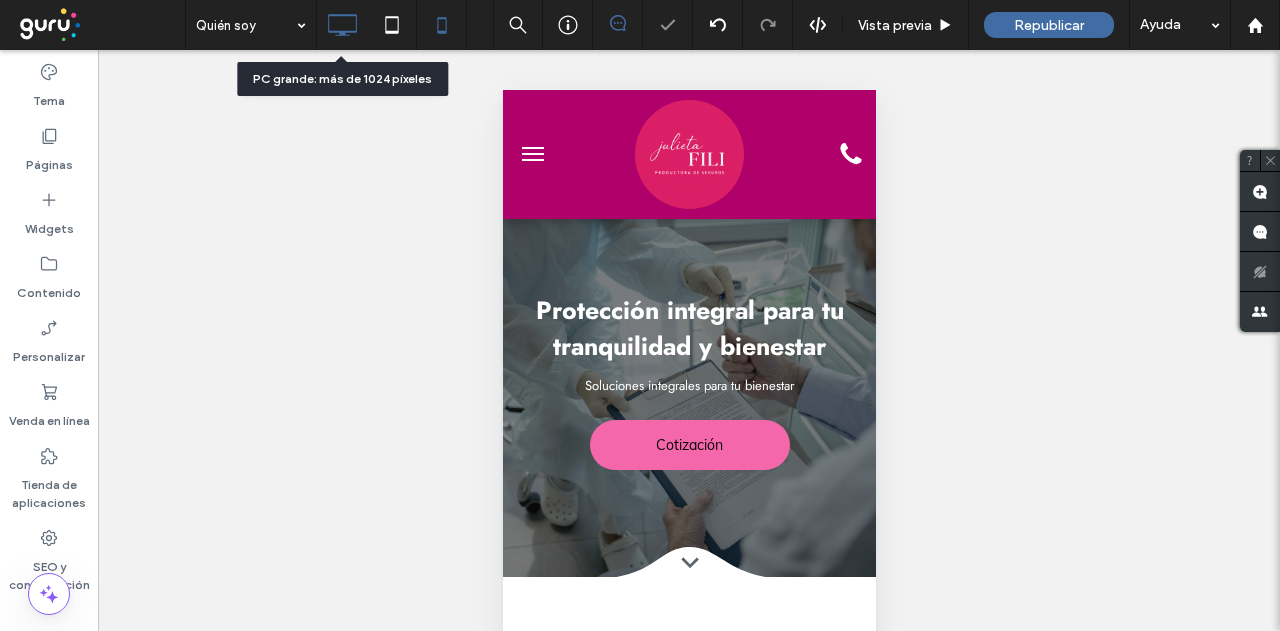 click 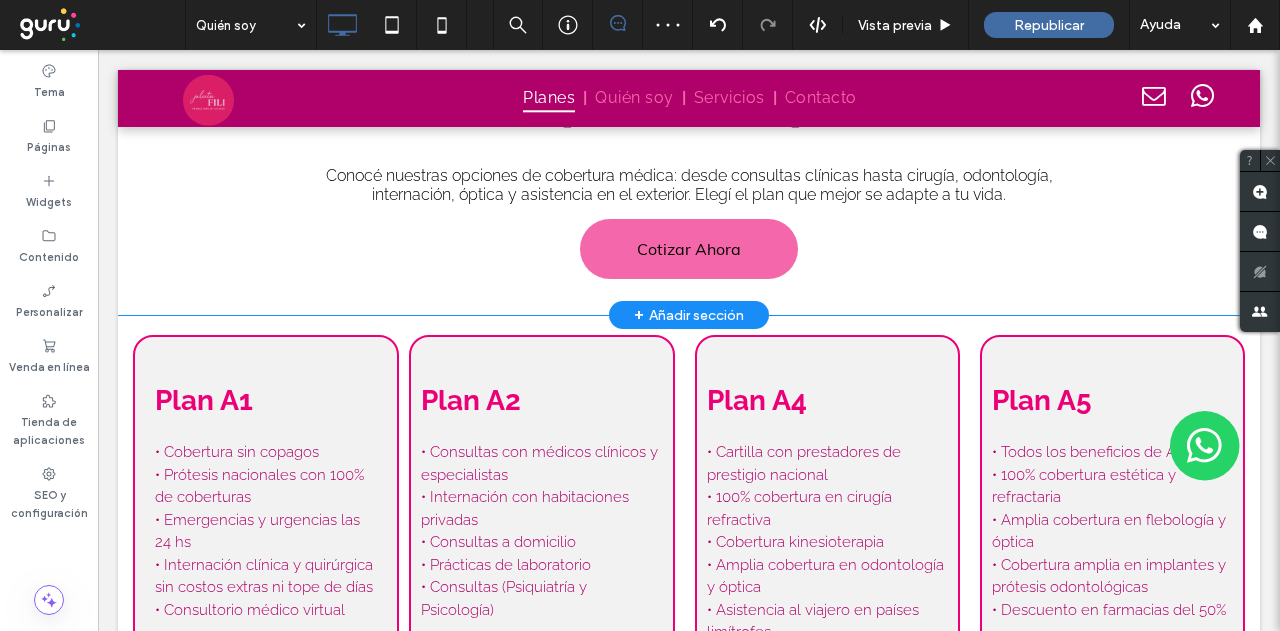 scroll, scrollTop: 900, scrollLeft: 0, axis: vertical 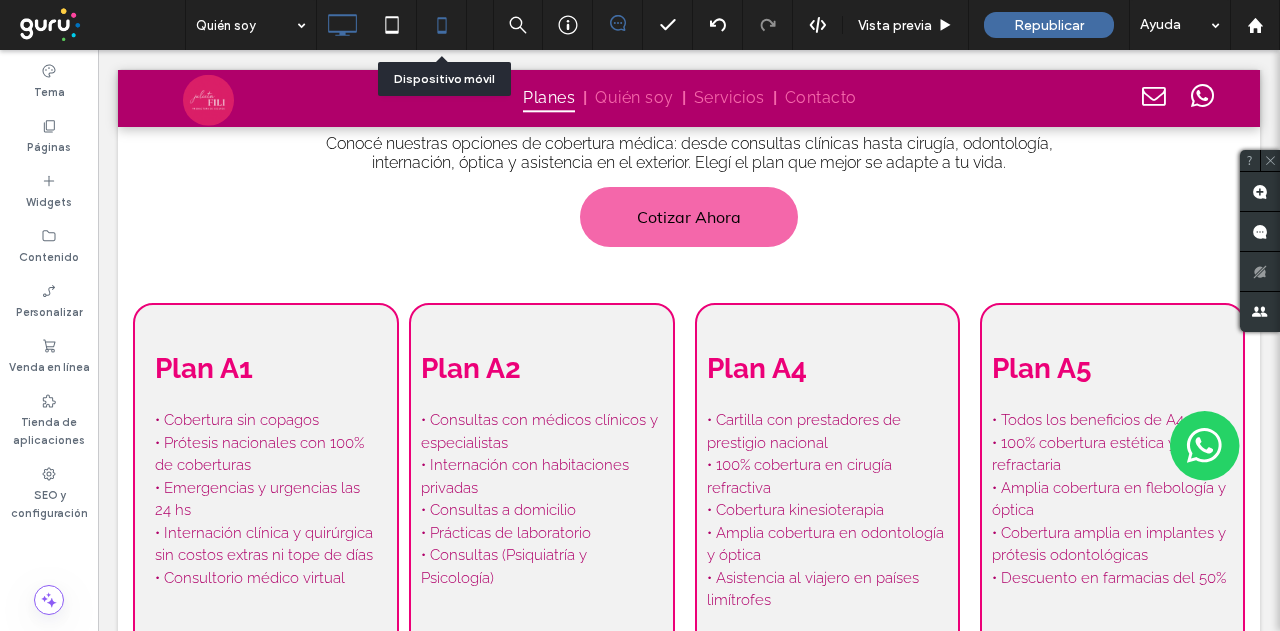 click 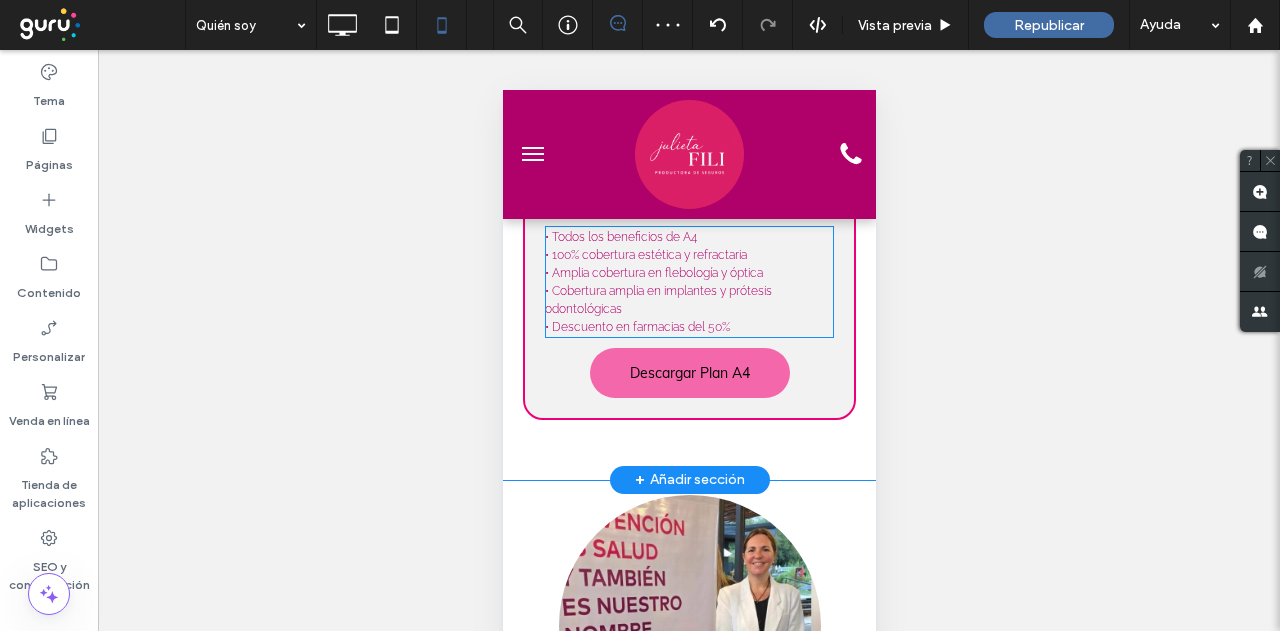 scroll, scrollTop: 1500, scrollLeft: 0, axis: vertical 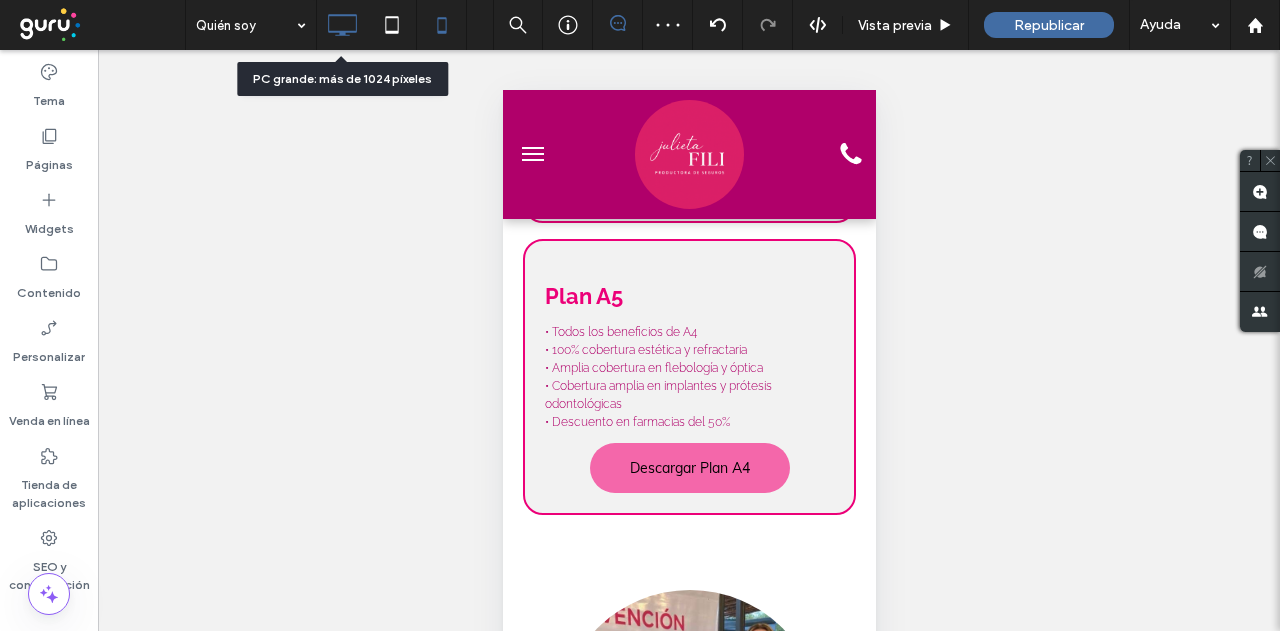 click 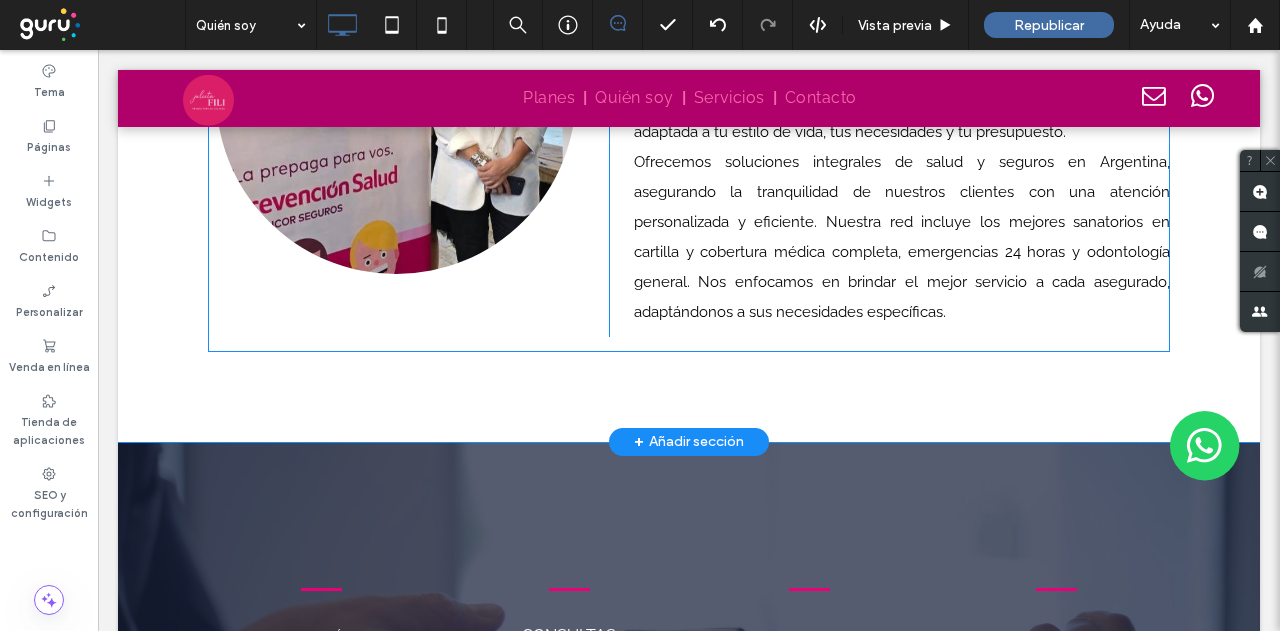 scroll, scrollTop: 1700, scrollLeft: 0, axis: vertical 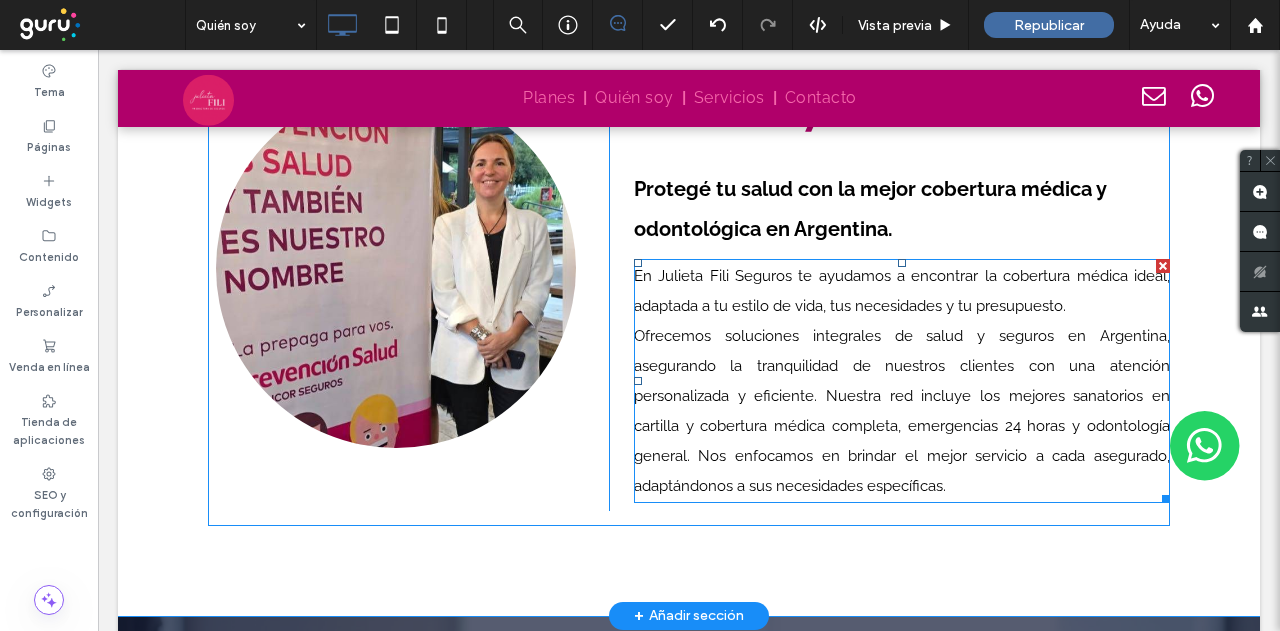 click on "Ofrecemos soluciones integrales de salud y seguros en Argentina, asegurando la tranquilidad de nuestros clientes con una atención personalizada y eficiente. Nuestra red incluye los mejores sanatorios en cartilla y cobertura médica completa, emergencias 24 horas y odontología general. Nos enfocamos en brindar el mejor servicio a cada asegurado, adaptándonos a sus necesidades específicas." at bounding box center (902, 411) 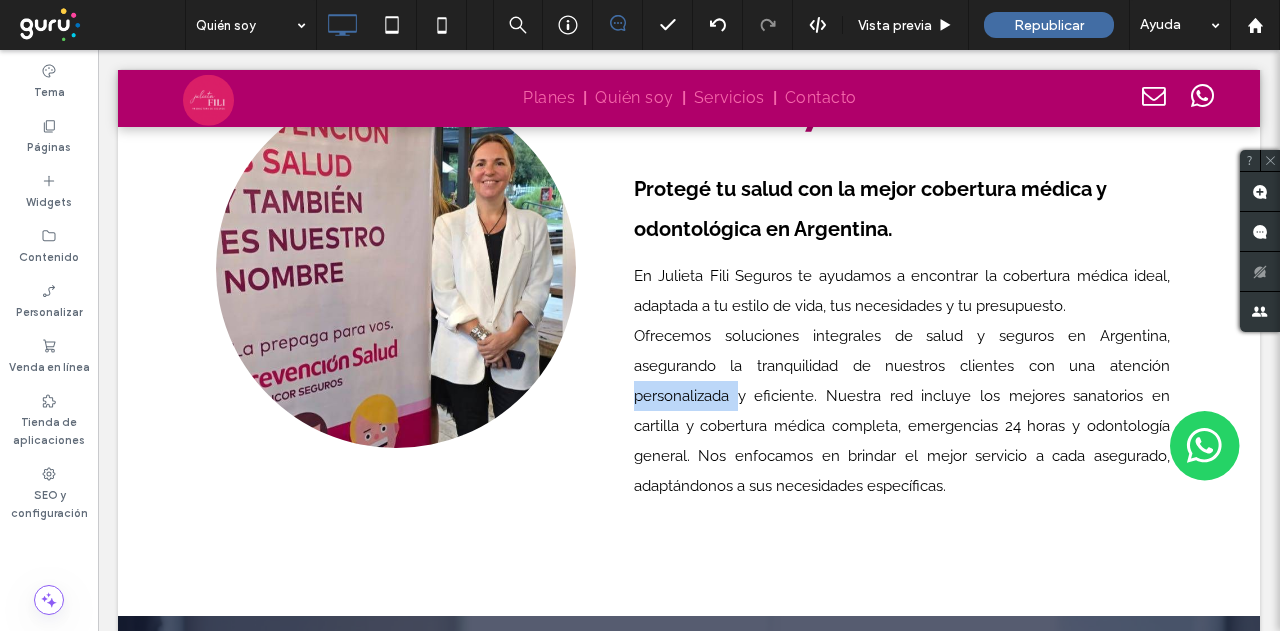 click on "Ofrecemos soluciones integrales de salud y seguros en Argentina, asegurando la tranquilidad de nuestros clientes con una atención personalizada y eficiente. Nuestra red incluye los mejores sanatorios en cartilla y cobertura médica completa, emergencias 24 horas y odontología general. Nos enfocamos en brindar el mejor servicio a cada asegurado, adaptándonos a sus necesidades específicas." at bounding box center (902, 411) 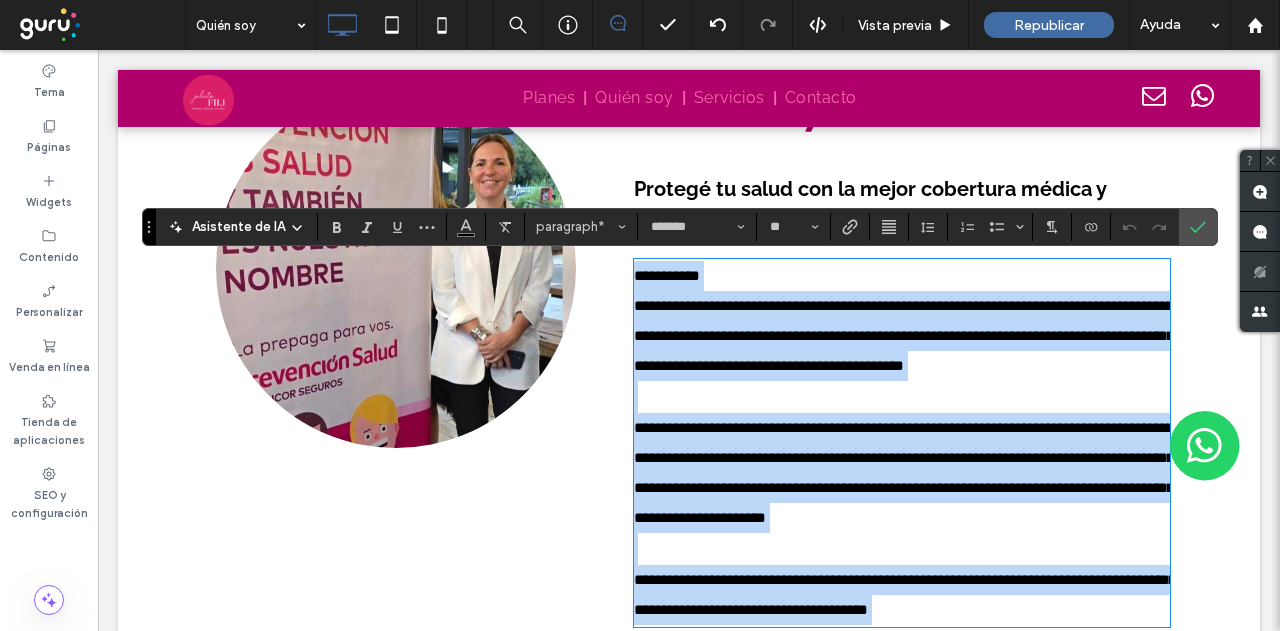 scroll, scrollTop: 0, scrollLeft: 0, axis: both 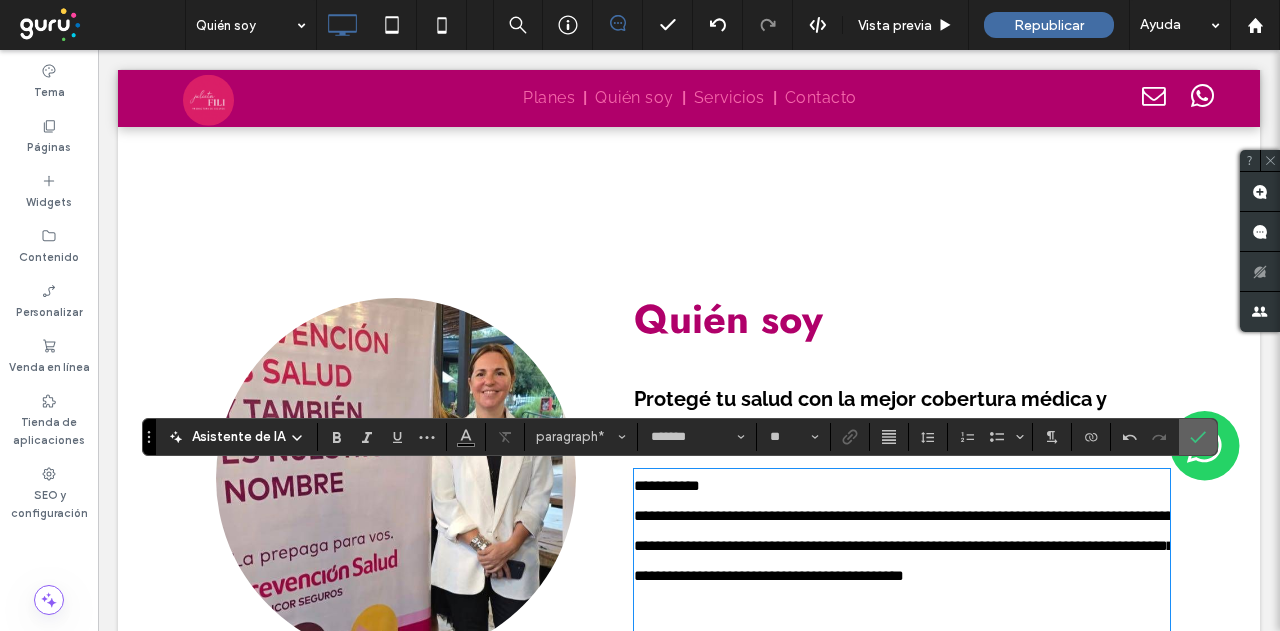 click 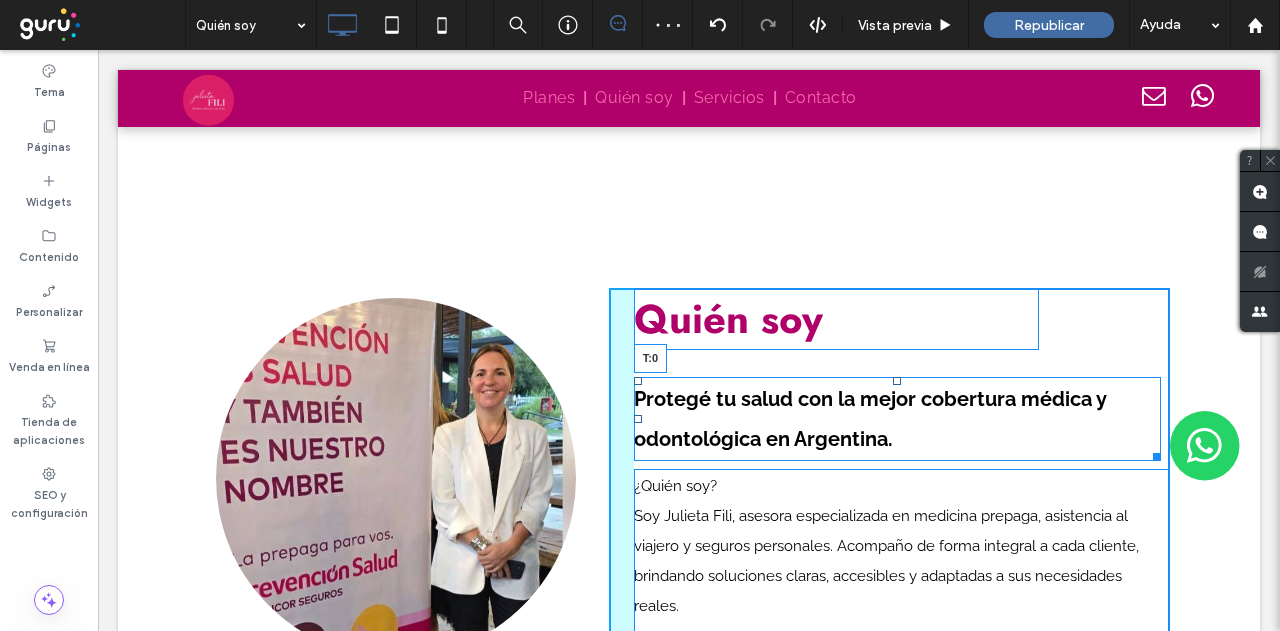 drag, startPoint x: 891, startPoint y: 380, endPoint x: 890, endPoint y: 331, distance: 49.010204 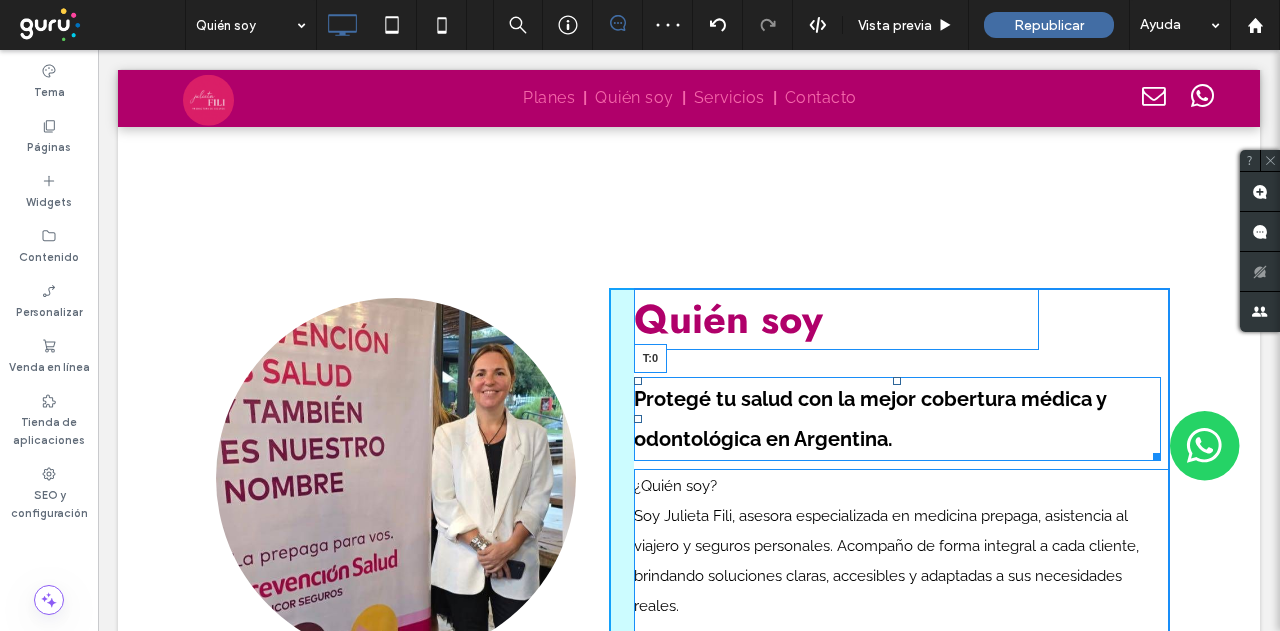 click on "Quién soy
Protegé tu salud con la mejor cobertura médica y odontológica en Argentina. T:0   ¿Quién soy? Soy Julieta Fili, asesora especializada en medicina prepaga, asistencia al viajero y seguros personales. Acompaño de forma integral a cada cliente, brindando soluciones claras, accesibles y adaptadas a sus necesidades reales. En Julieta Fili Seguros te ayudo a proteger lo que más importa: tu salud y la de tus seres queridos. Trabajo con coberturas médicas completas, una red de sanatorios de primer nivel, atención odontológica y emergencias 24 hs, además de opciones de seguros para viajar y vivir con tranquilidad. Mi compromiso es estar presente antes, durante y después de cada contratación, con una atención cercana, profesional y confiable. Click To Paste" at bounding box center [889, 581] 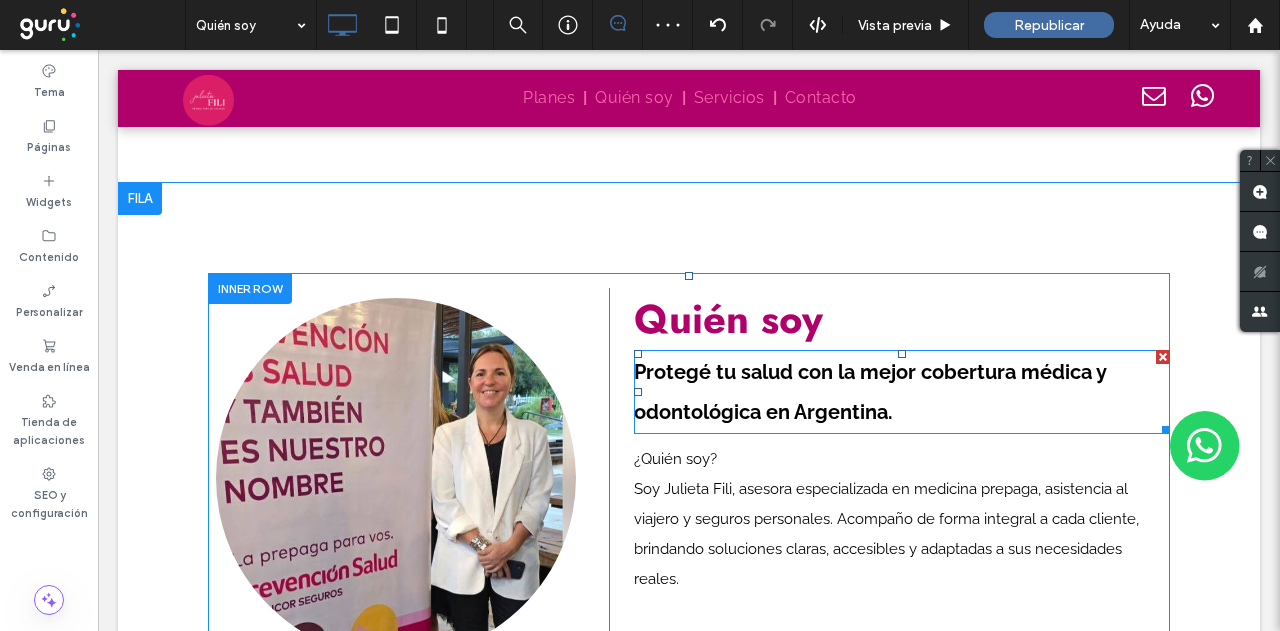 click on "Protegé tu salud con la mejor cobertura médica y odontológica en Argentina." at bounding box center [902, 392] 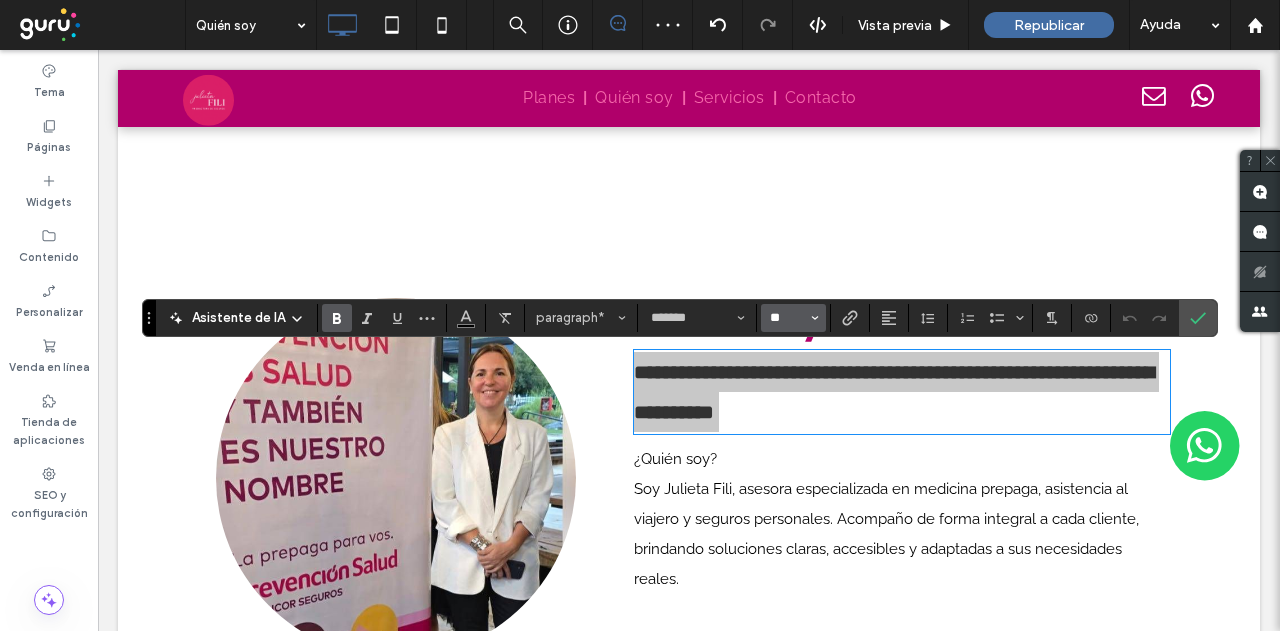 click on "**" at bounding box center [787, 318] 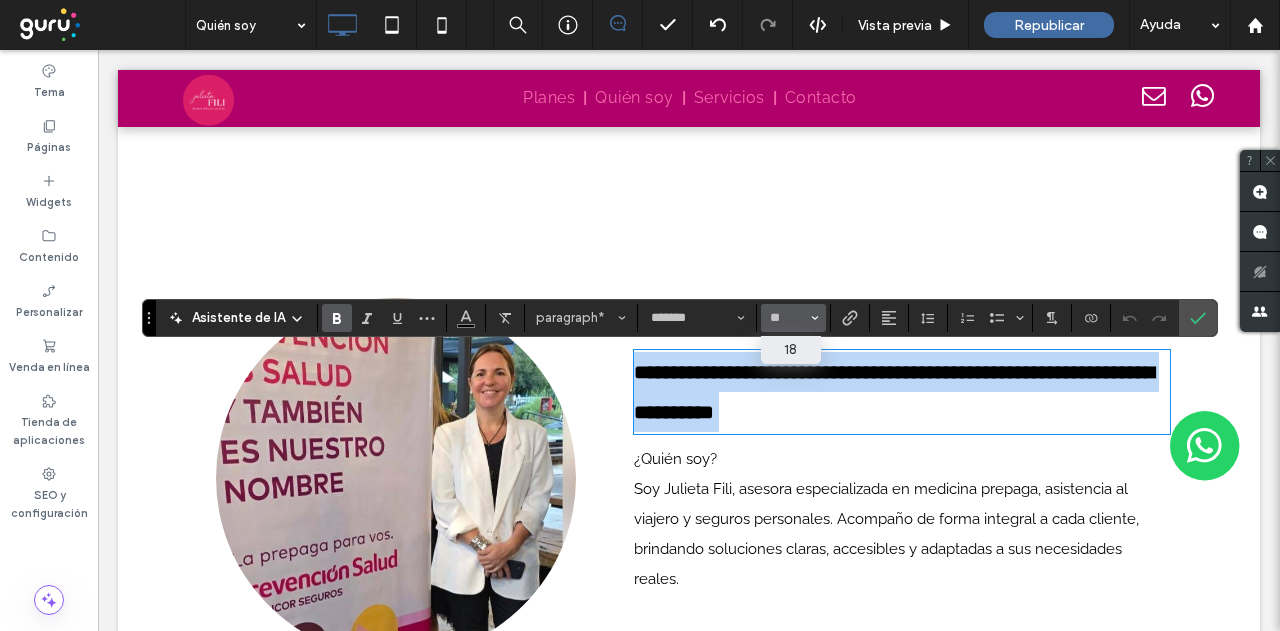 type on "**" 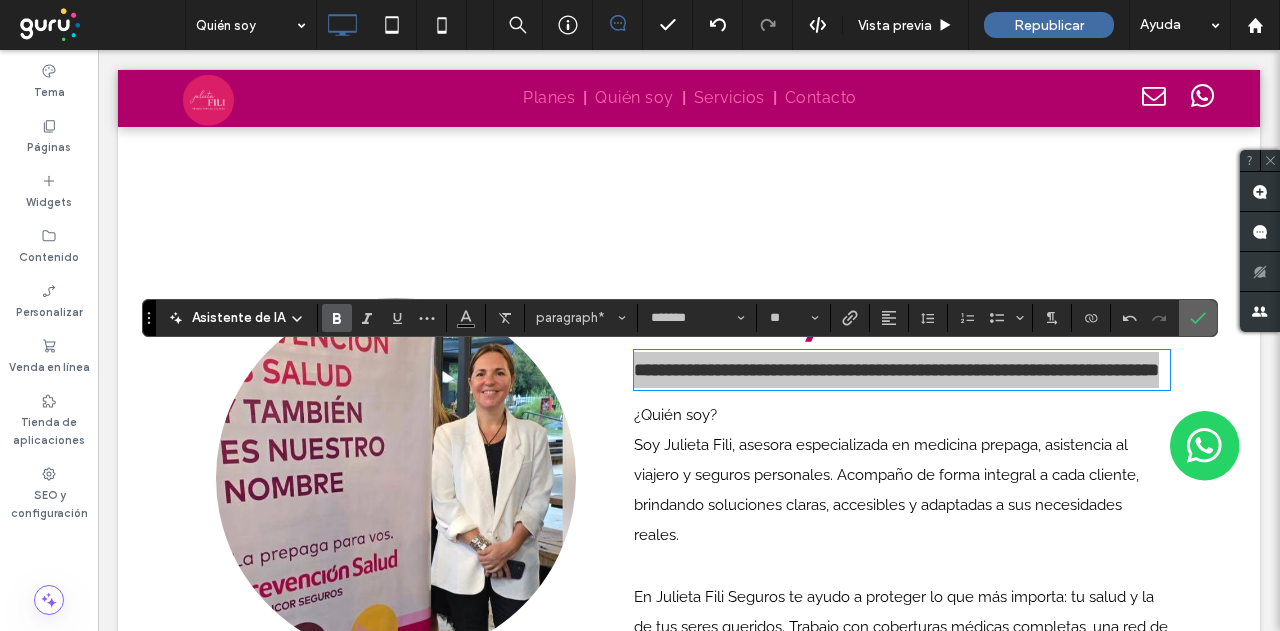 click 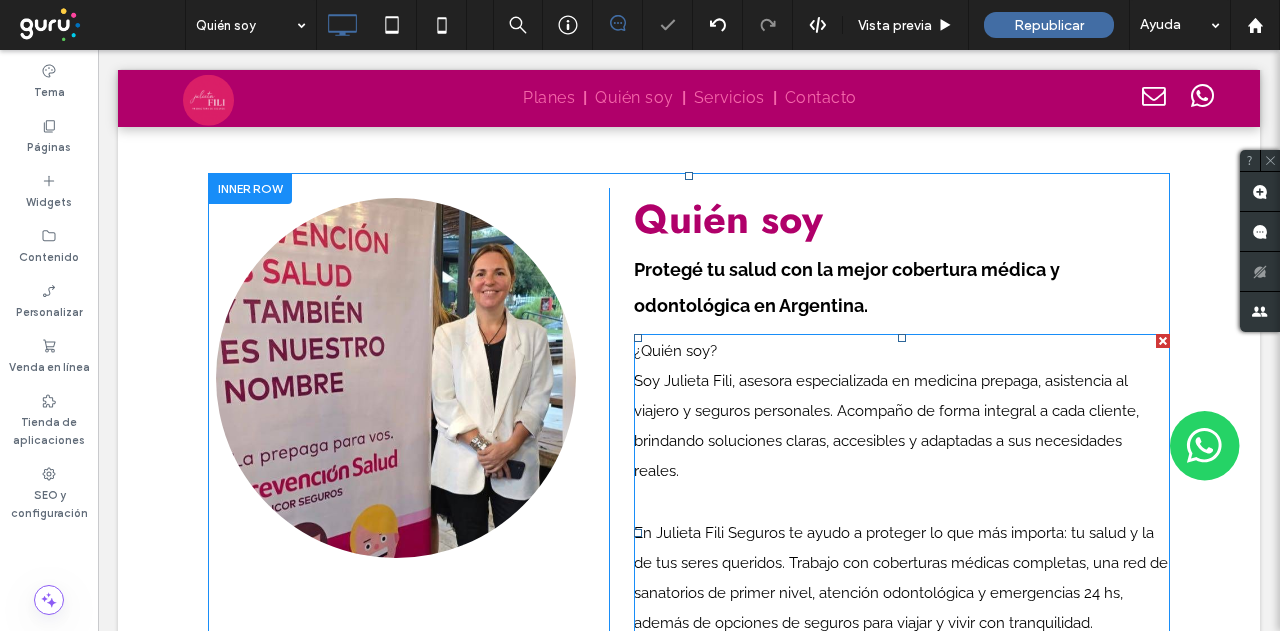 click on "Soy Julieta Fili, asesora especializada en medicina prepaga, asistencia al viajero y seguros personales. Acompaño de forma integral a cada cliente, brindando soluciones claras, accesibles y adaptadas a sus necesidades reales." at bounding box center [902, 426] 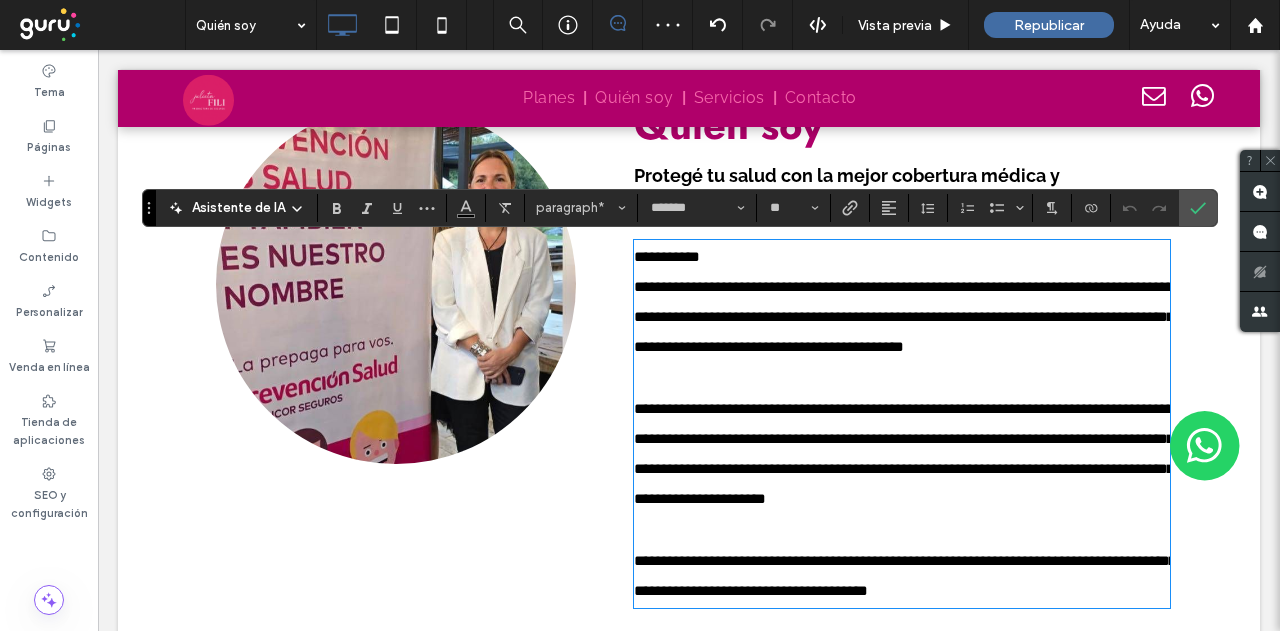 click on "**********" at bounding box center [902, 317] 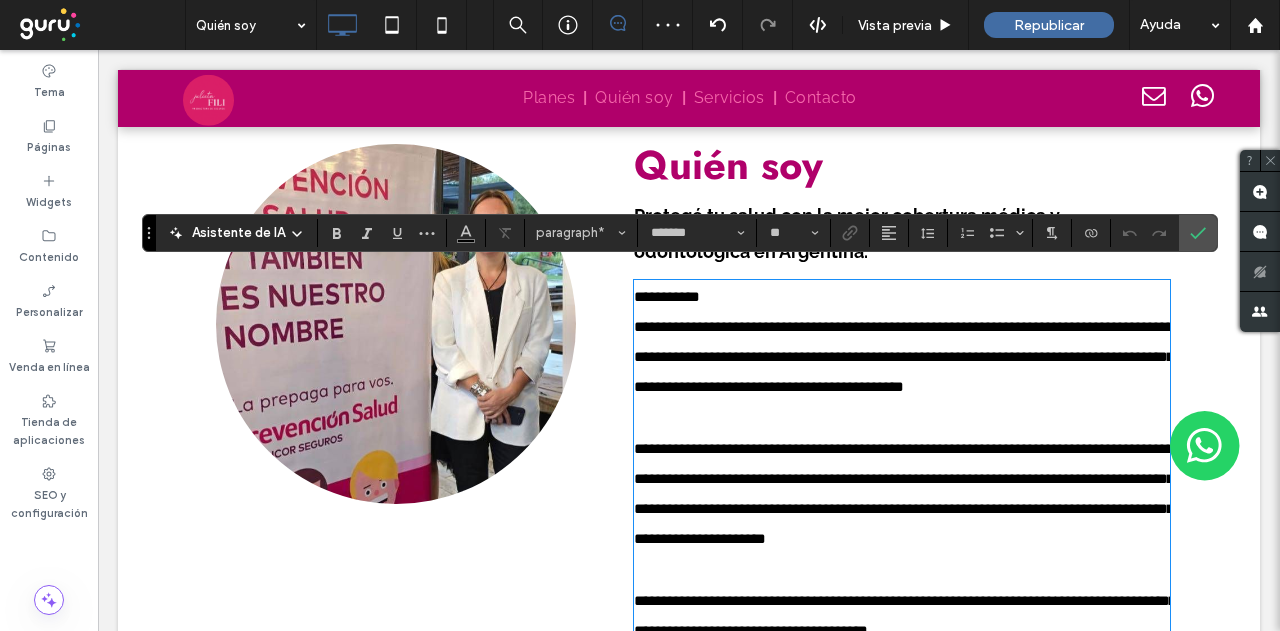 scroll, scrollTop: 1584, scrollLeft: 0, axis: vertical 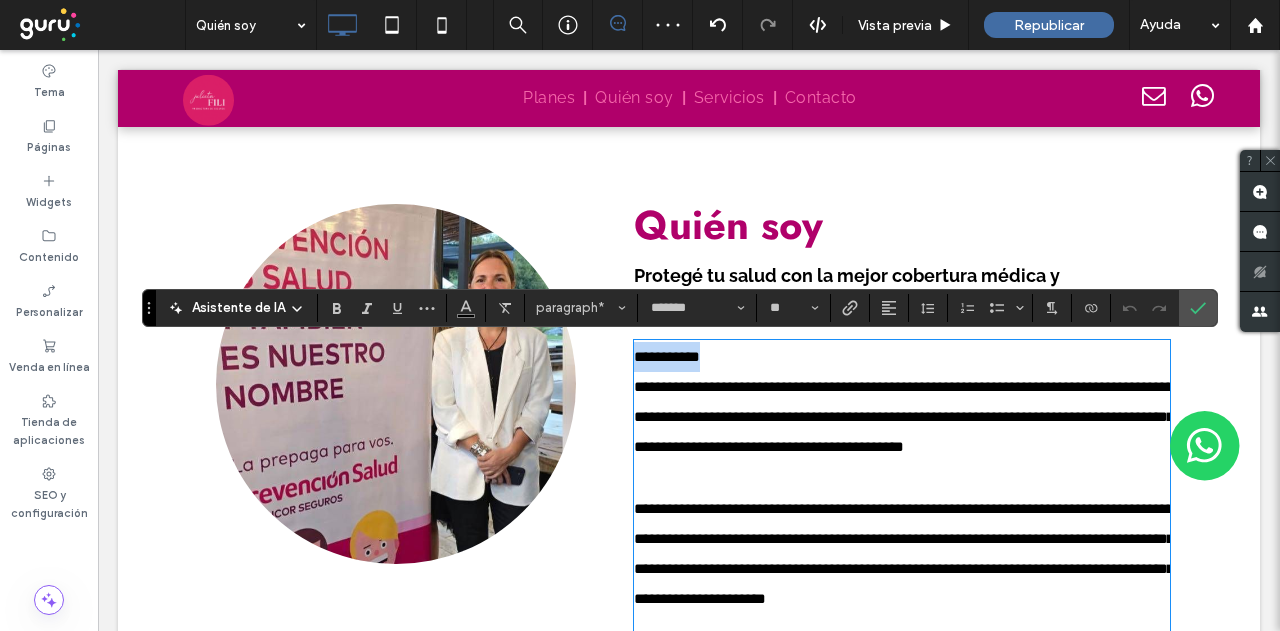 drag, startPoint x: 718, startPoint y: 365, endPoint x: 622, endPoint y: 353, distance: 96.74709 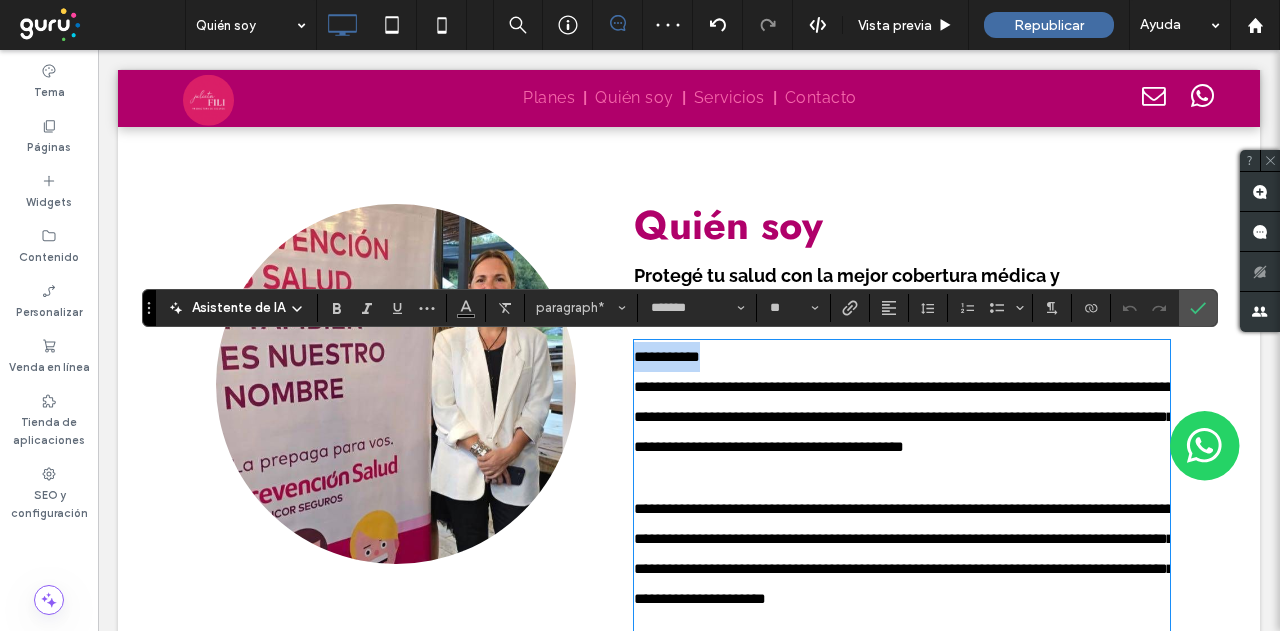 click on "**********" at bounding box center (889, 455) 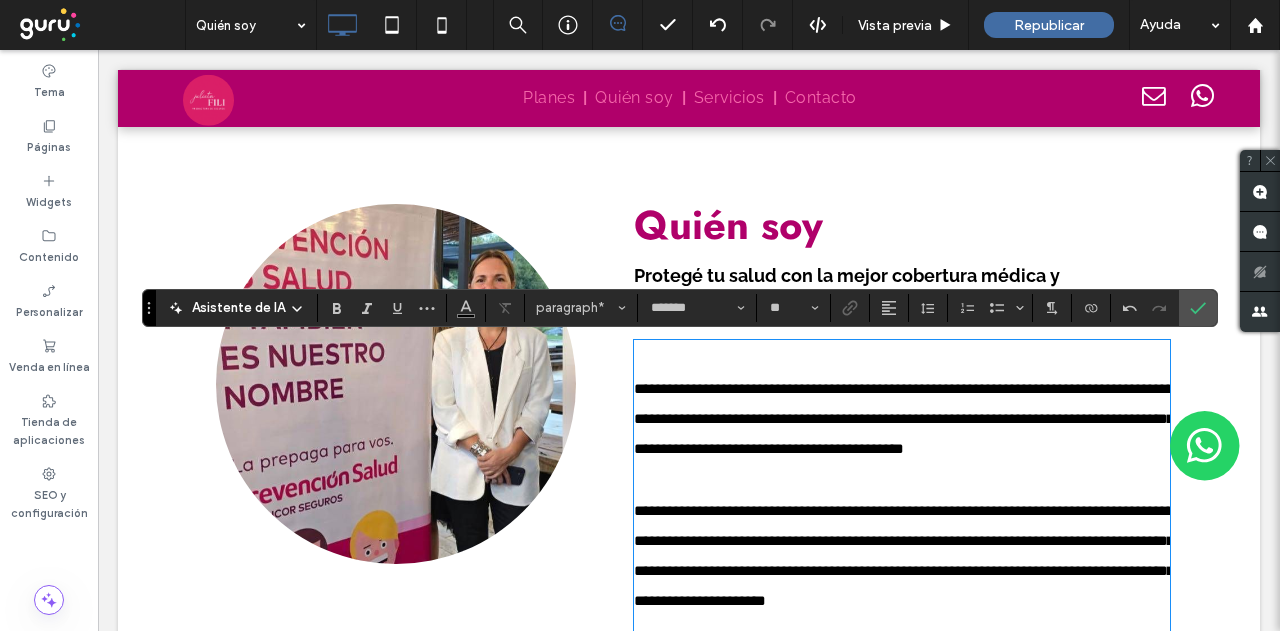 click on "**********" at bounding box center [904, 418] 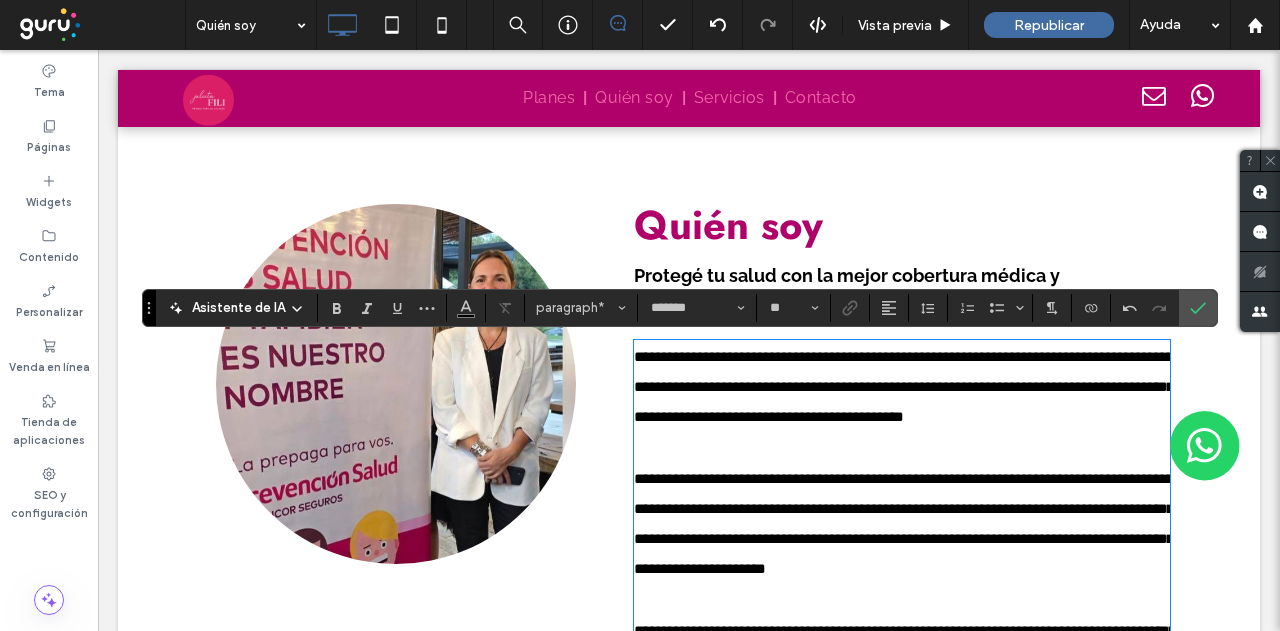 click at bounding box center (902, 448) 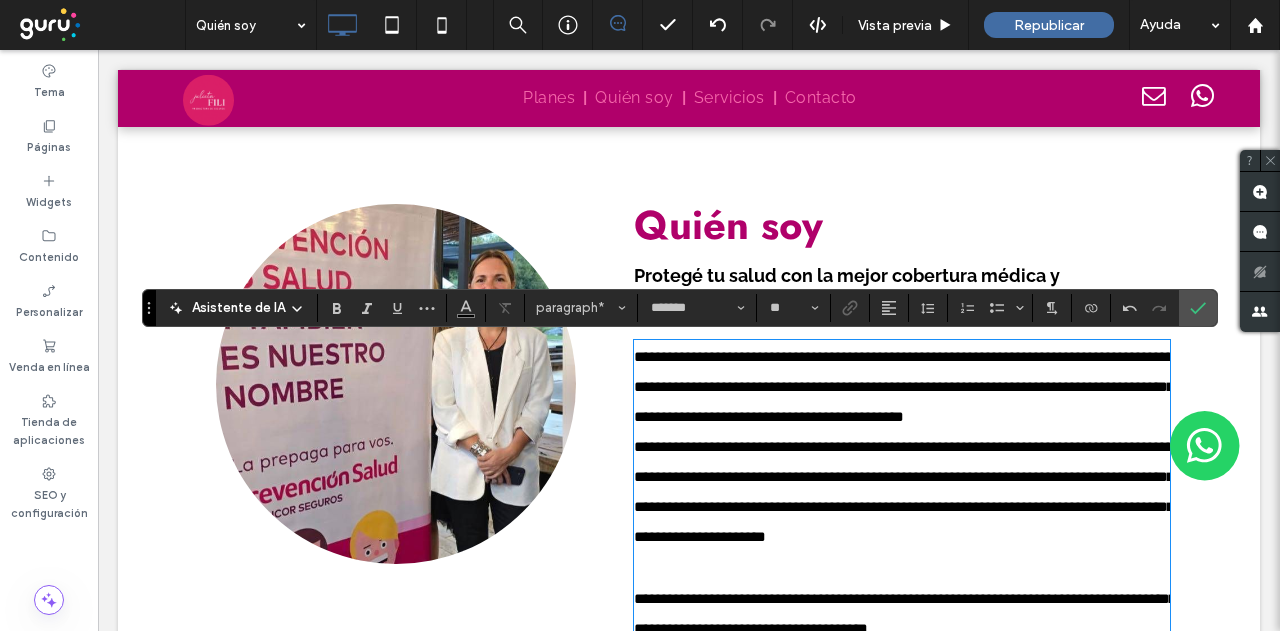 click at bounding box center (902, 568) 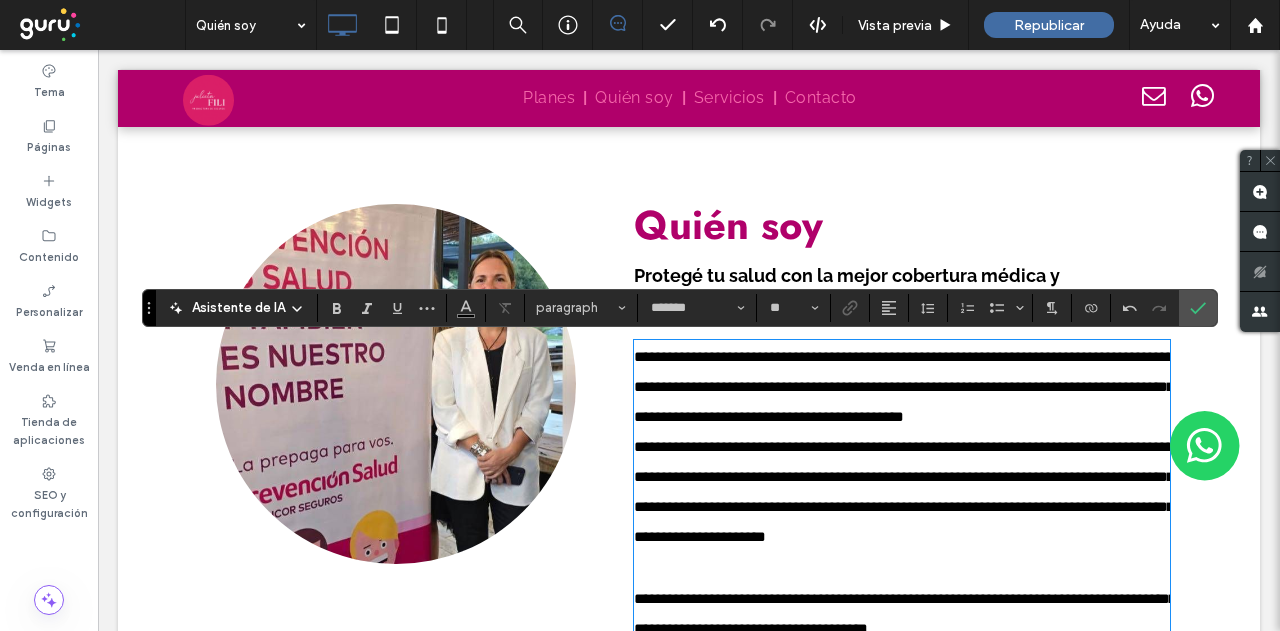 type on "**" 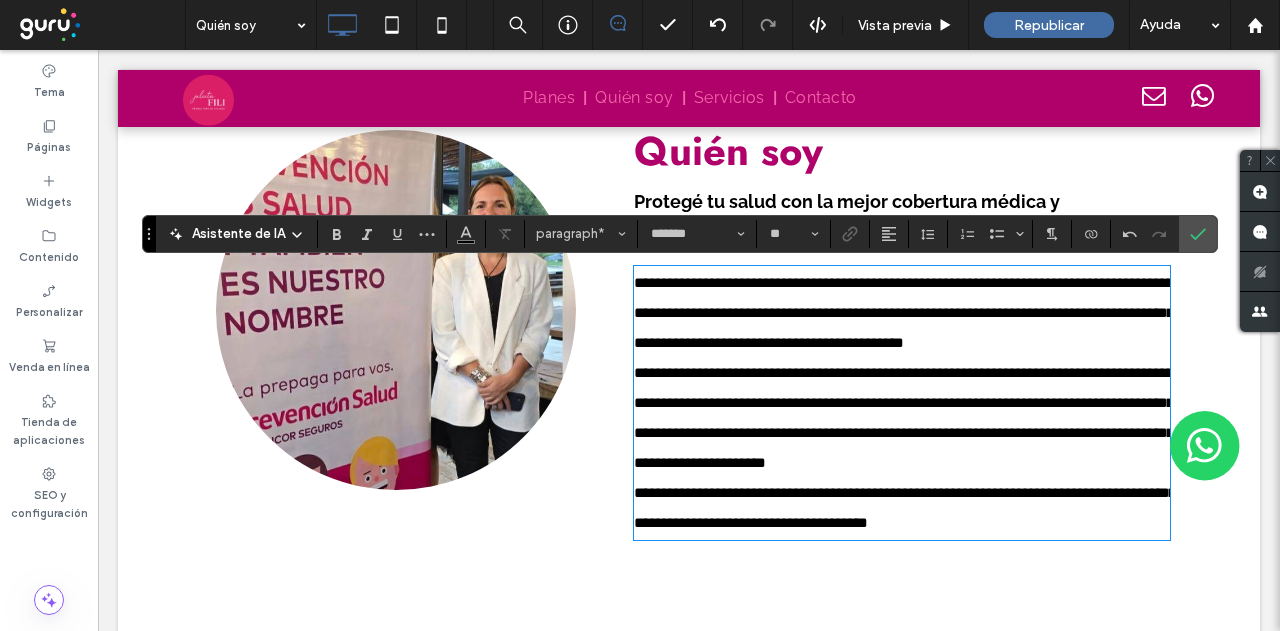 scroll, scrollTop: 1684, scrollLeft: 0, axis: vertical 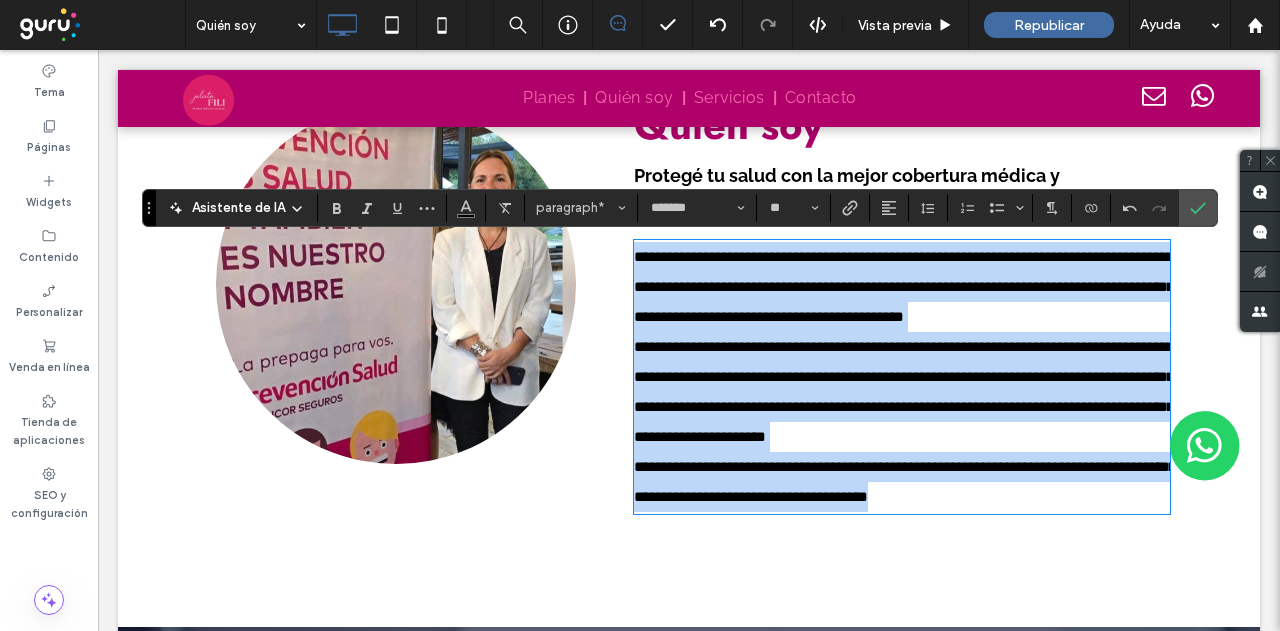 drag, startPoint x: 1078, startPoint y: 529, endPoint x: 624, endPoint y: 234, distance: 541.425 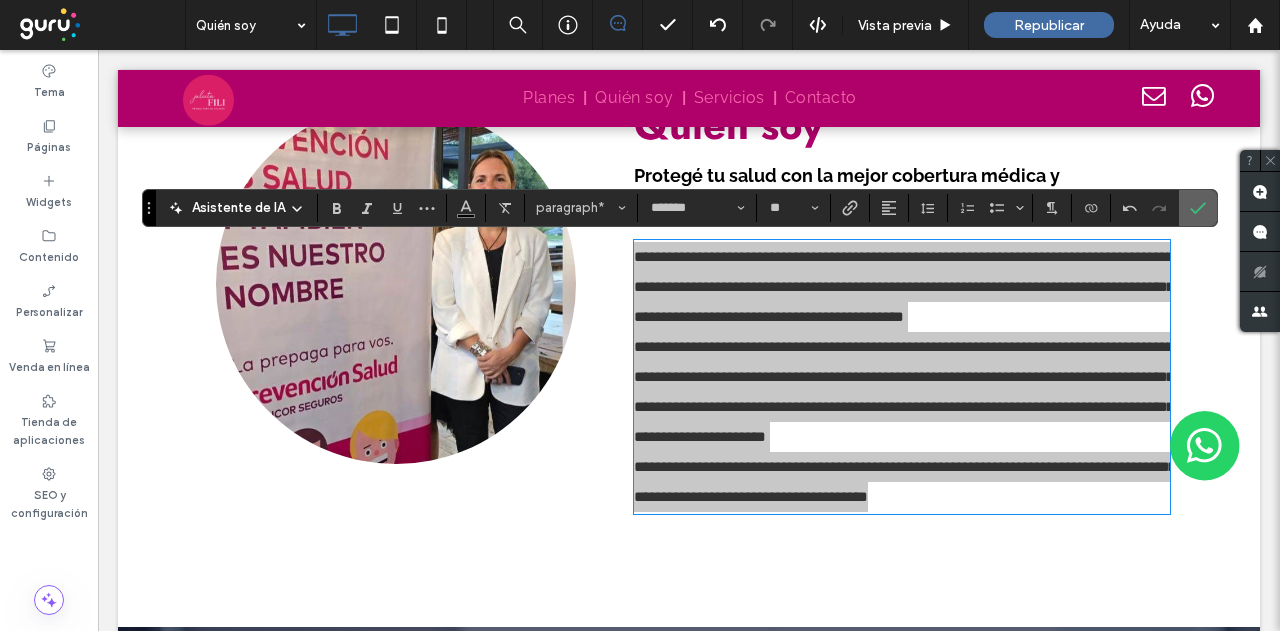 drag, startPoint x: 1196, startPoint y: 201, endPoint x: 1060, endPoint y: 151, distance: 144.89996 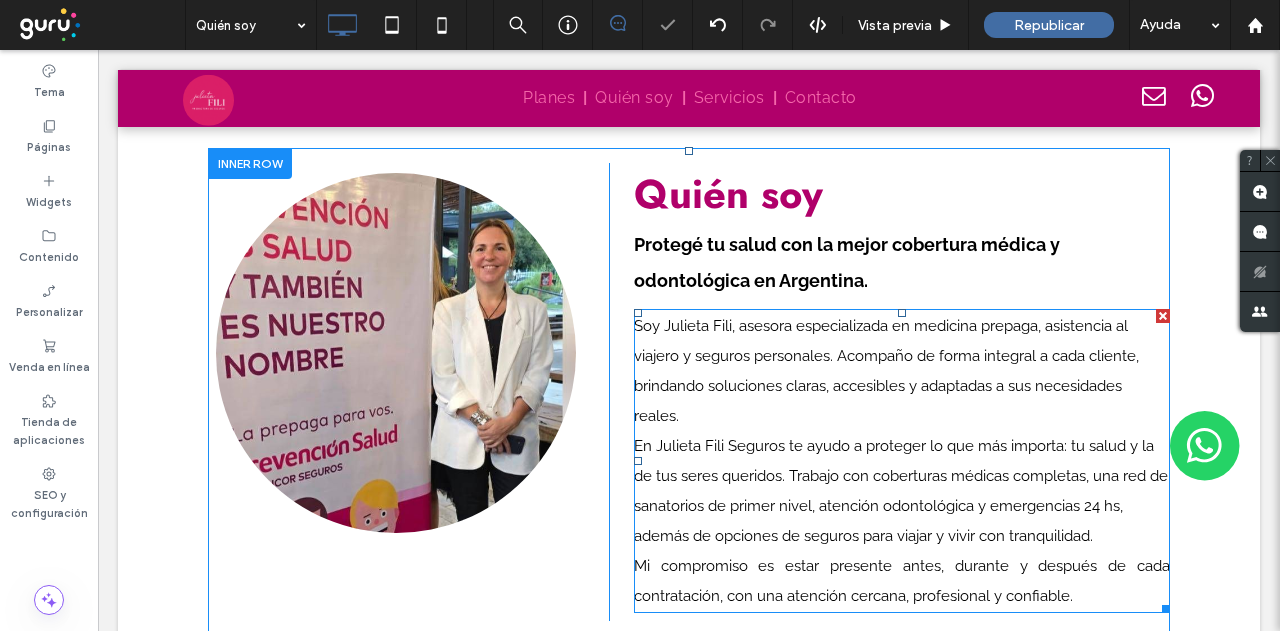 scroll, scrollTop: 1584, scrollLeft: 0, axis: vertical 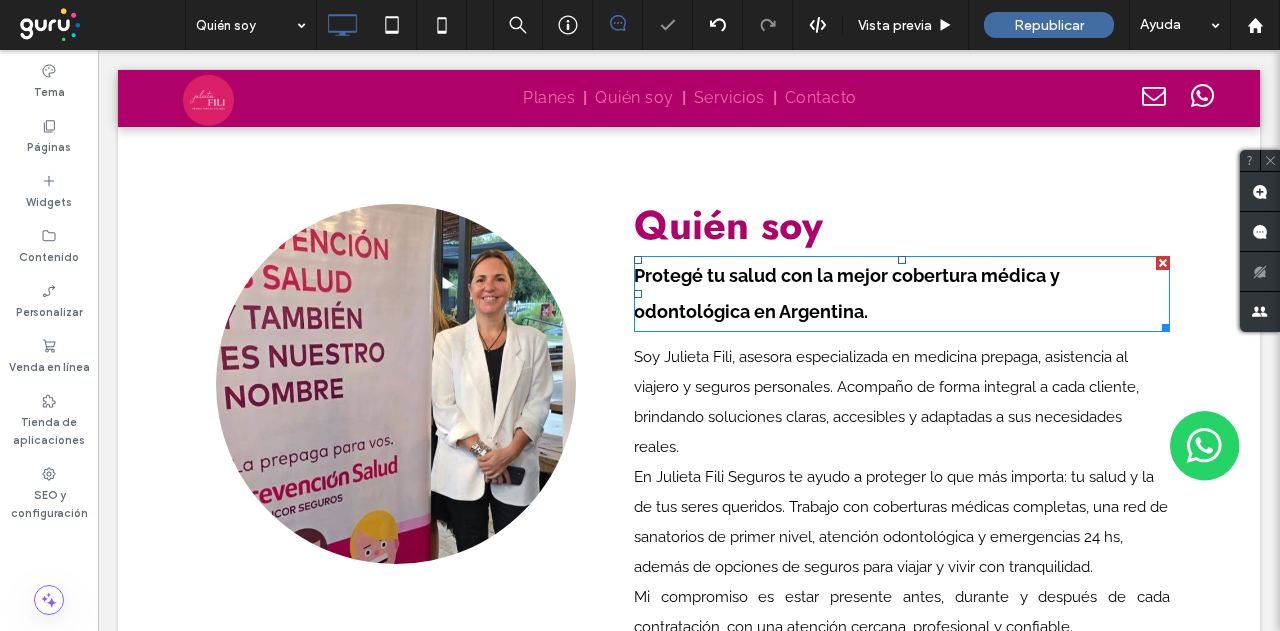 click on "Protegé tu salud con la mejor cobertura médica y odontológica en Argentina." at bounding box center [847, 293] 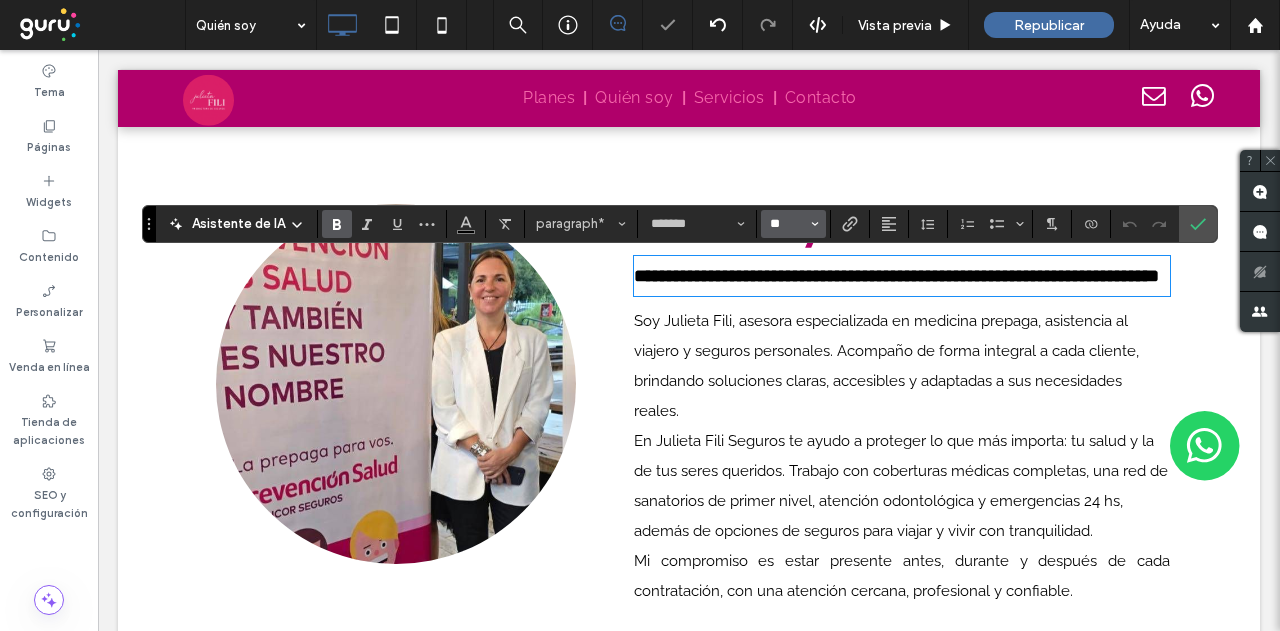 click on "**" at bounding box center [787, 224] 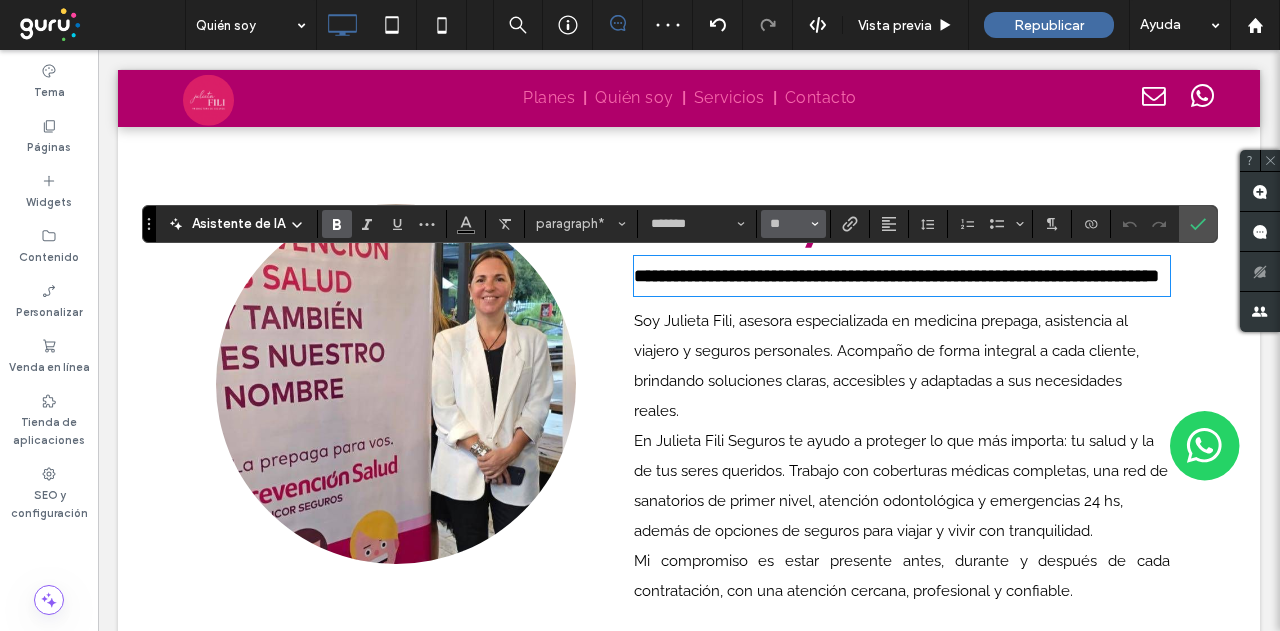 type on "**" 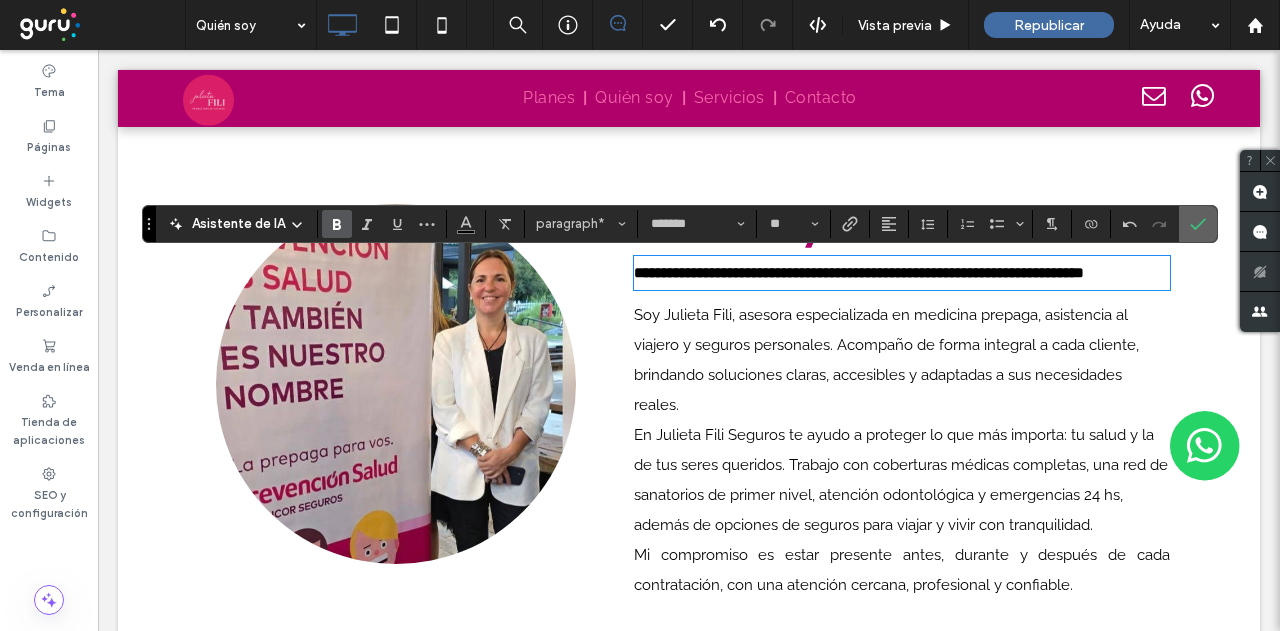 click at bounding box center (1198, 224) 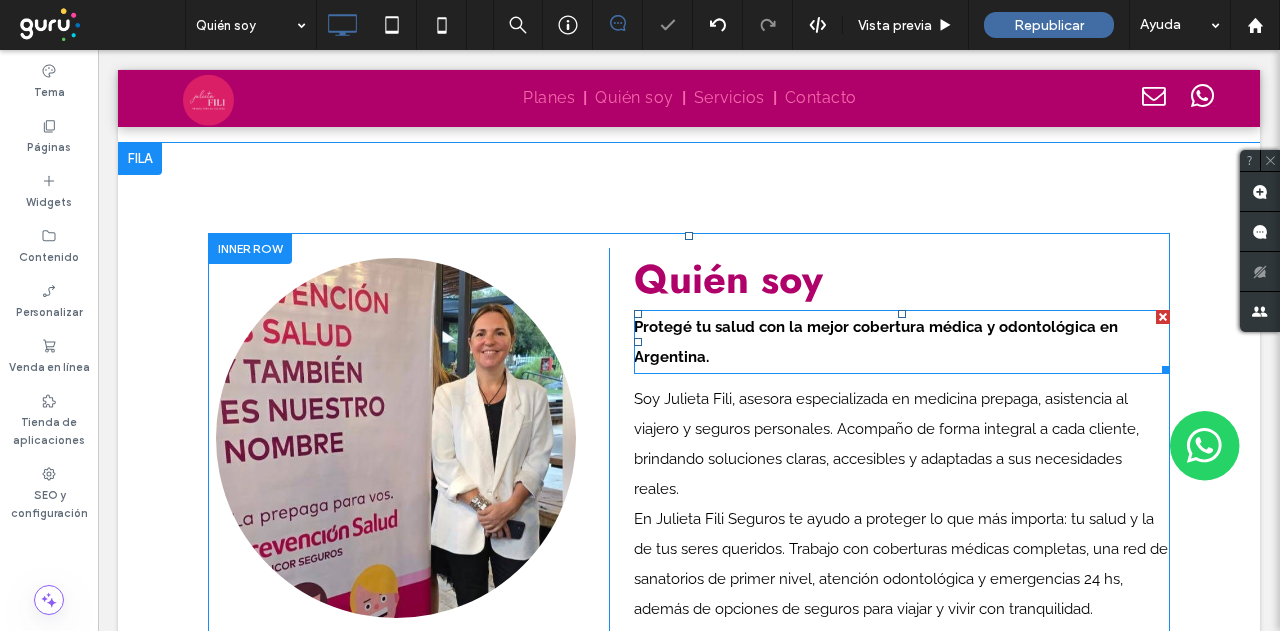 scroll, scrollTop: 1484, scrollLeft: 0, axis: vertical 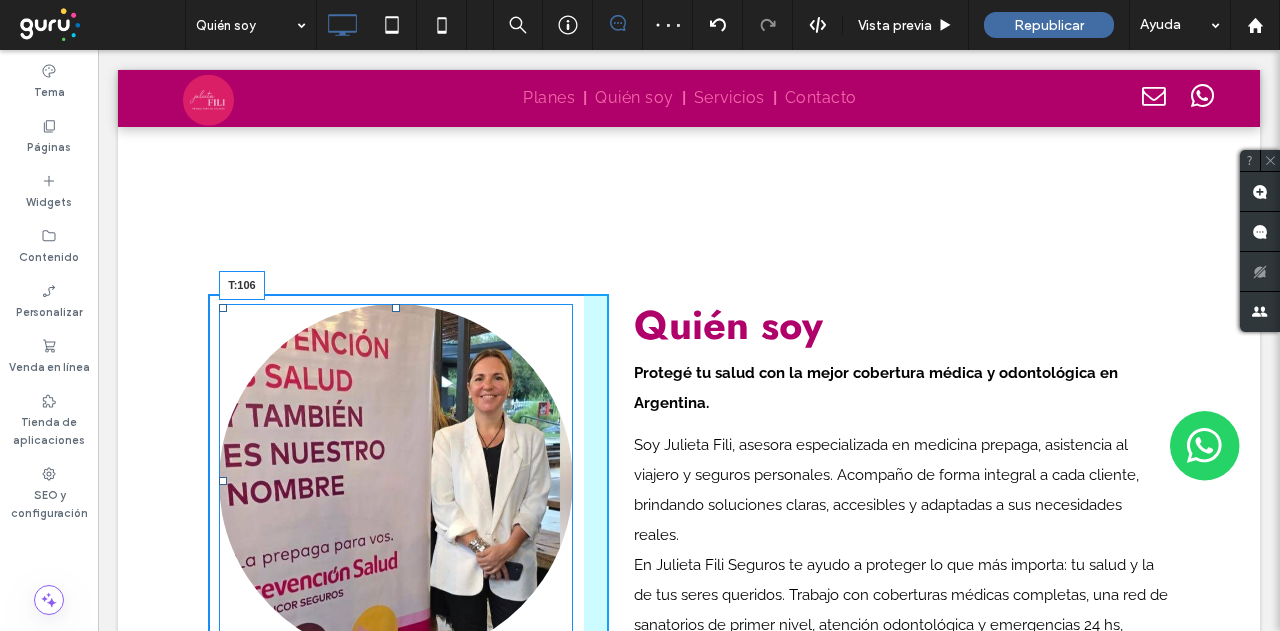 drag, startPoint x: 389, startPoint y: 306, endPoint x: 386, endPoint y: 402, distance: 96.04687 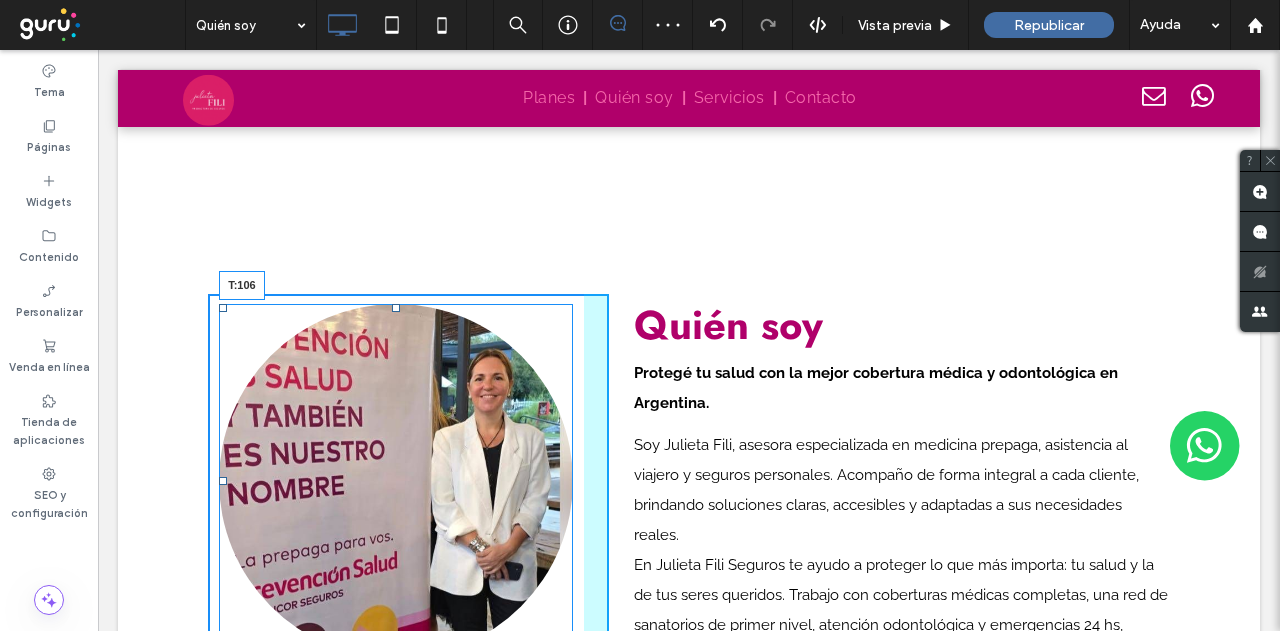 click on "T:106" at bounding box center [395, 481] 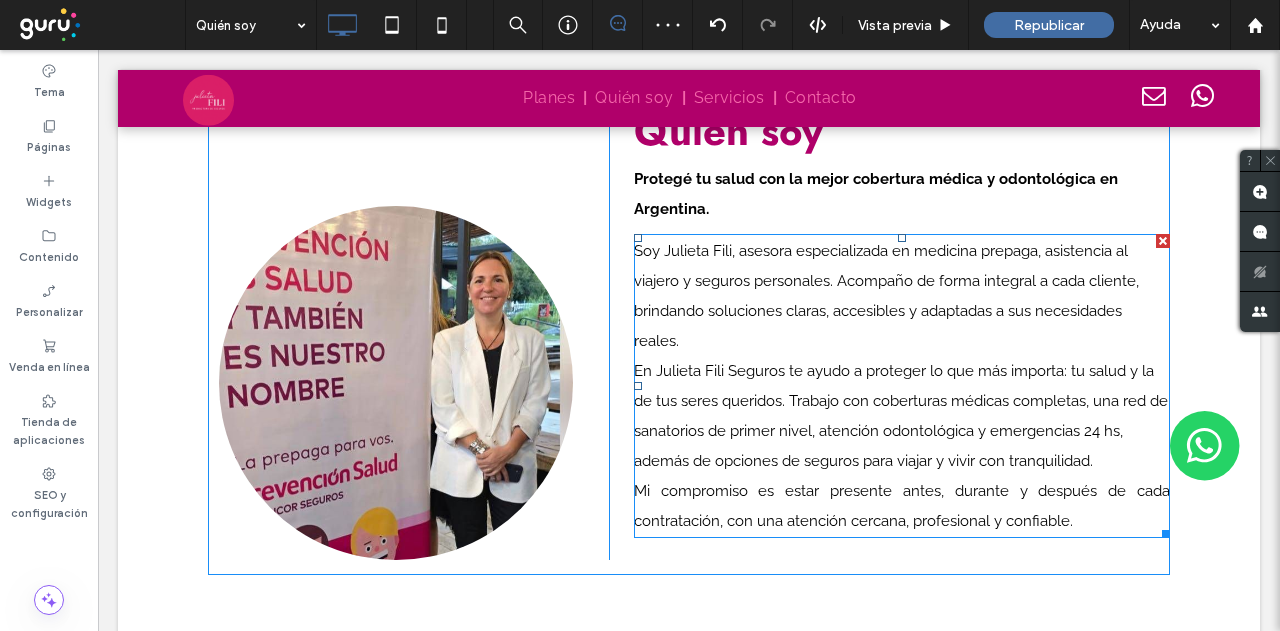 scroll, scrollTop: 1684, scrollLeft: 0, axis: vertical 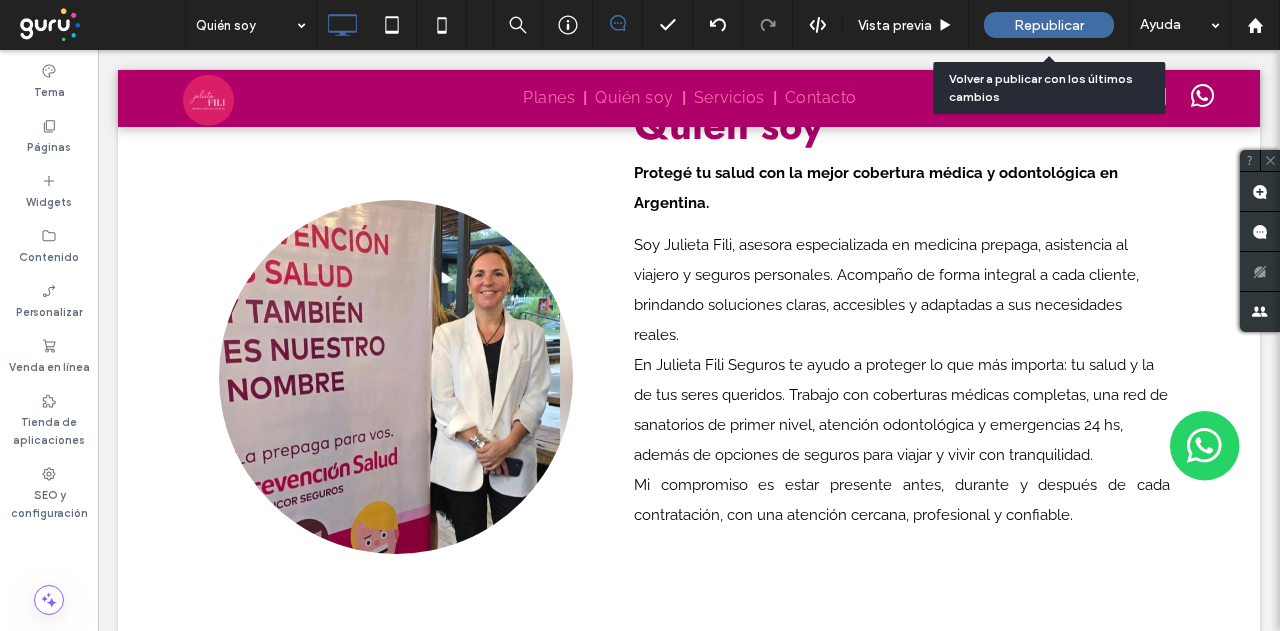 click on "Republicar" at bounding box center [1049, 25] 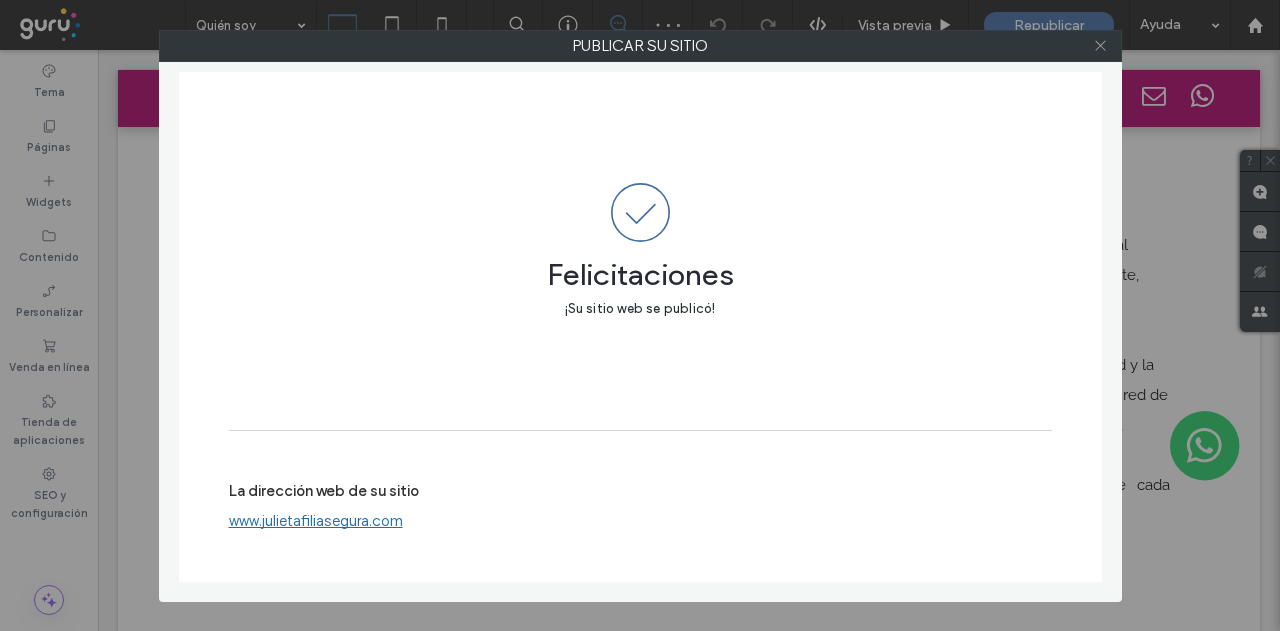 click 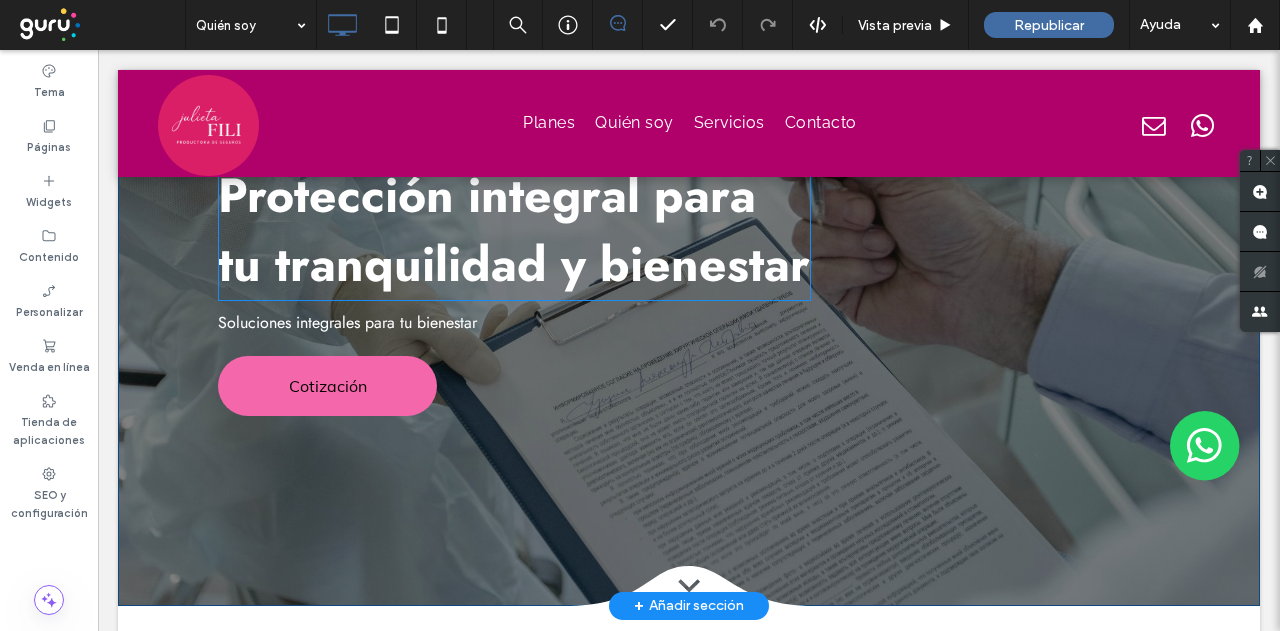 scroll, scrollTop: 0, scrollLeft: 0, axis: both 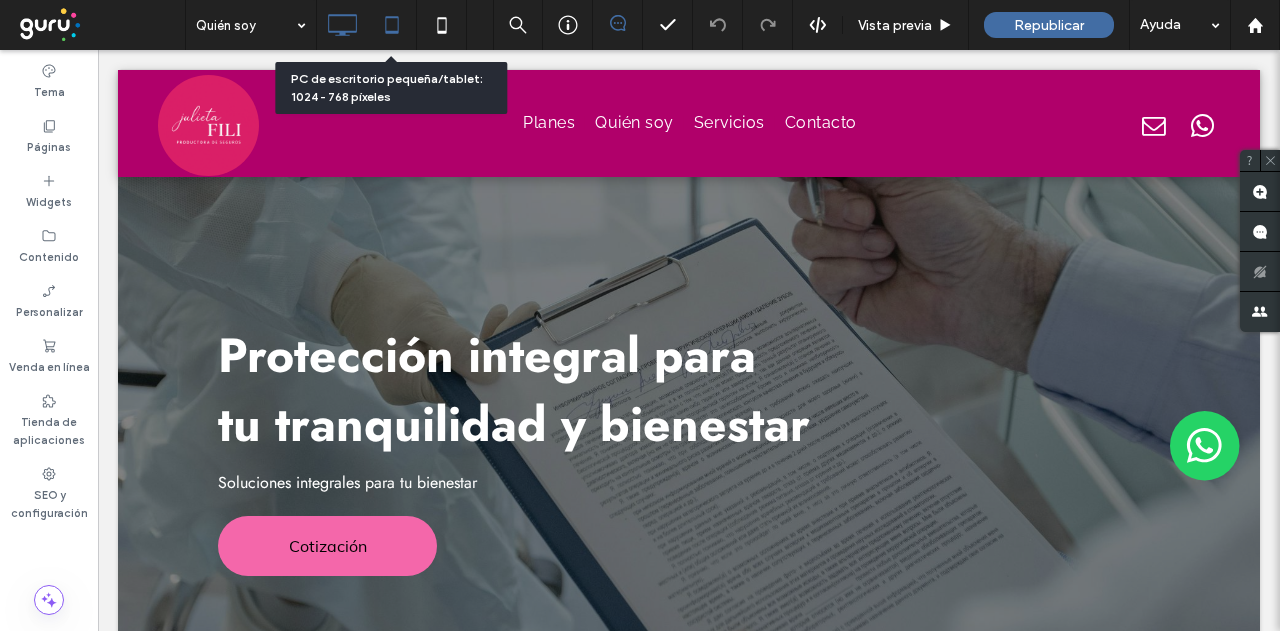 click 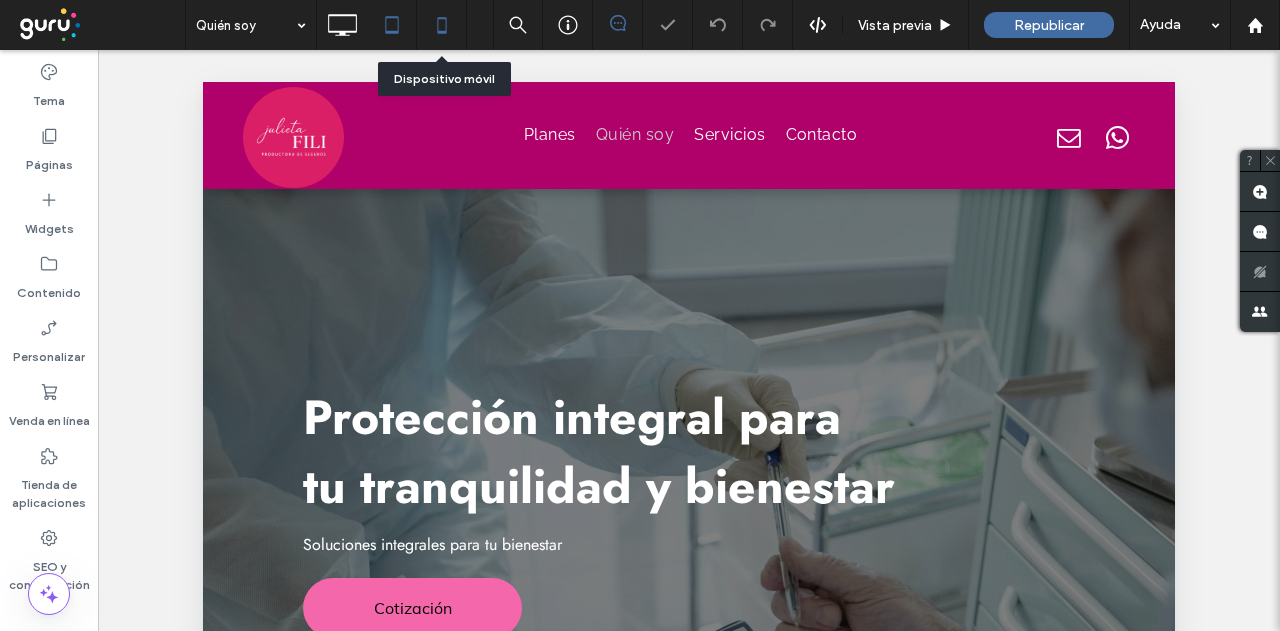 click 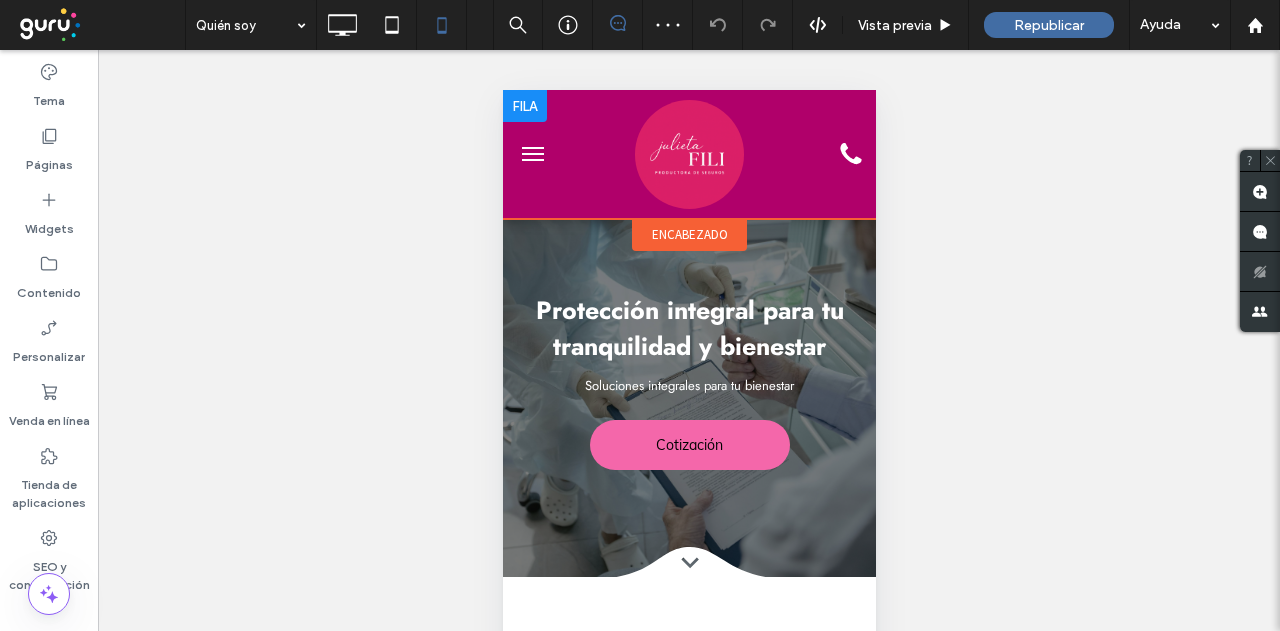 scroll, scrollTop: 0, scrollLeft: 0, axis: both 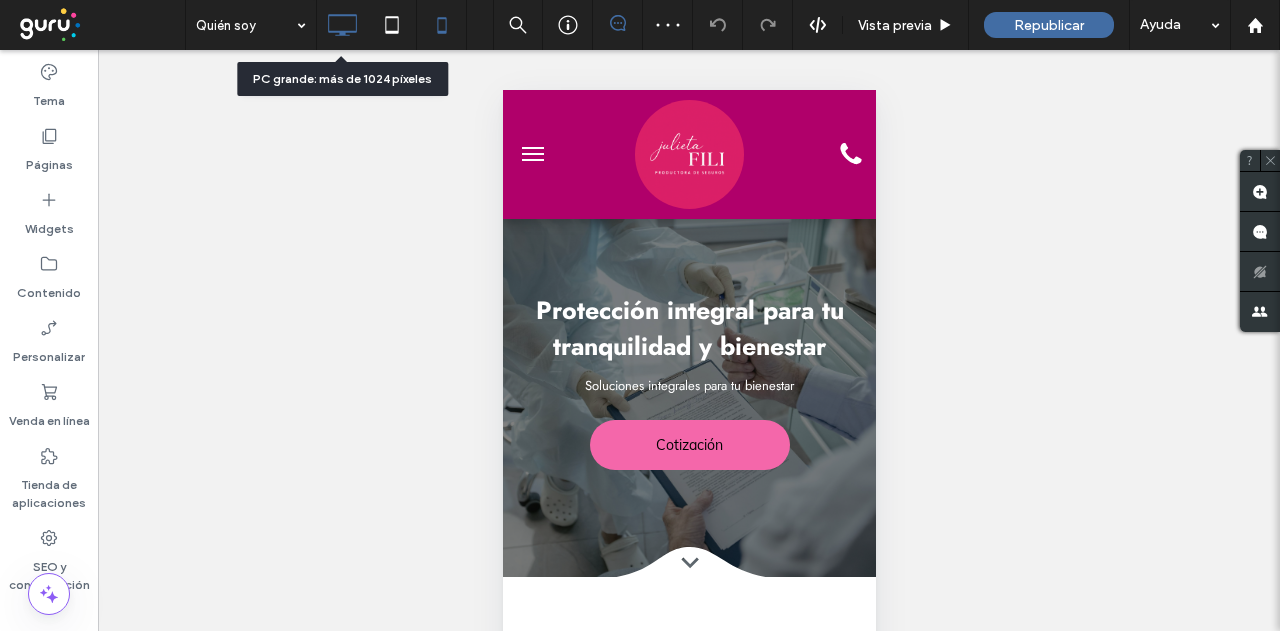 click 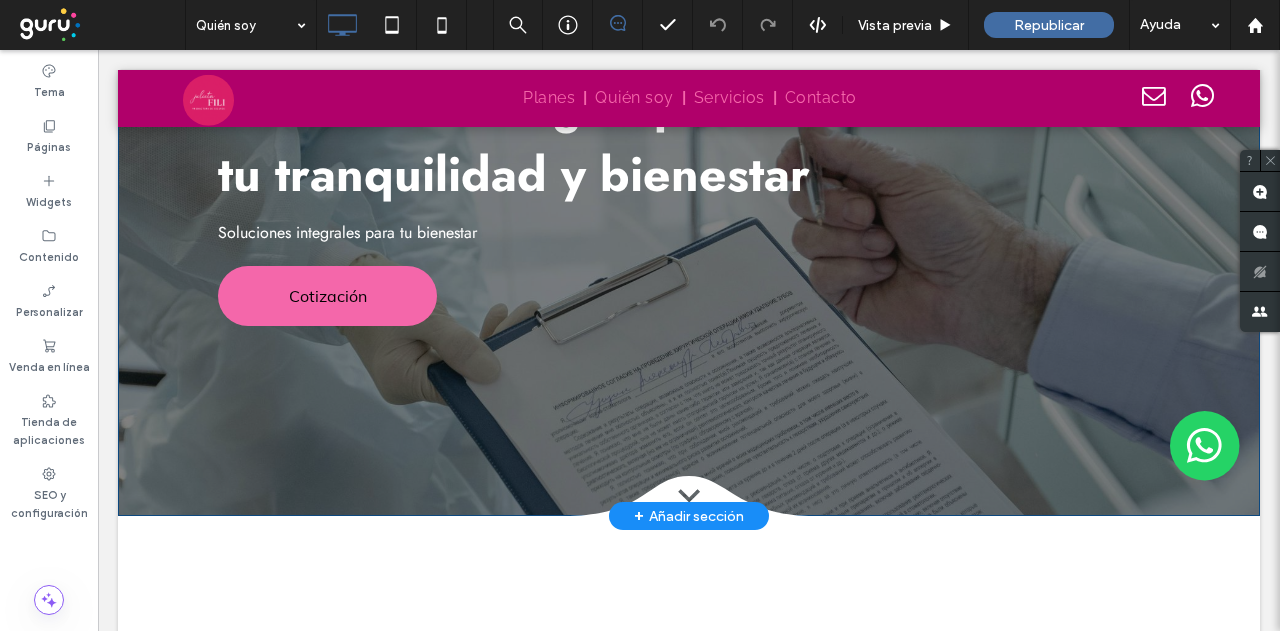 scroll, scrollTop: 500, scrollLeft: 0, axis: vertical 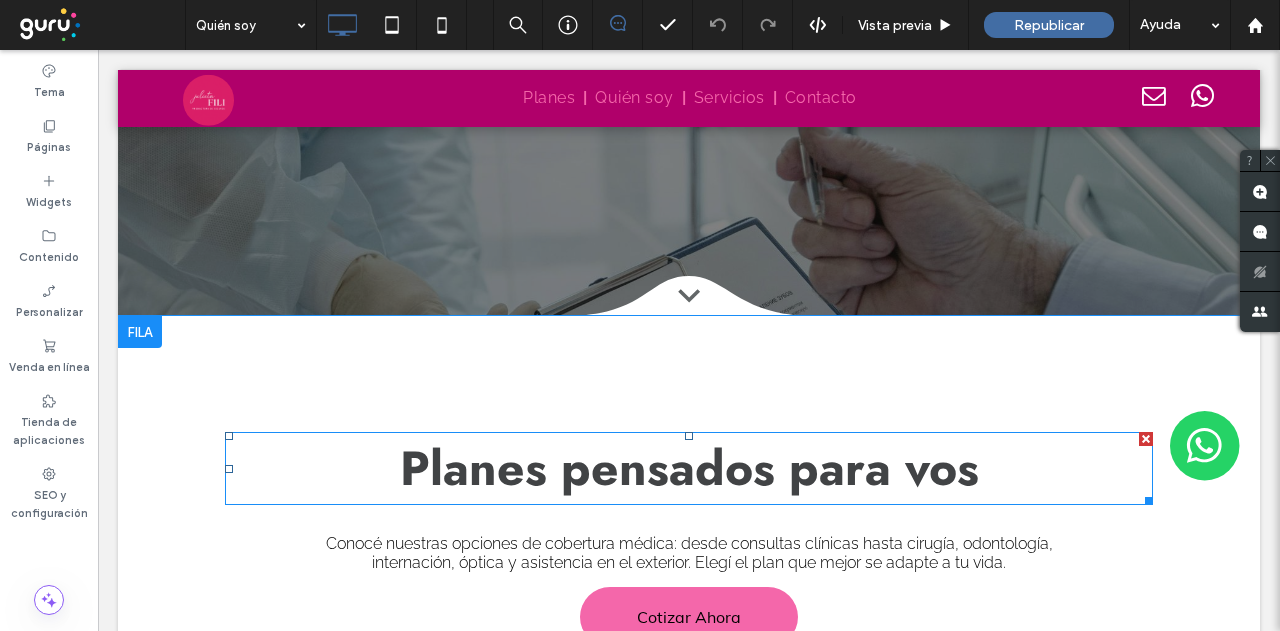 click on "Planes pensados para vos" at bounding box center (689, 468) 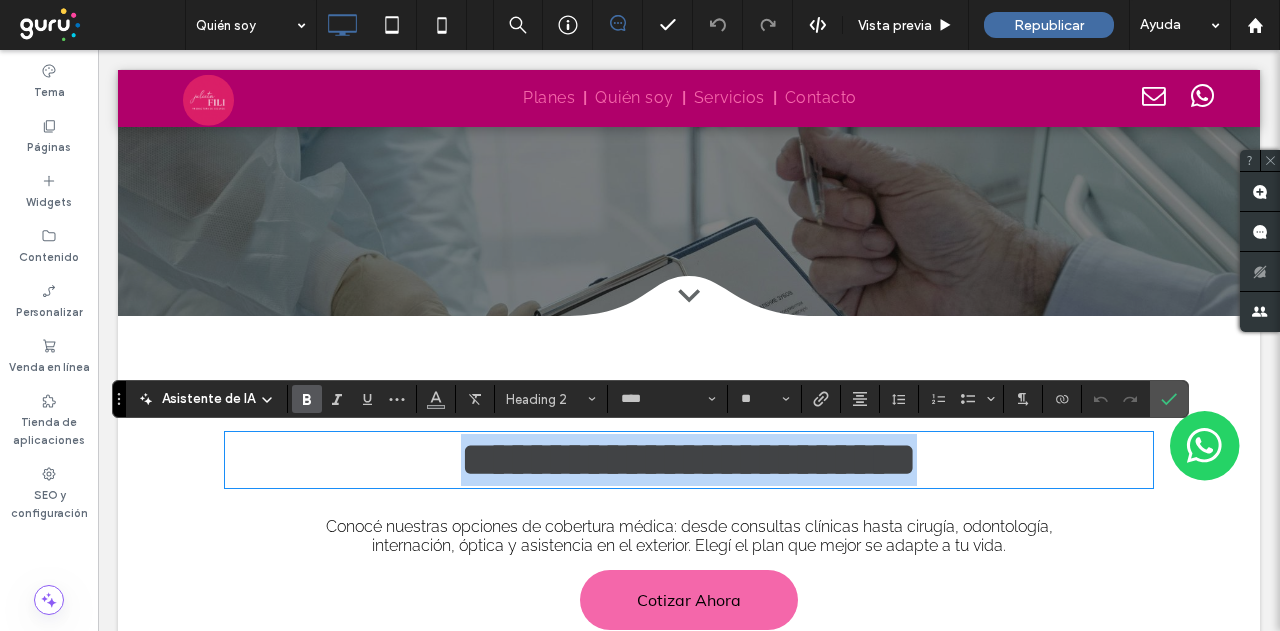 click on "**********" at bounding box center [689, 459] 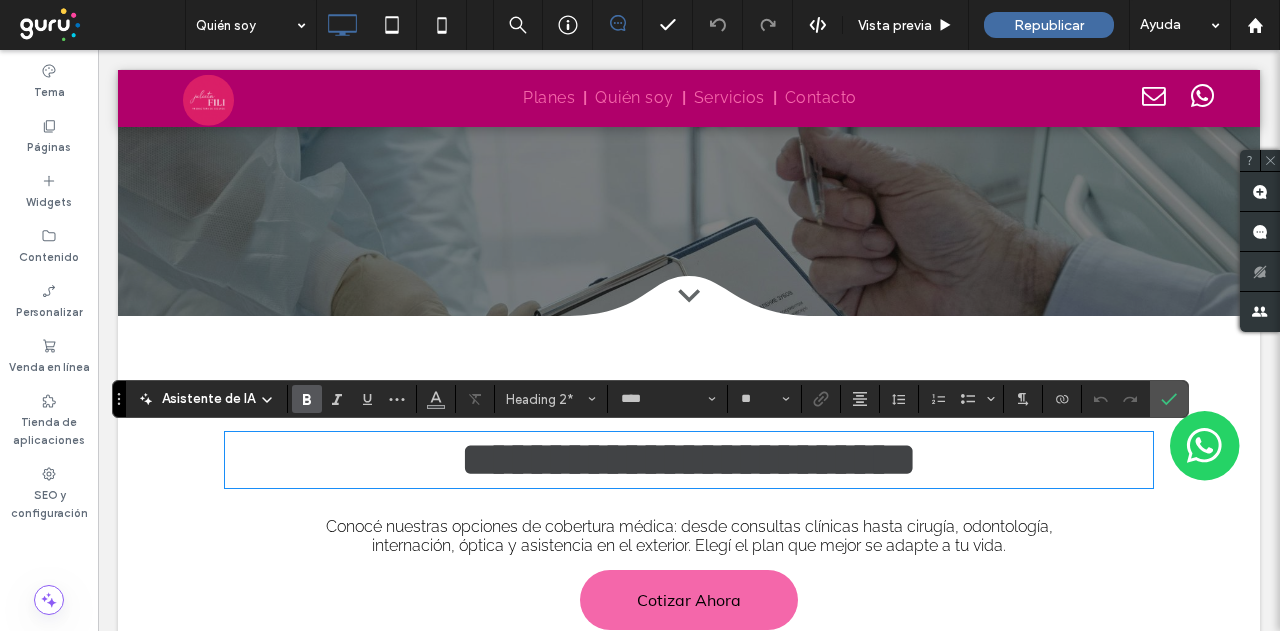 click on "**********" at bounding box center (689, 459) 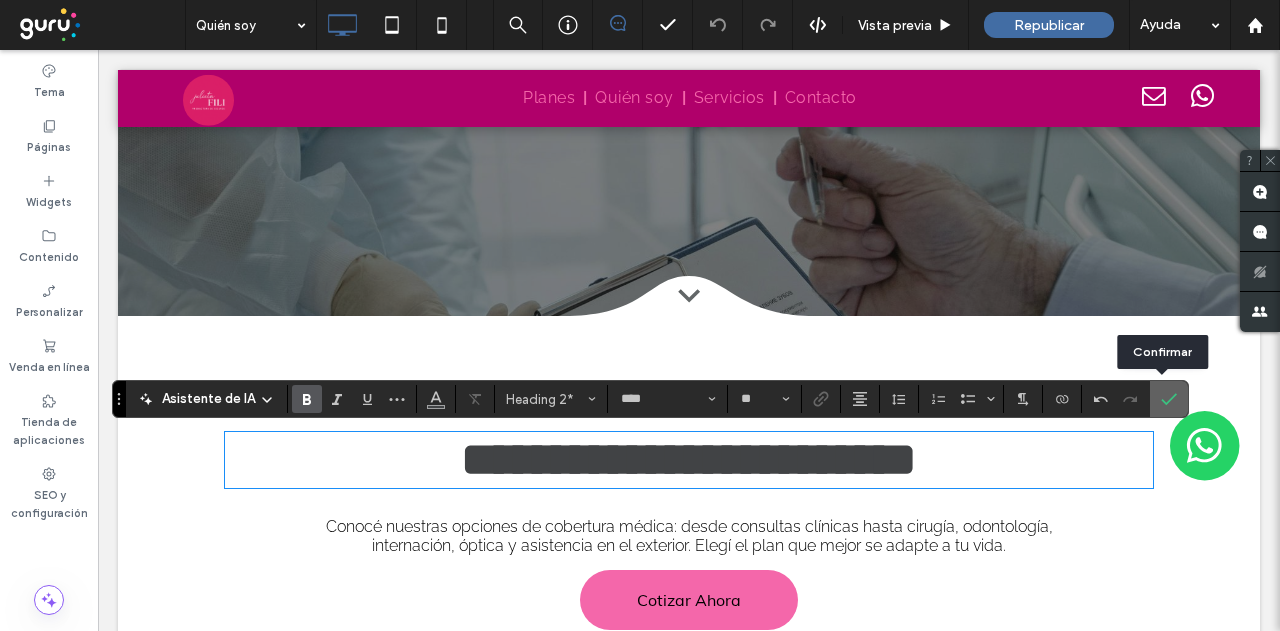 click 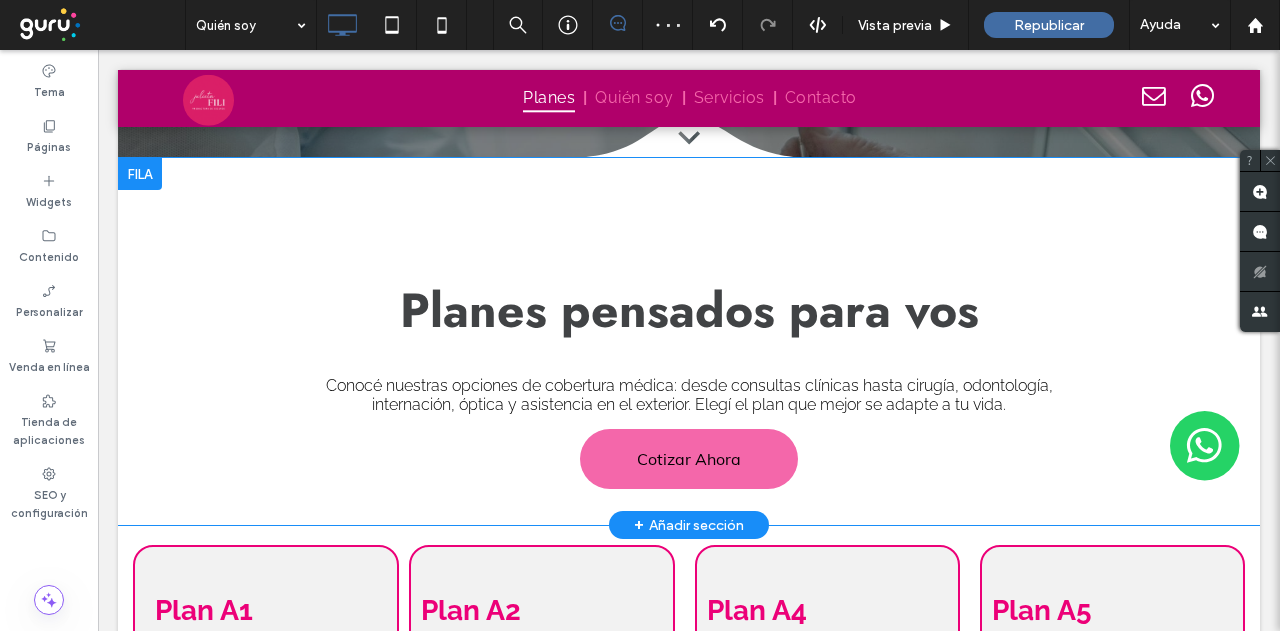 scroll, scrollTop: 800, scrollLeft: 0, axis: vertical 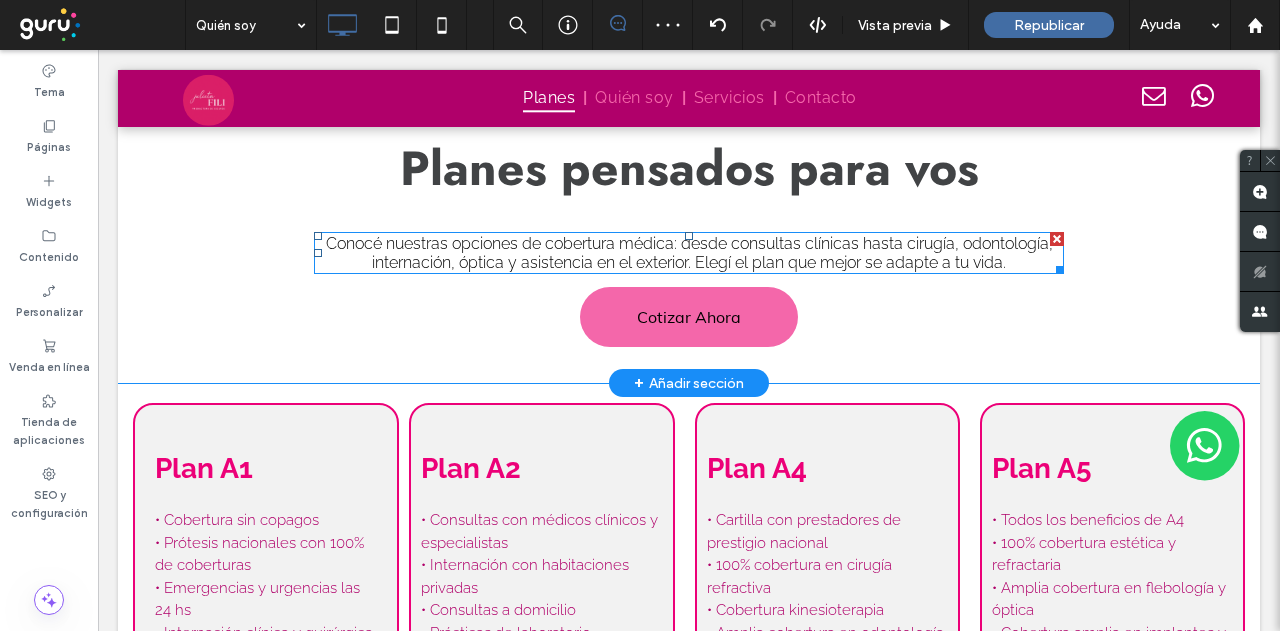 click on "Conocé nuestras opciones de cobertura médica: desde consultas clínicas hasta cirugía, odontología, internación, óptica y asistencia en el exterior. Elegí el plan que mejor se adapte a tu vida." at bounding box center (689, 253) 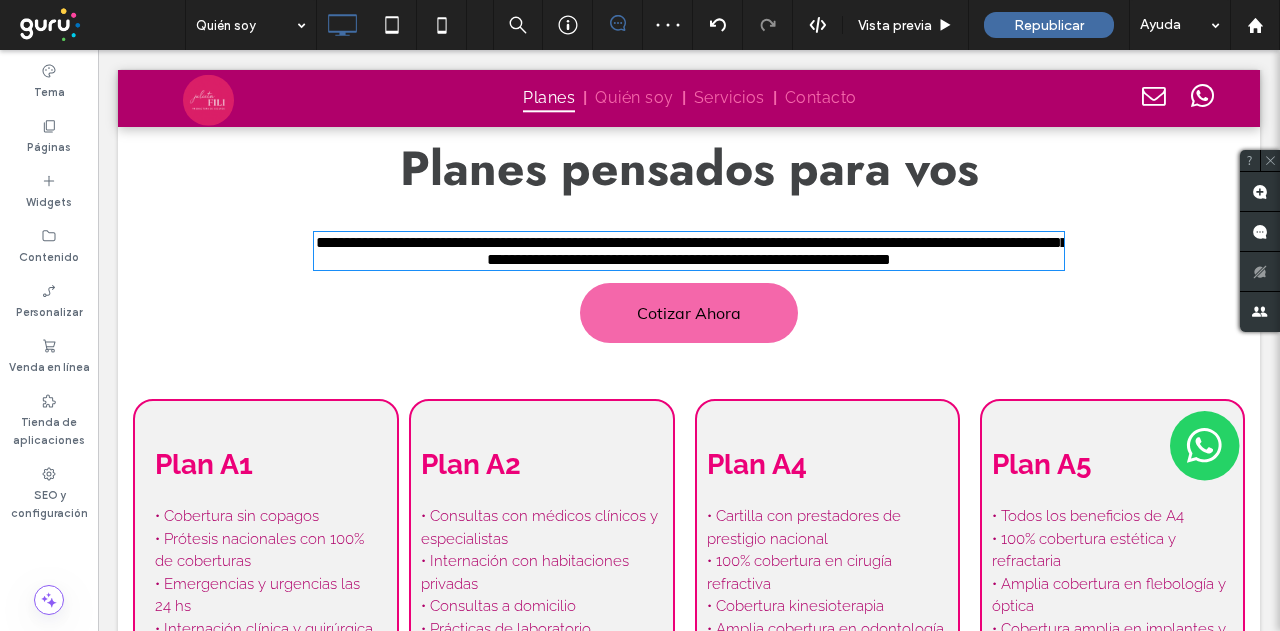 type on "*******" 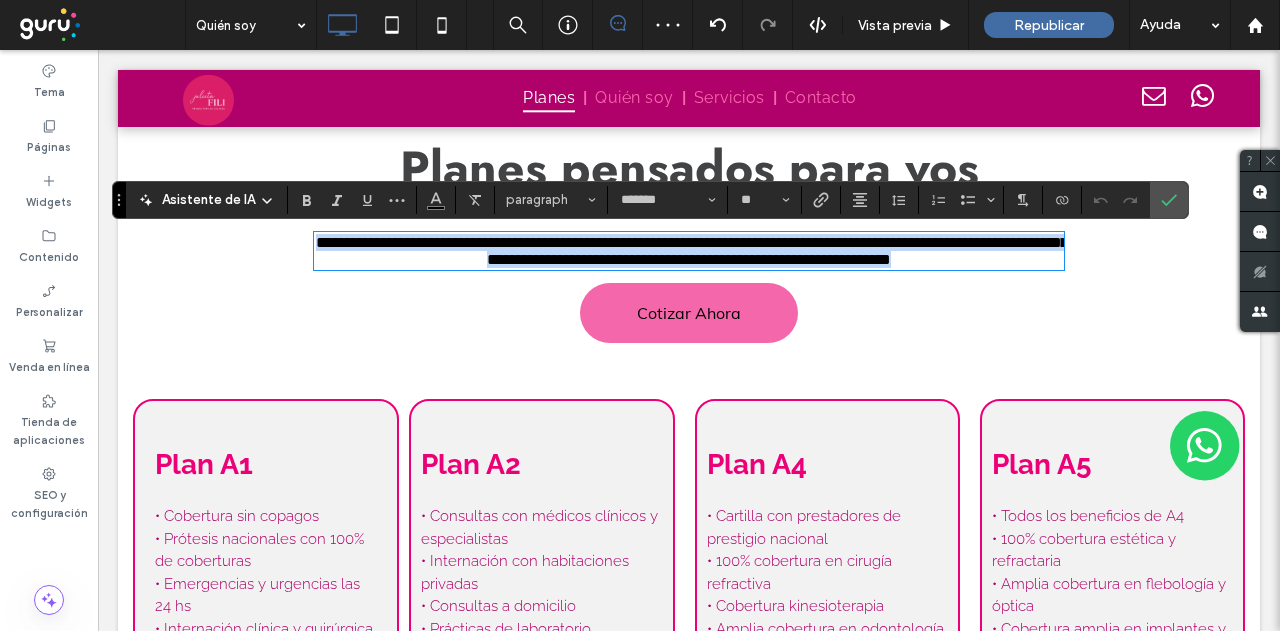 click on "**********" at bounding box center (692, 251) 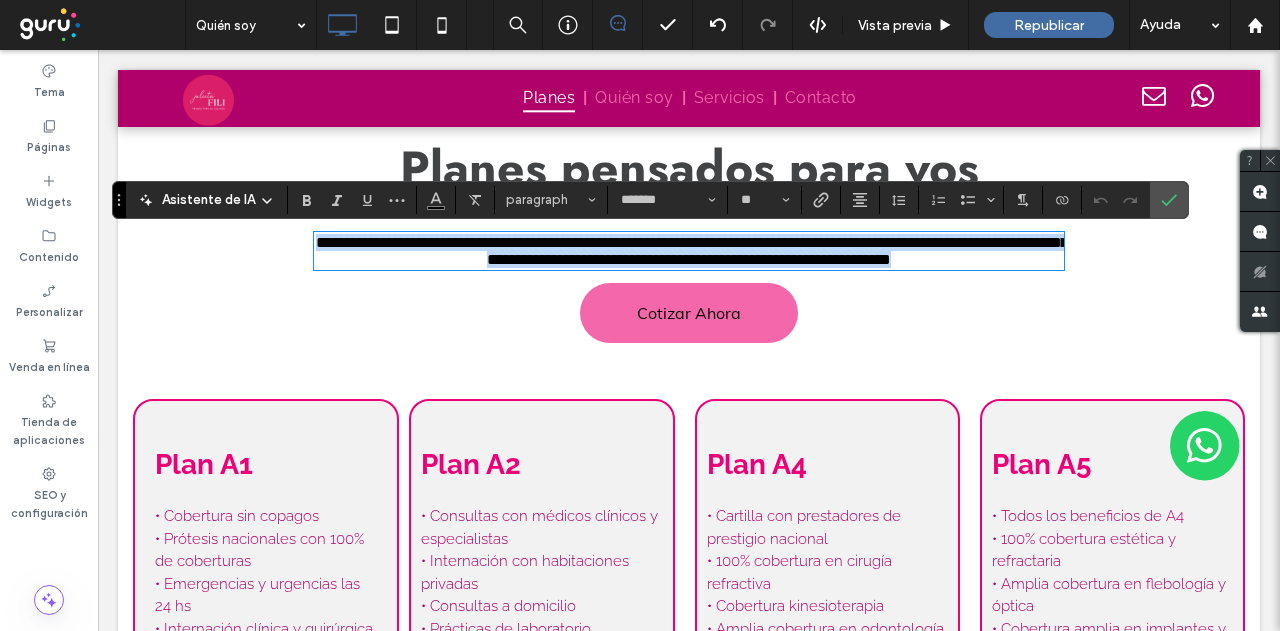 click on "**********" at bounding box center (692, 251) 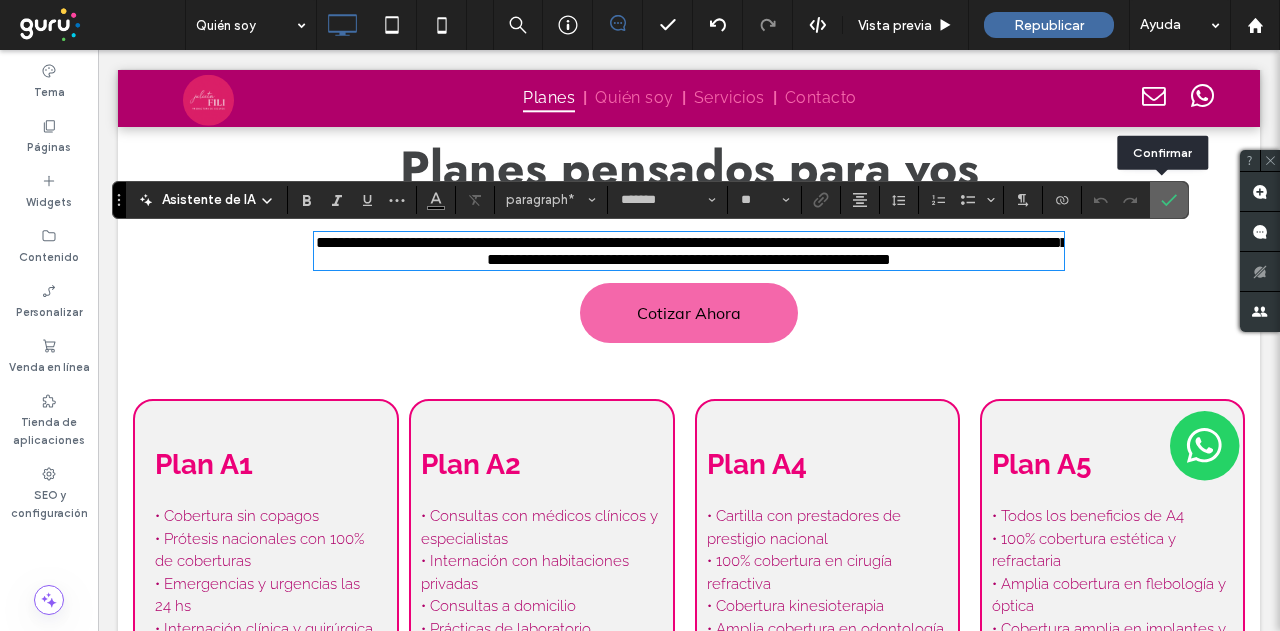 click 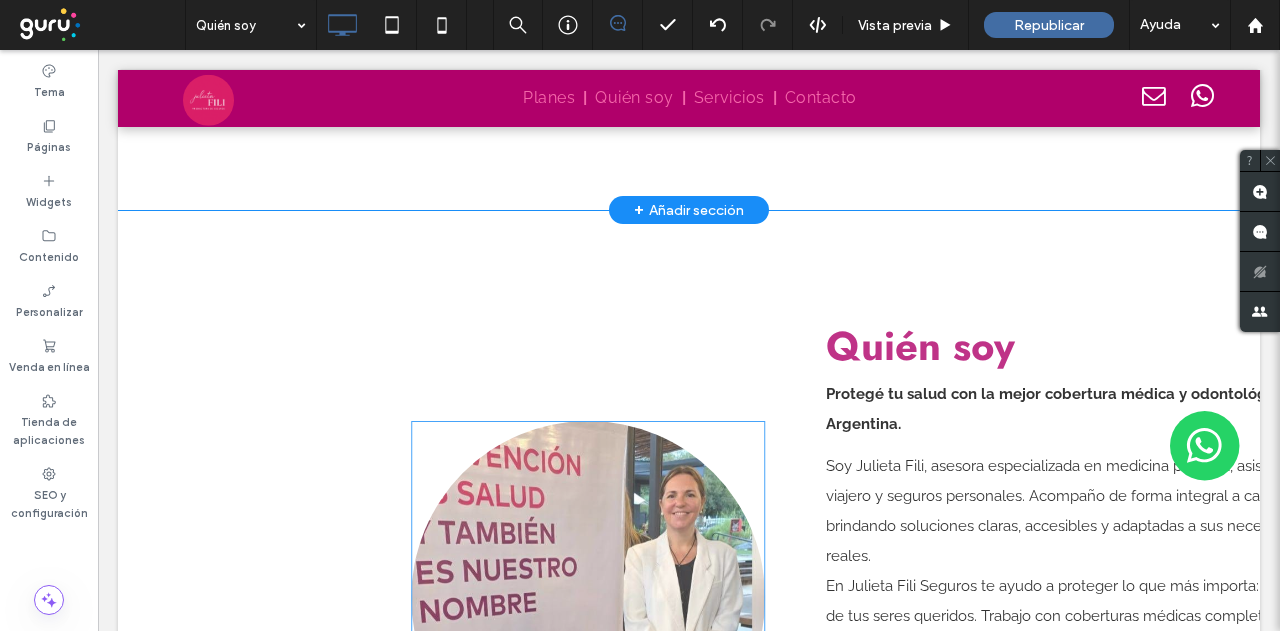 scroll, scrollTop: 1700, scrollLeft: 0, axis: vertical 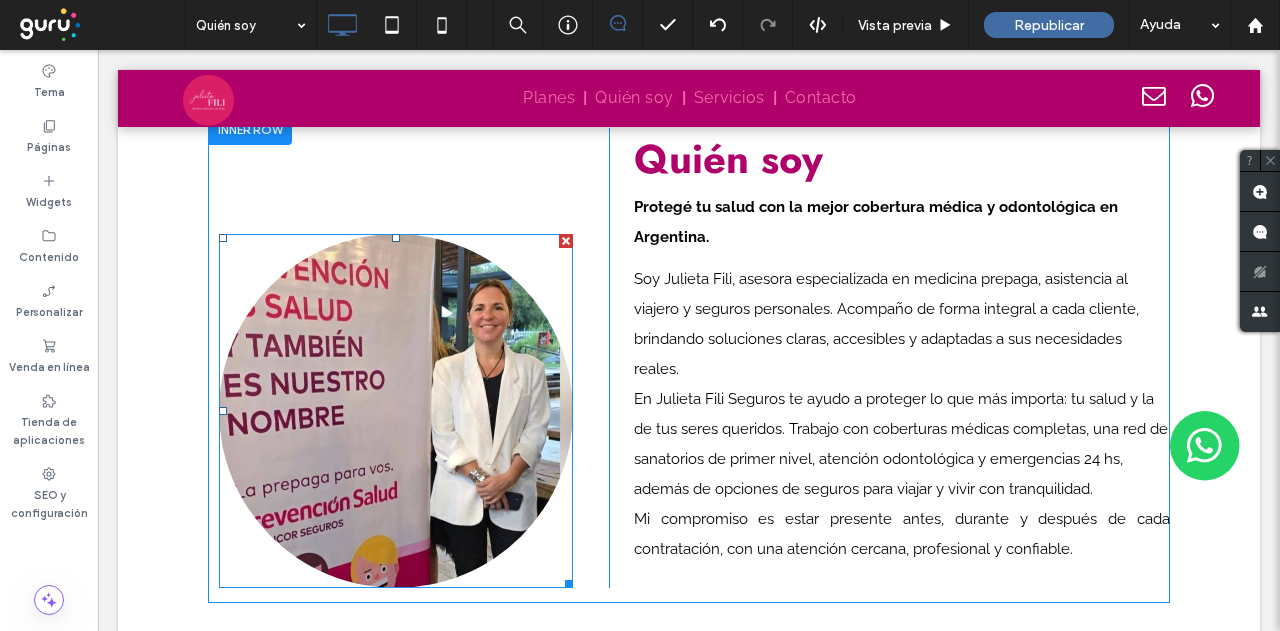 click at bounding box center (395, 411) 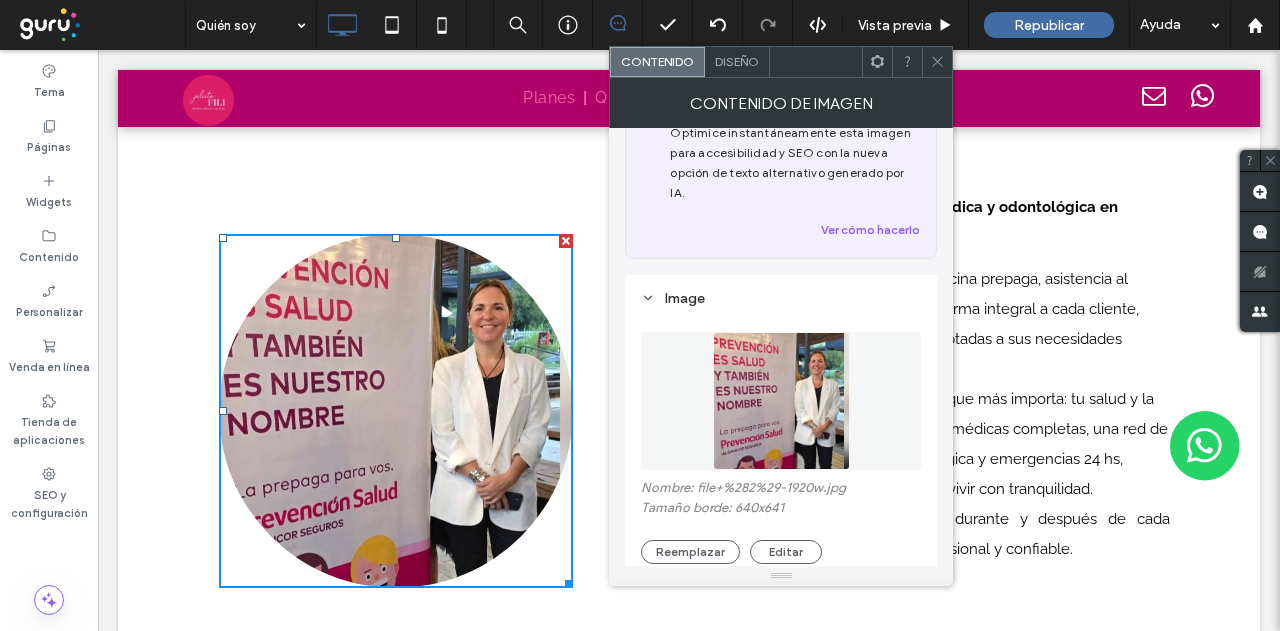 scroll, scrollTop: 200, scrollLeft: 0, axis: vertical 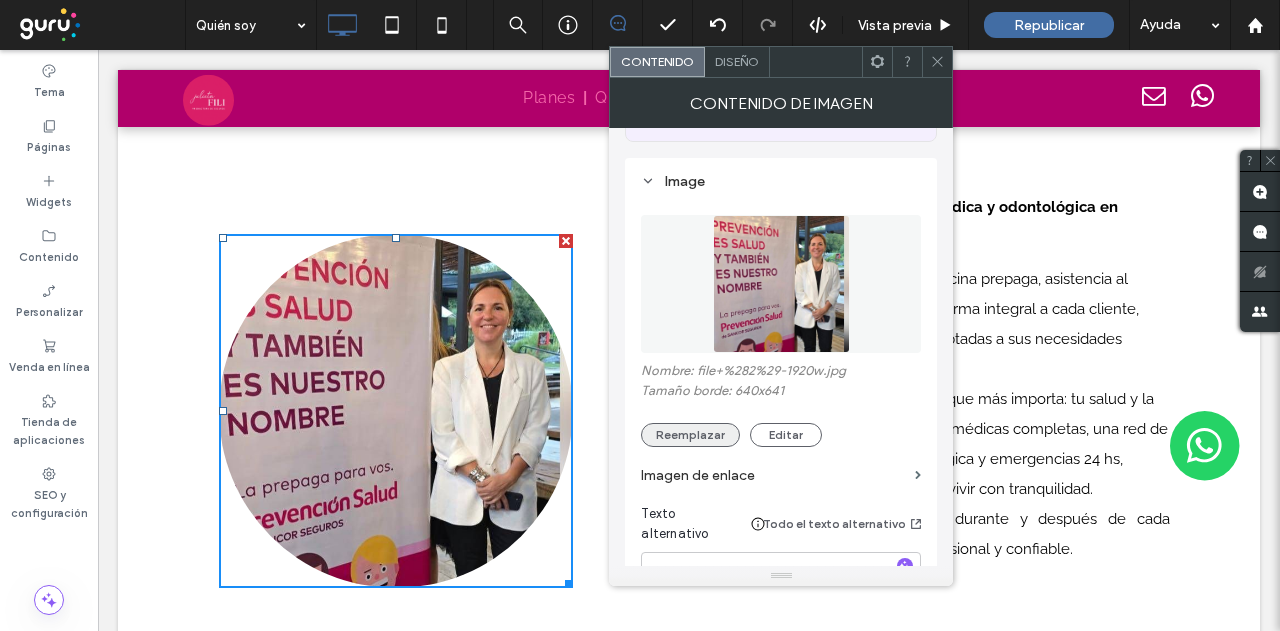 click on "Reemplazar" at bounding box center [690, 435] 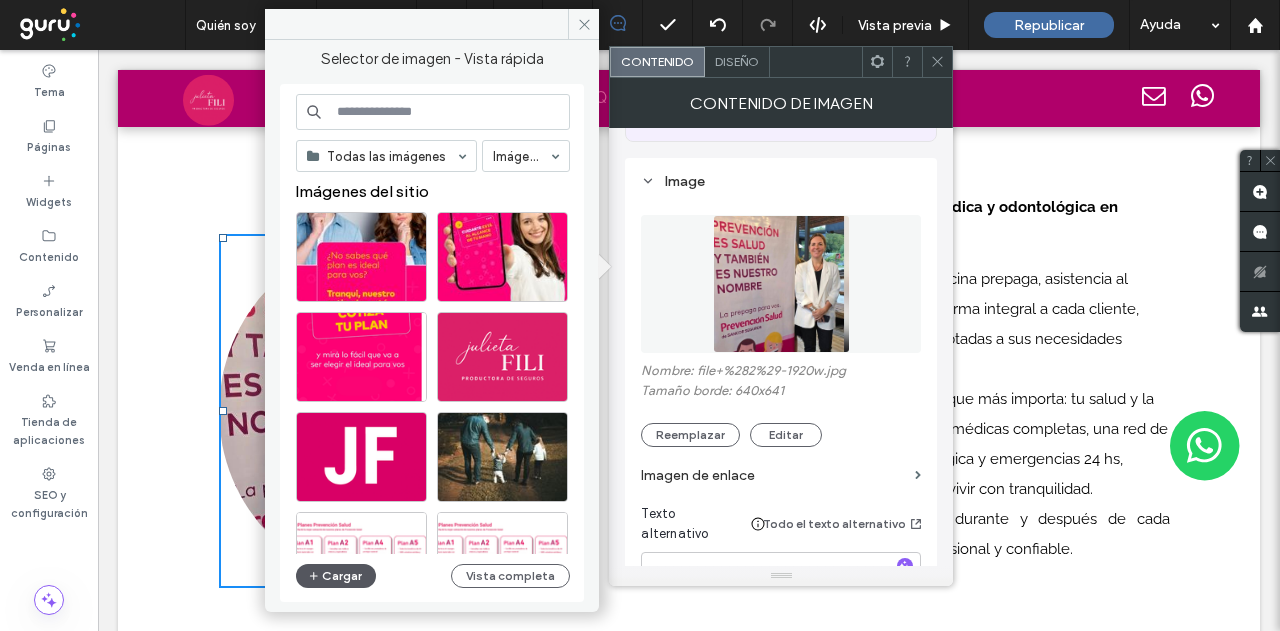 click on "Cargar" at bounding box center (336, 576) 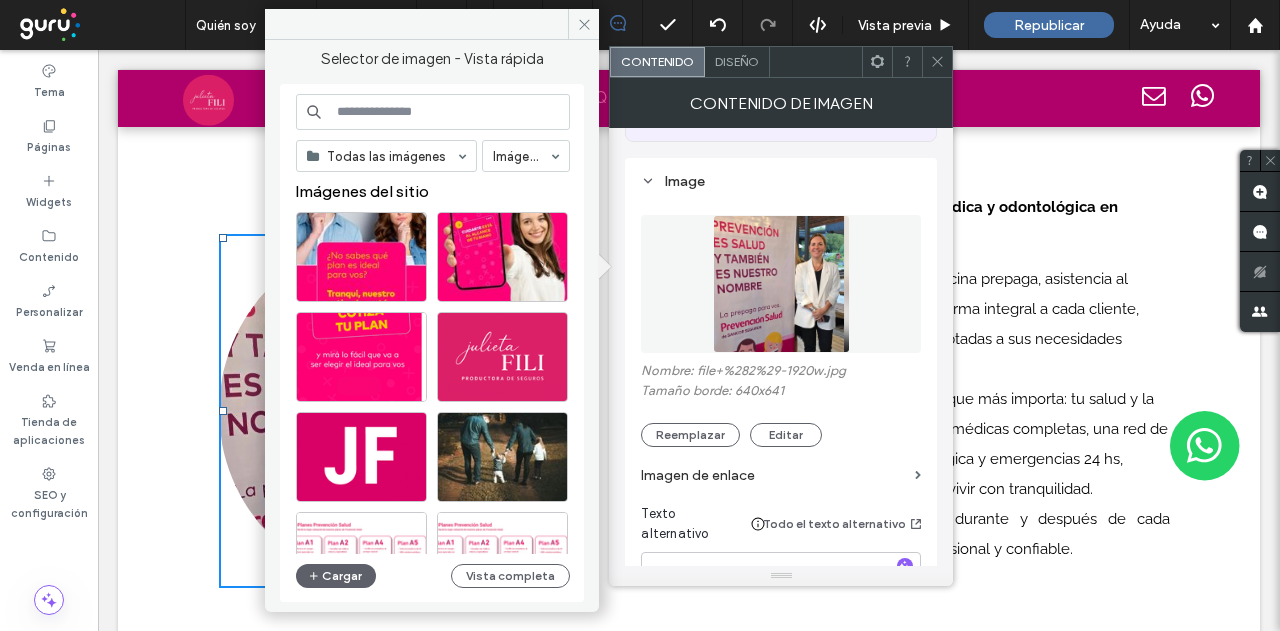 drag, startPoint x: 942, startPoint y: 57, endPoint x: 633, endPoint y: 19, distance: 311.3278 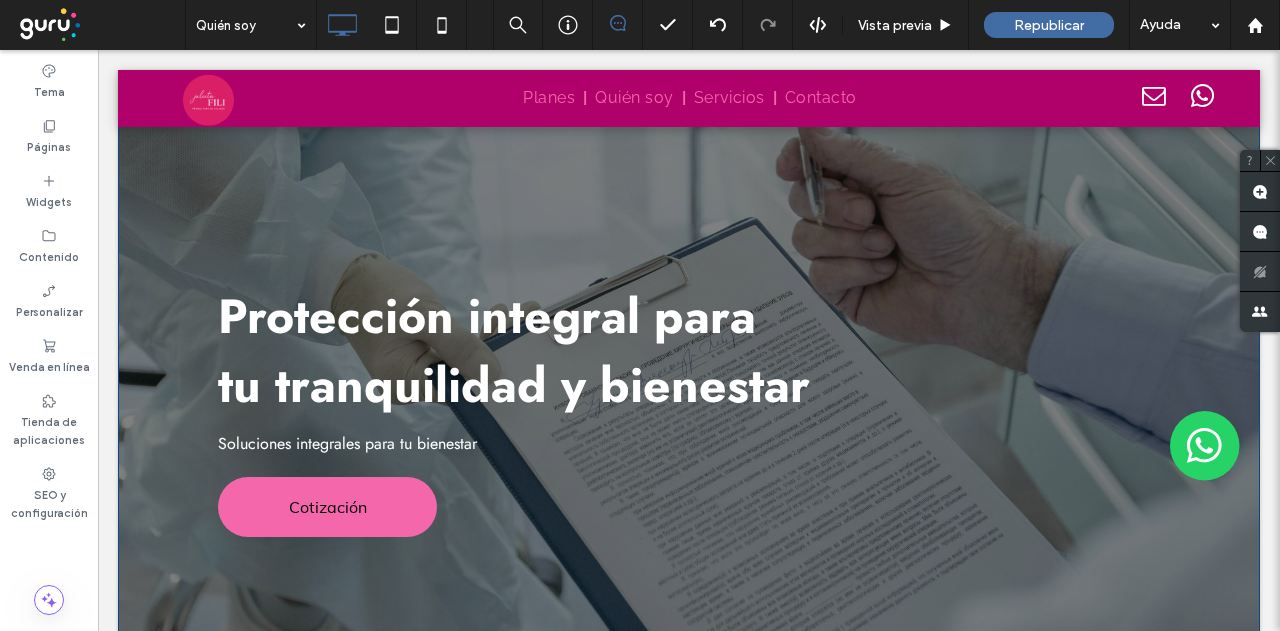 scroll, scrollTop: 0, scrollLeft: 0, axis: both 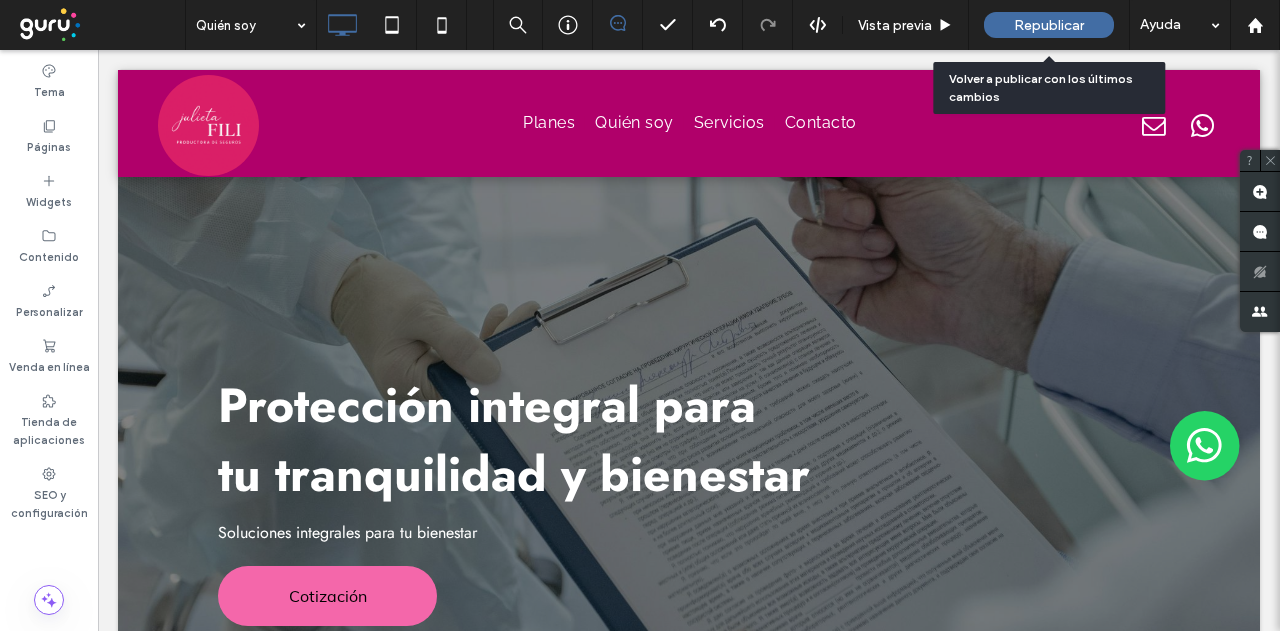 click on "Republicar" at bounding box center [1049, 25] 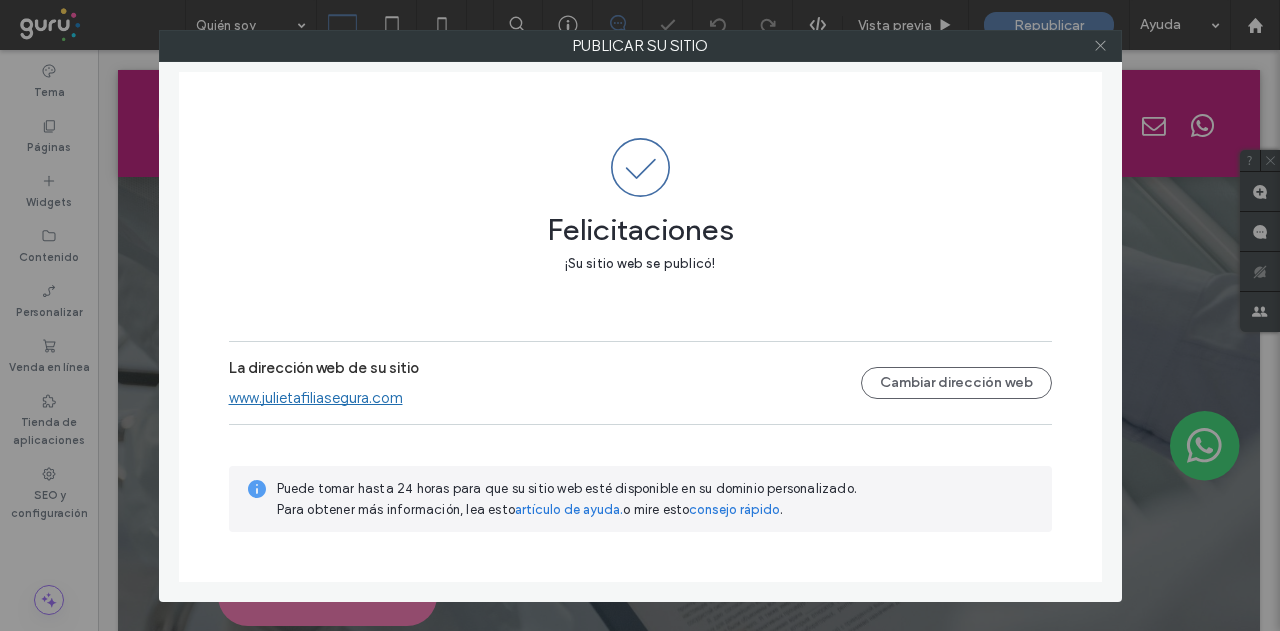 click 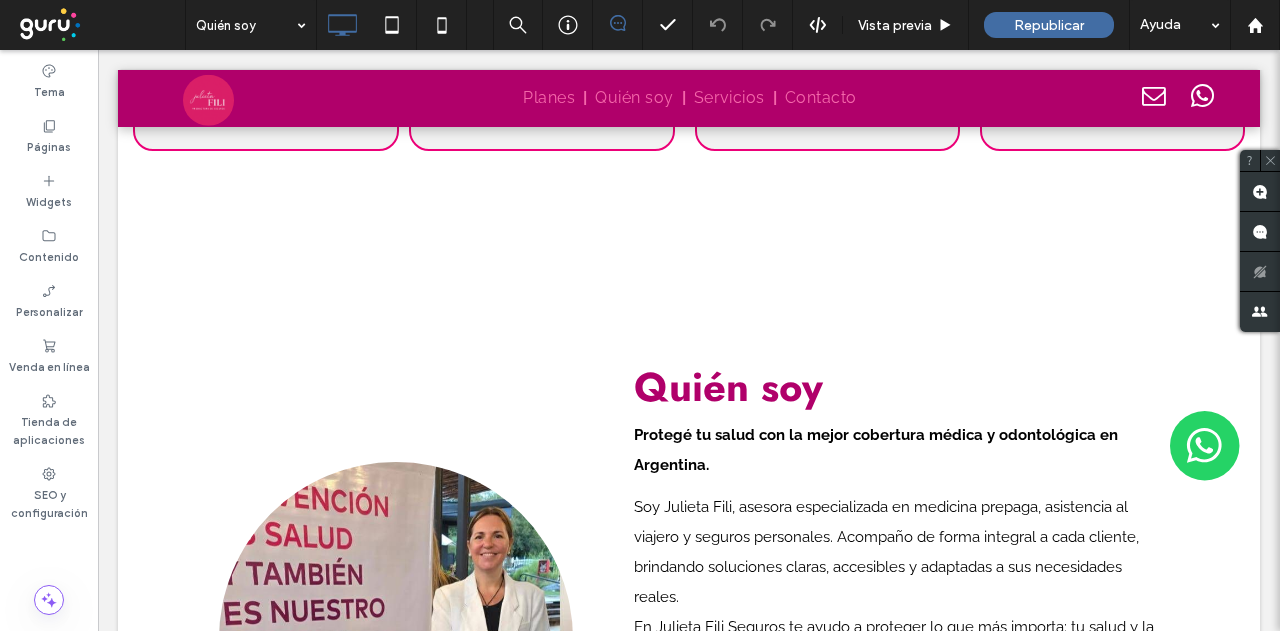 scroll, scrollTop: 1400, scrollLeft: 0, axis: vertical 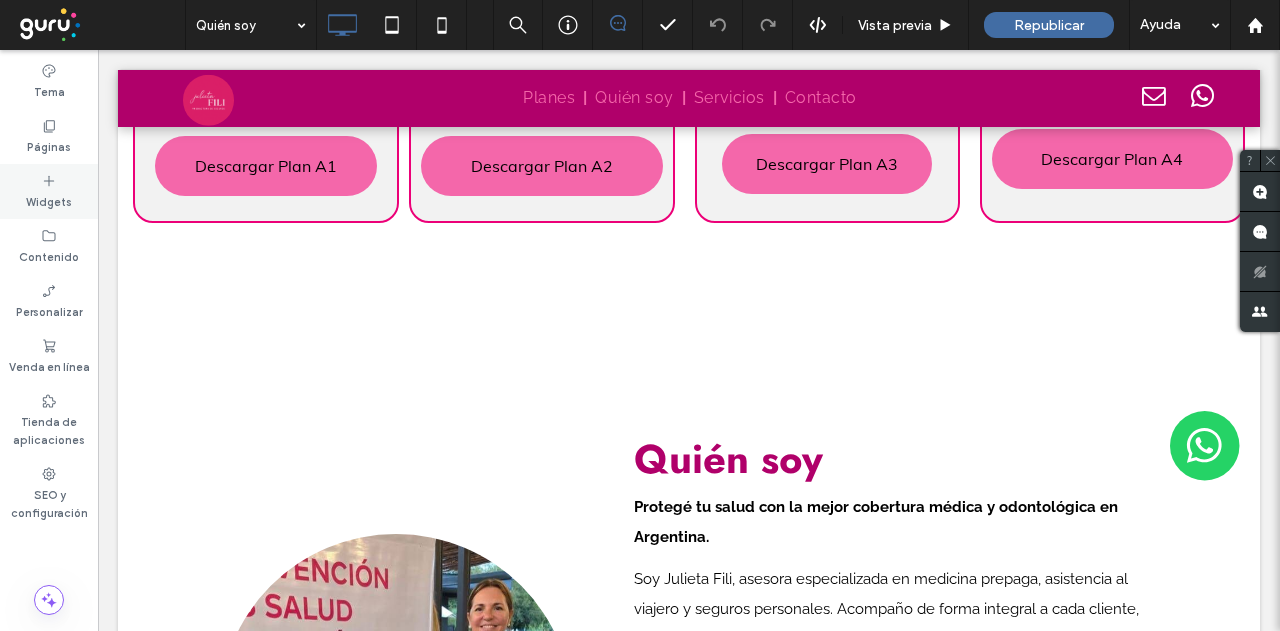 click 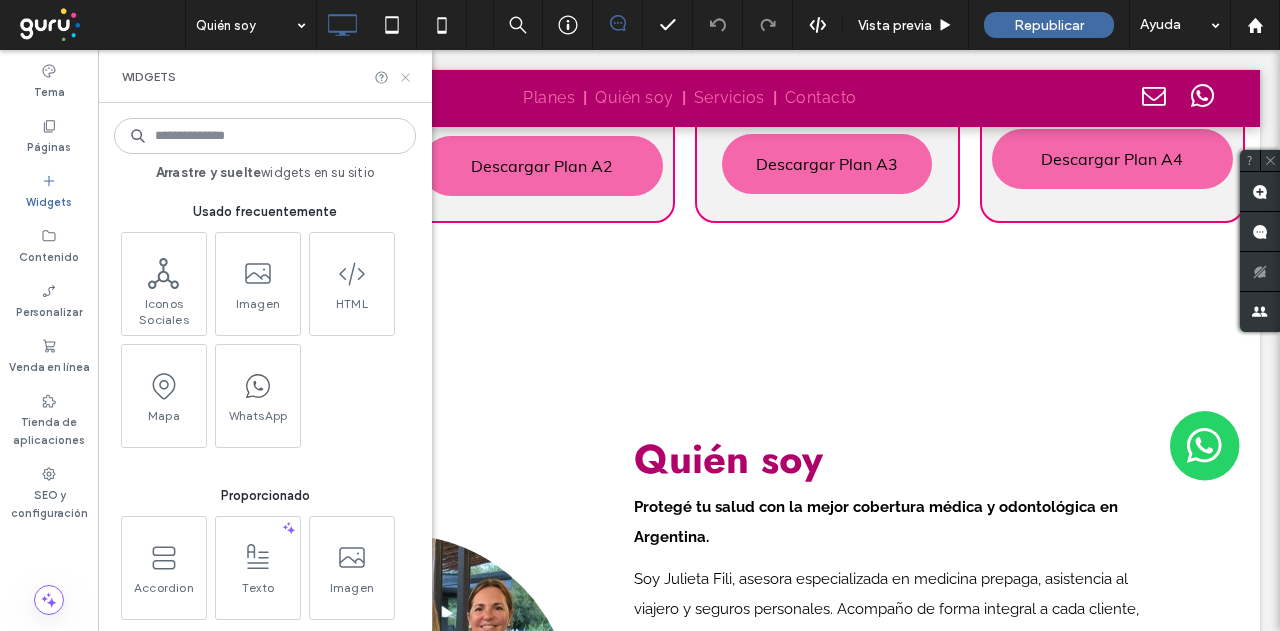 click 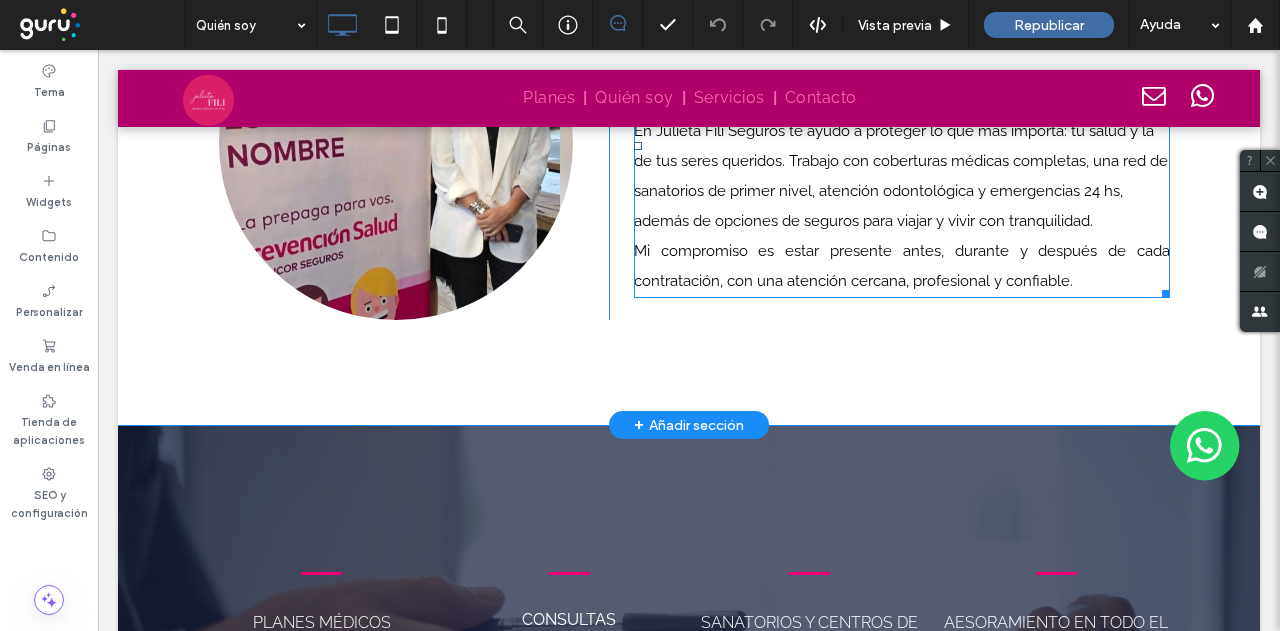 scroll, scrollTop: 2000, scrollLeft: 0, axis: vertical 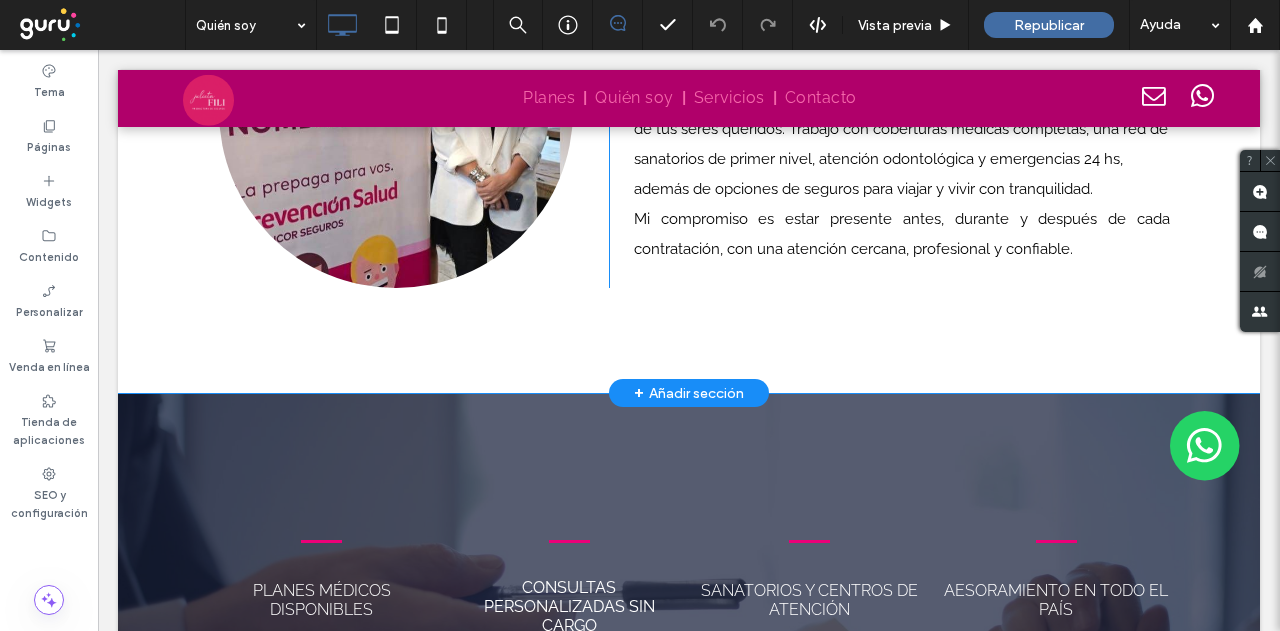 click on "+ Añadir sección" at bounding box center [689, 393] 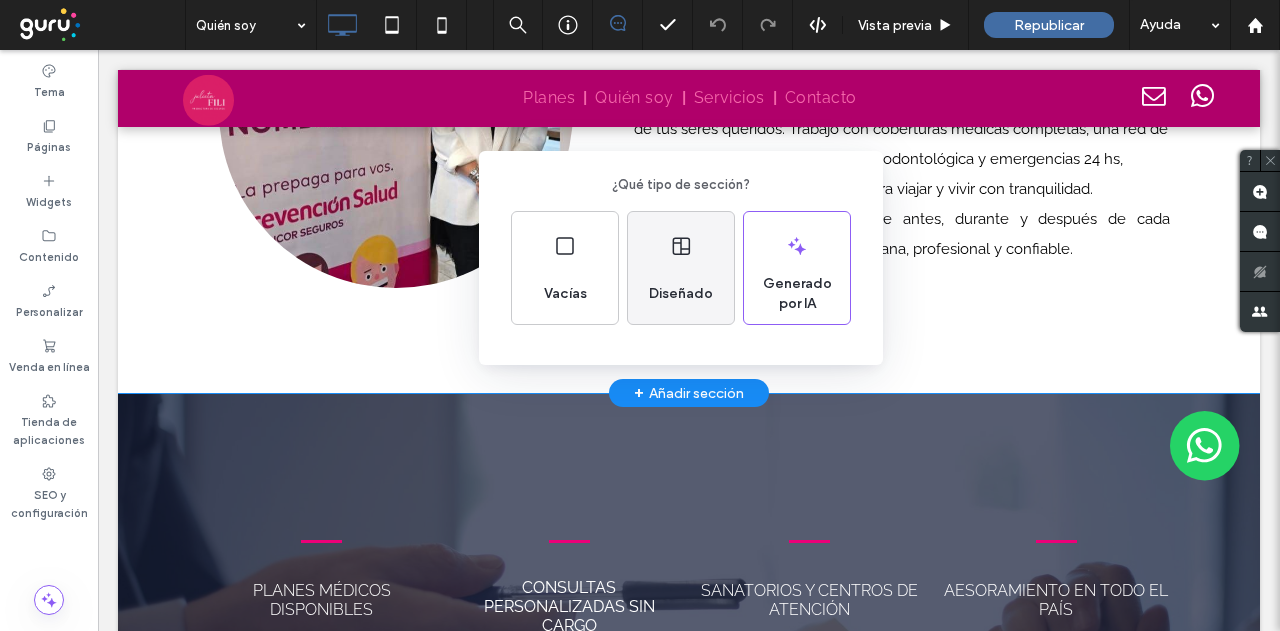 click on "Diseñado" at bounding box center (681, 294) 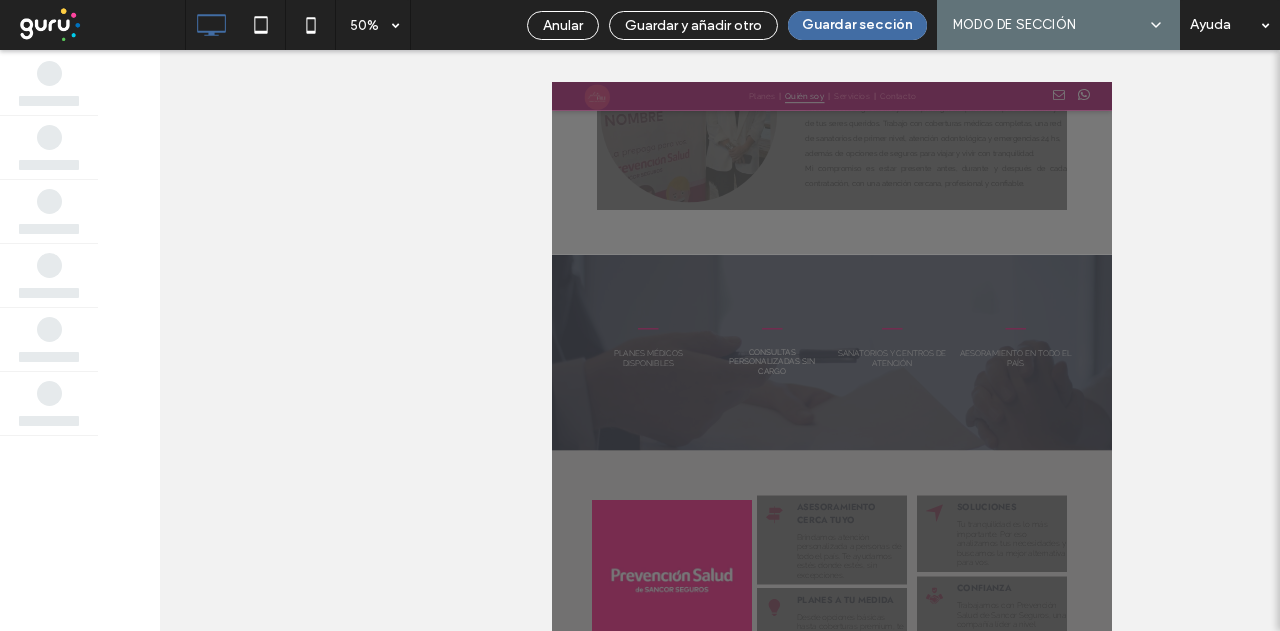 scroll, scrollTop: 2022, scrollLeft: 0, axis: vertical 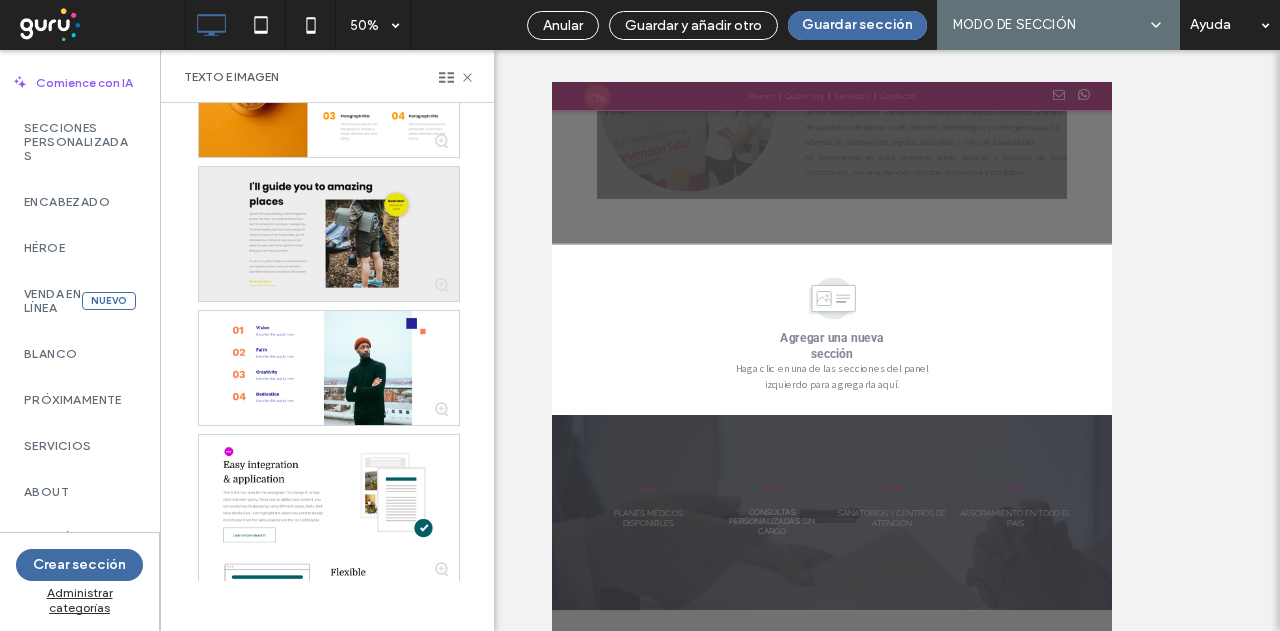 click at bounding box center (329, 234) 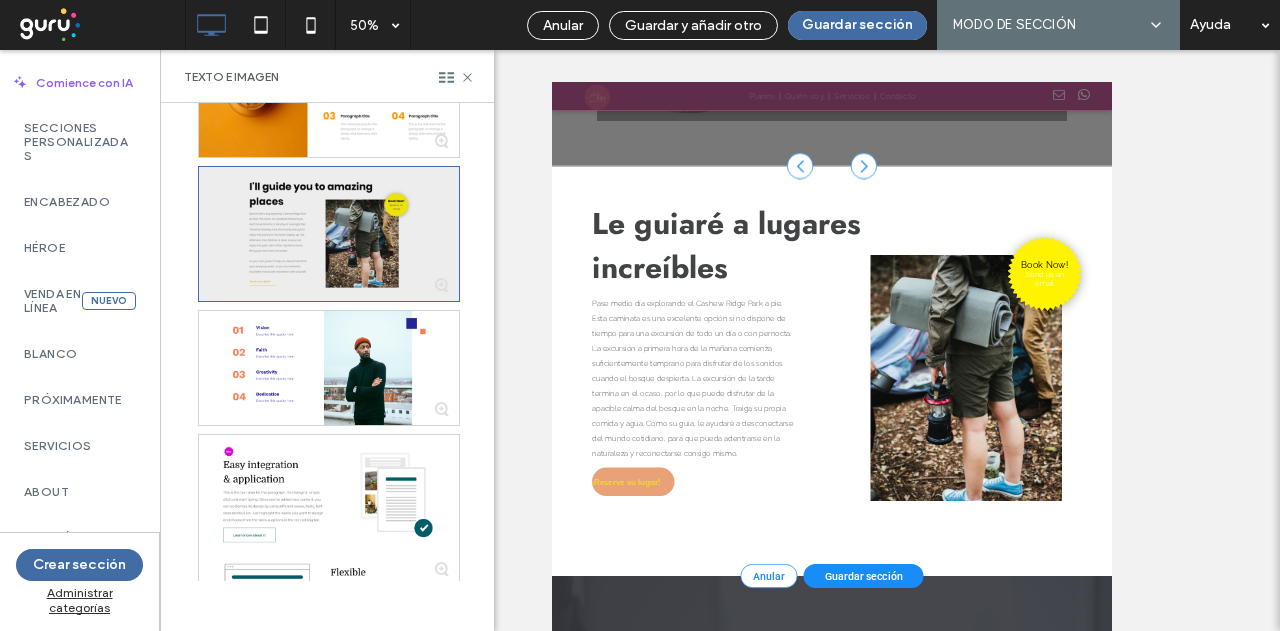 scroll, scrollTop: 2180, scrollLeft: 0, axis: vertical 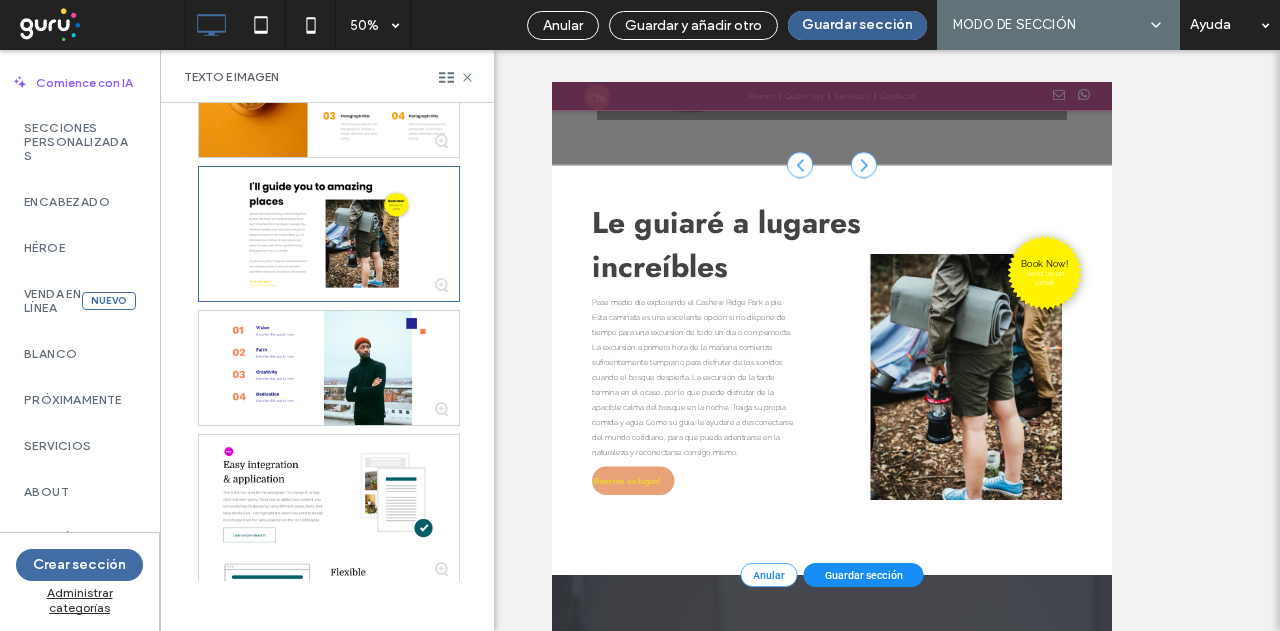 click on "Guardar sección" at bounding box center (857, 25) 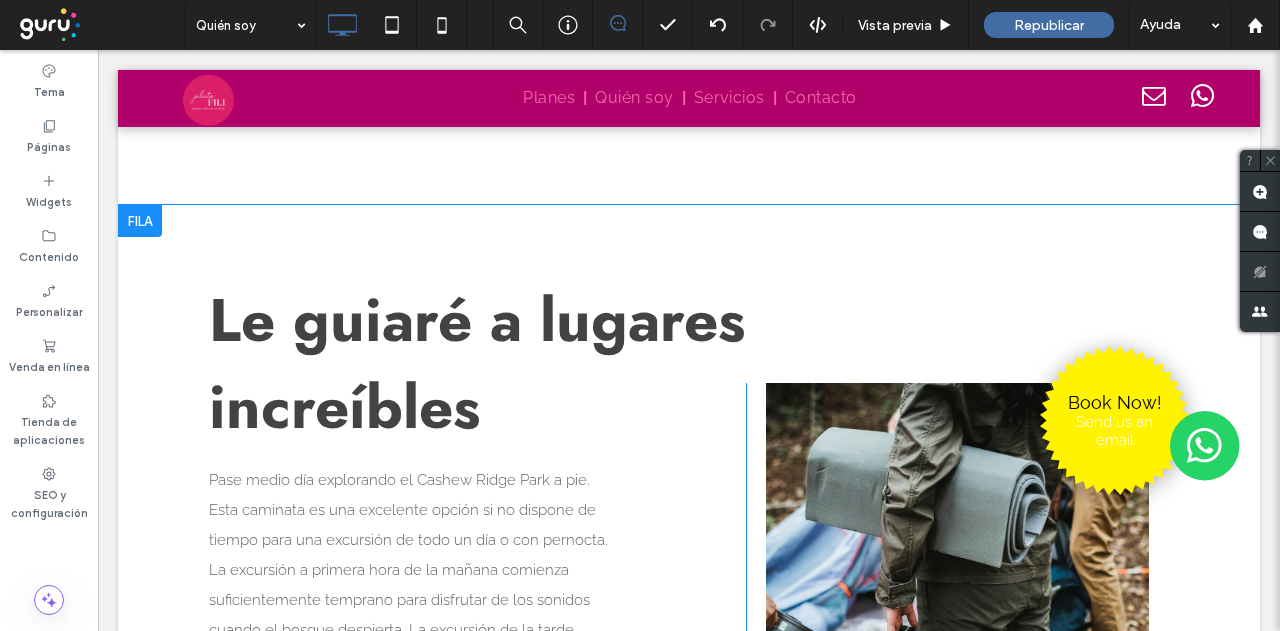 scroll, scrollTop: 2157, scrollLeft: 0, axis: vertical 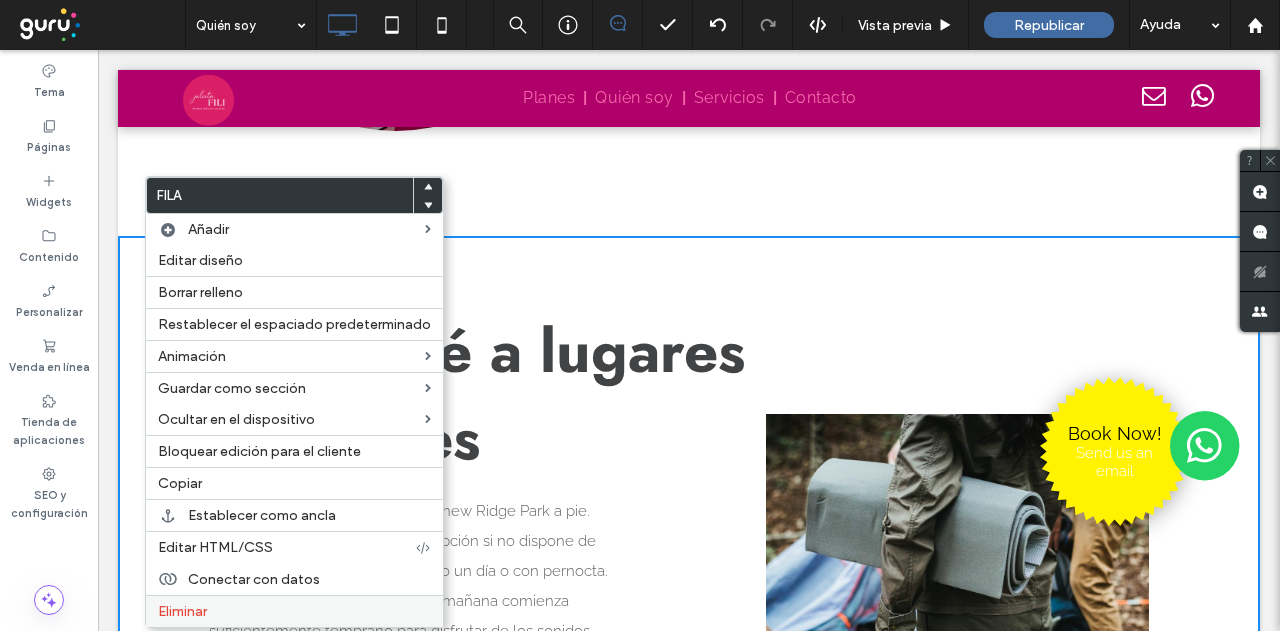 click on "Eliminar" at bounding box center (182, 611) 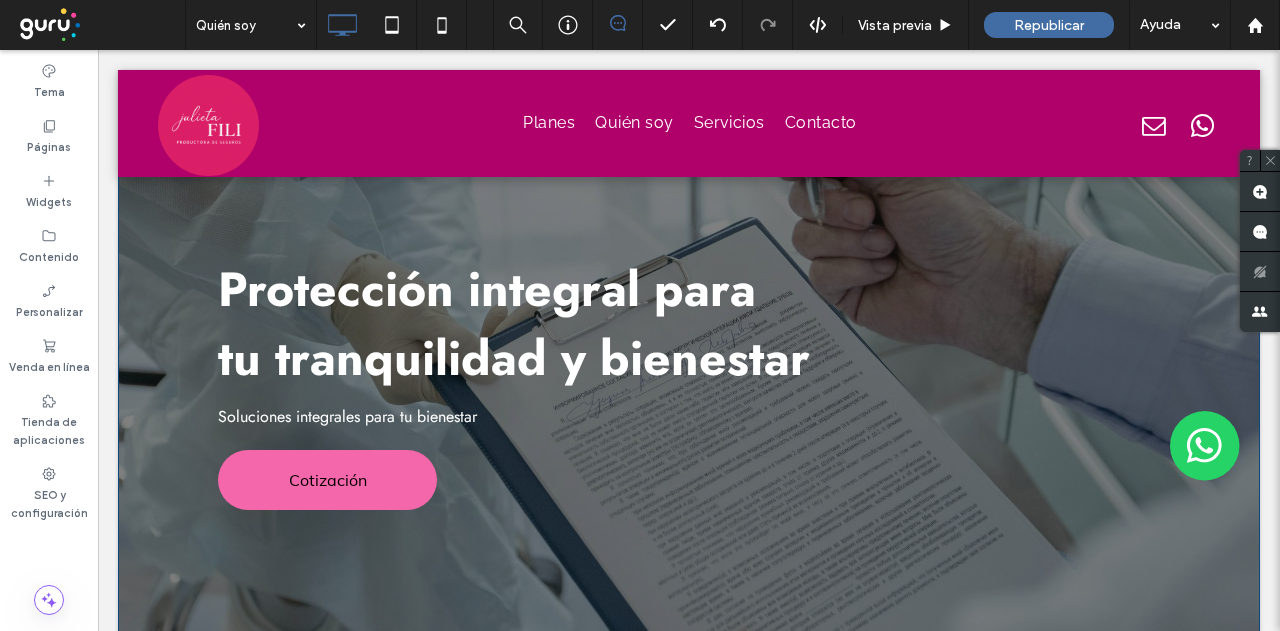scroll, scrollTop: 0, scrollLeft: 0, axis: both 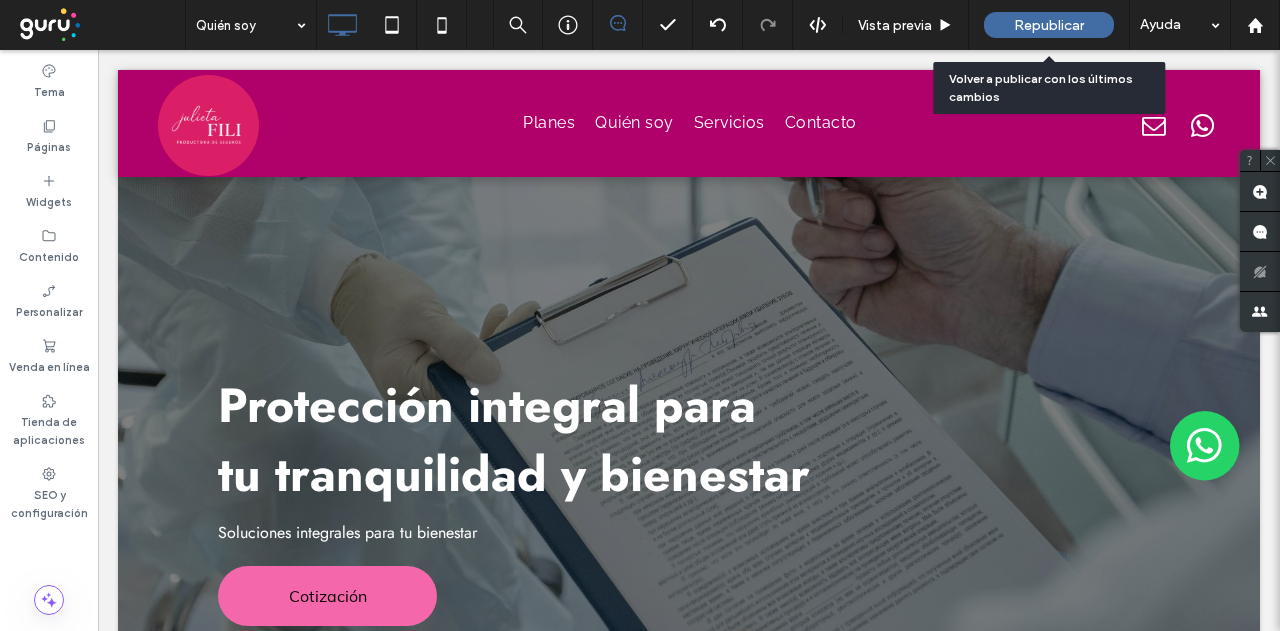 click on "Republicar" at bounding box center (1049, 25) 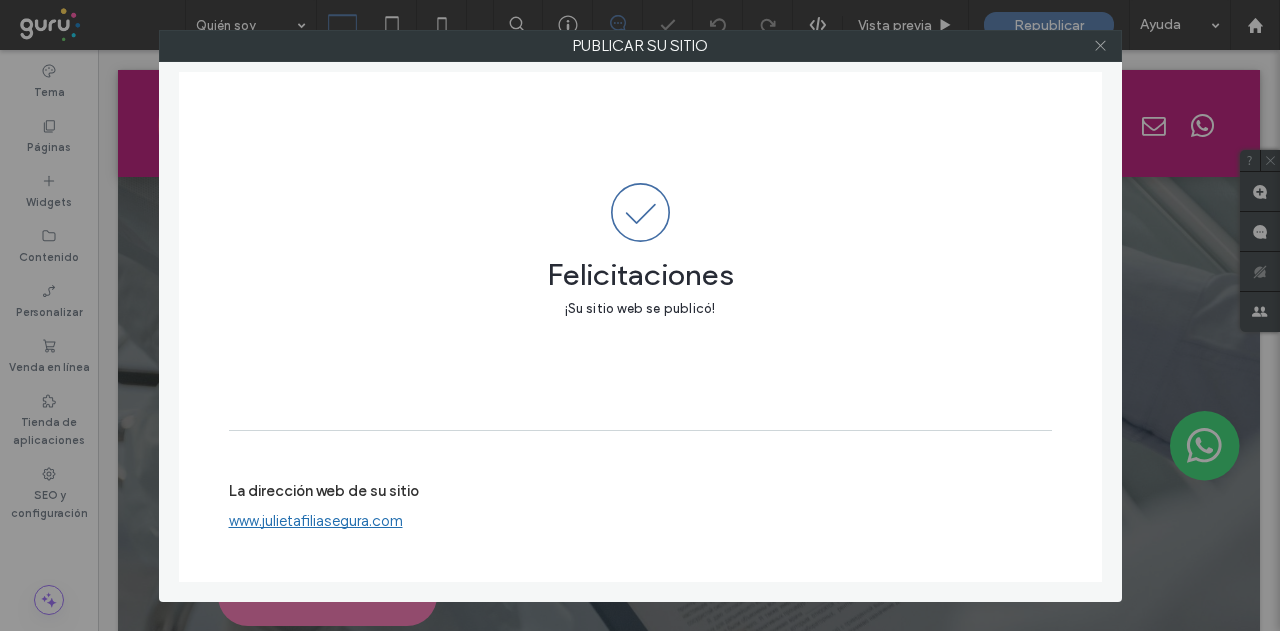 click 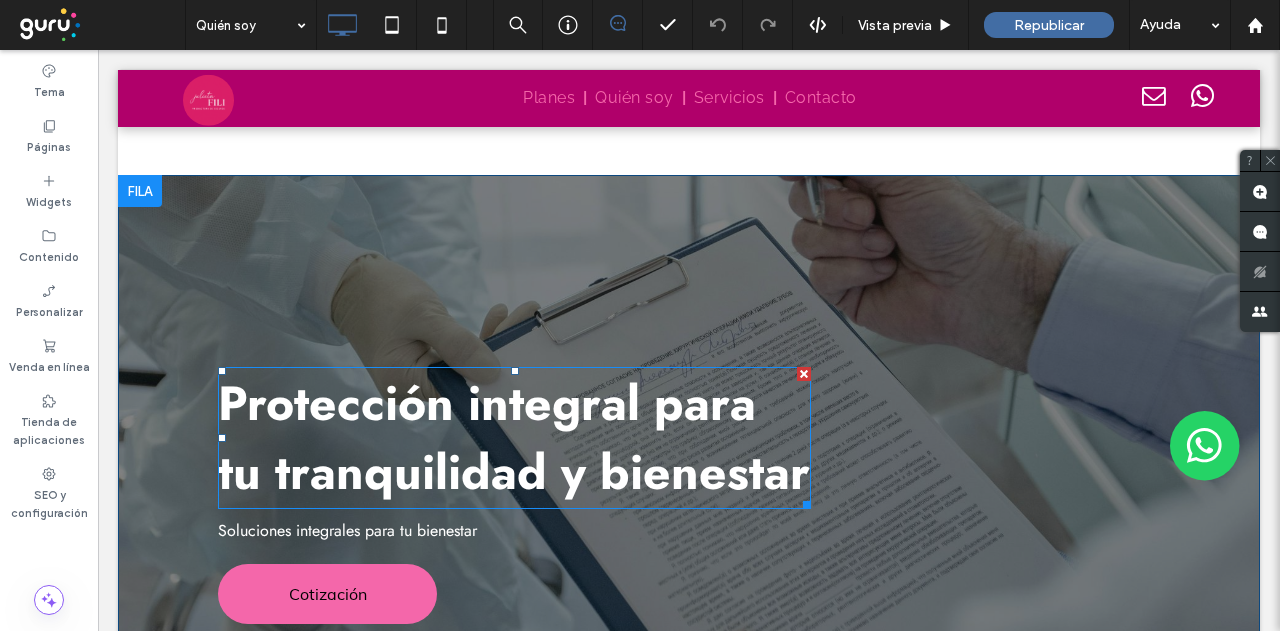 scroll, scrollTop: 0, scrollLeft: 0, axis: both 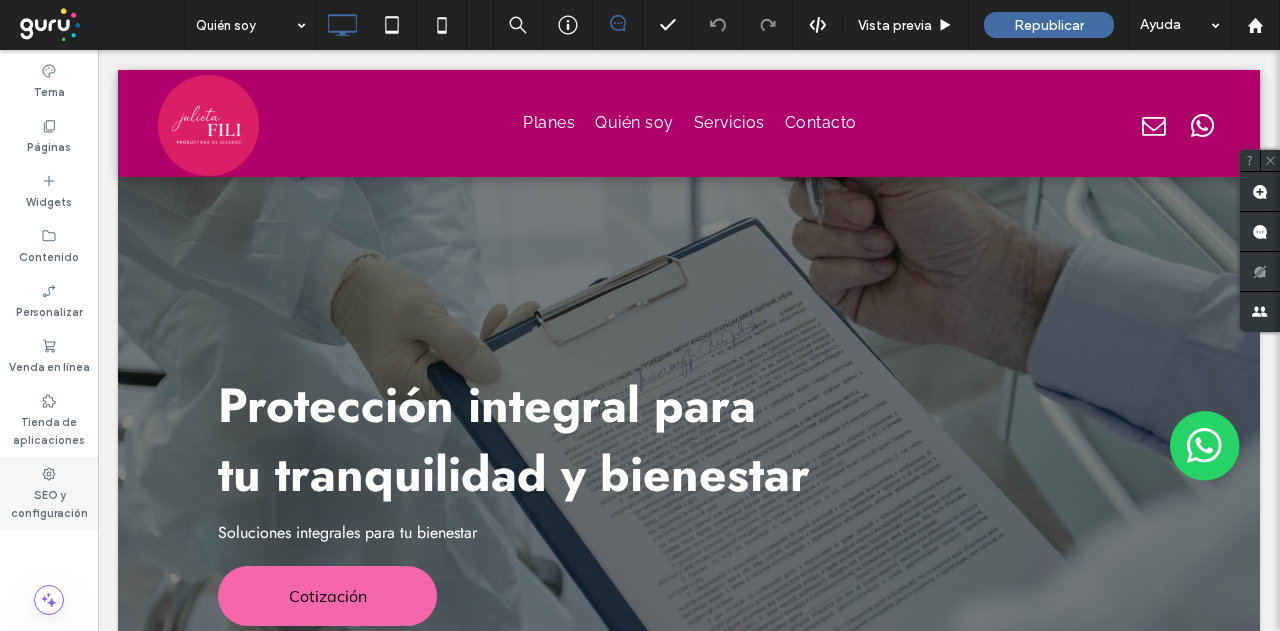 click on "SEO y configuración" at bounding box center (49, 502) 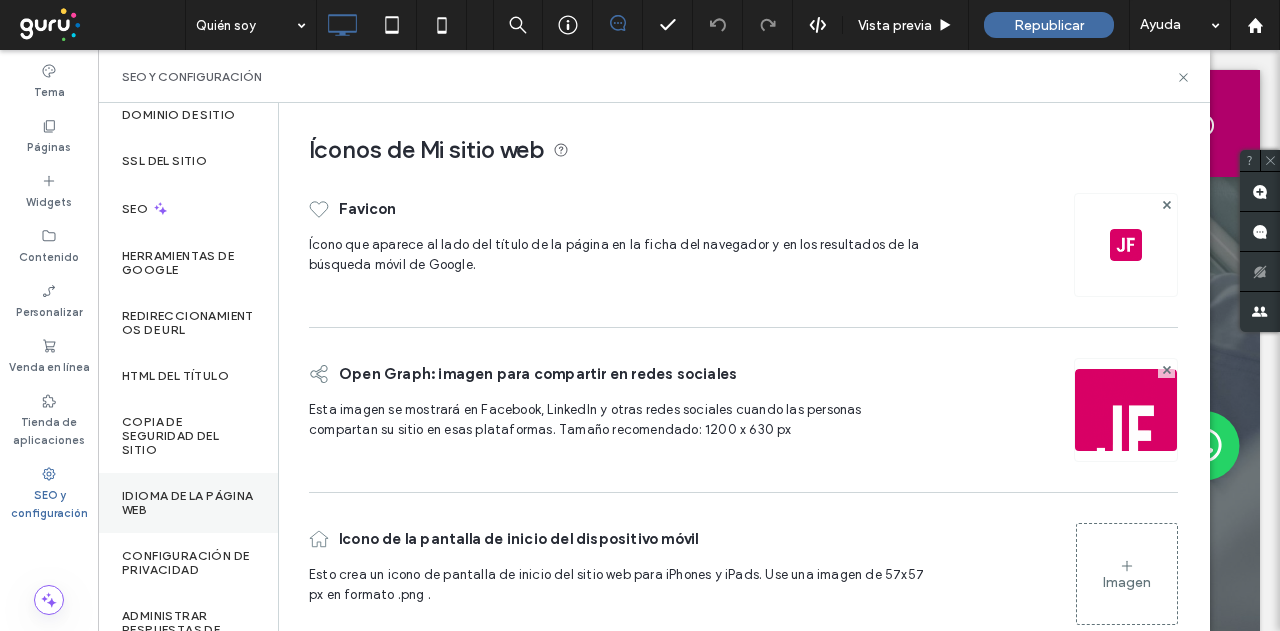 scroll, scrollTop: 200, scrollLeft: 0, axis: vertical 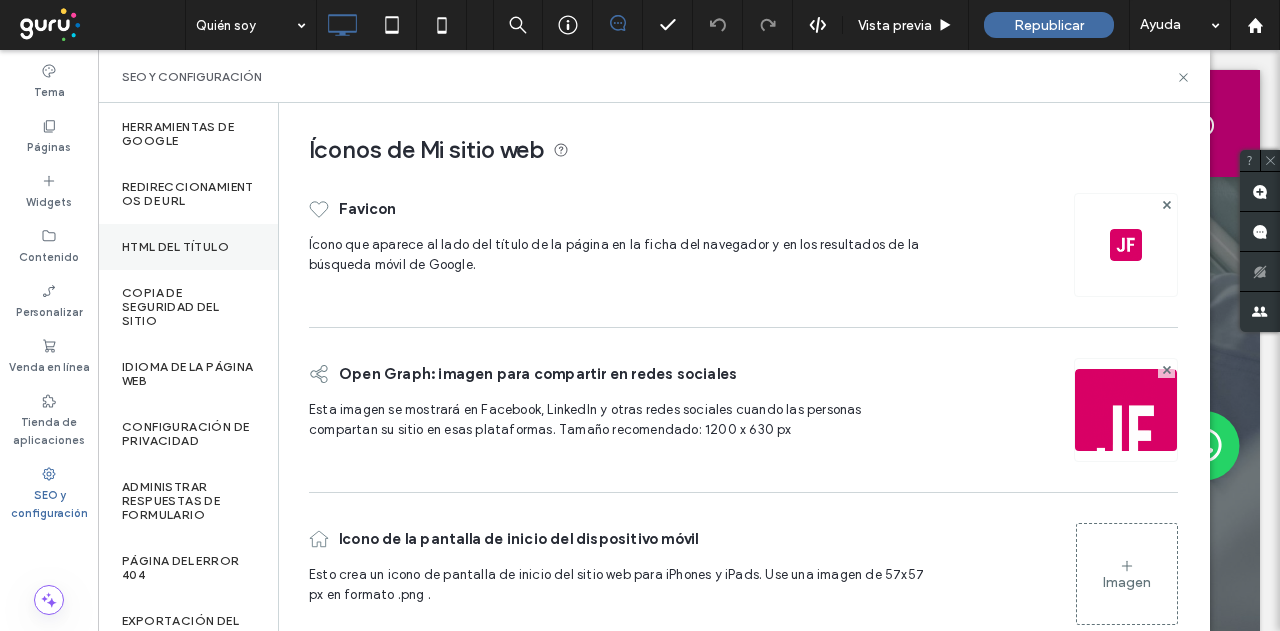 drag, startPoint x: 196, startPoint y: 253, endPoint x: 222, endPoint y: 255, distance: 26.076809 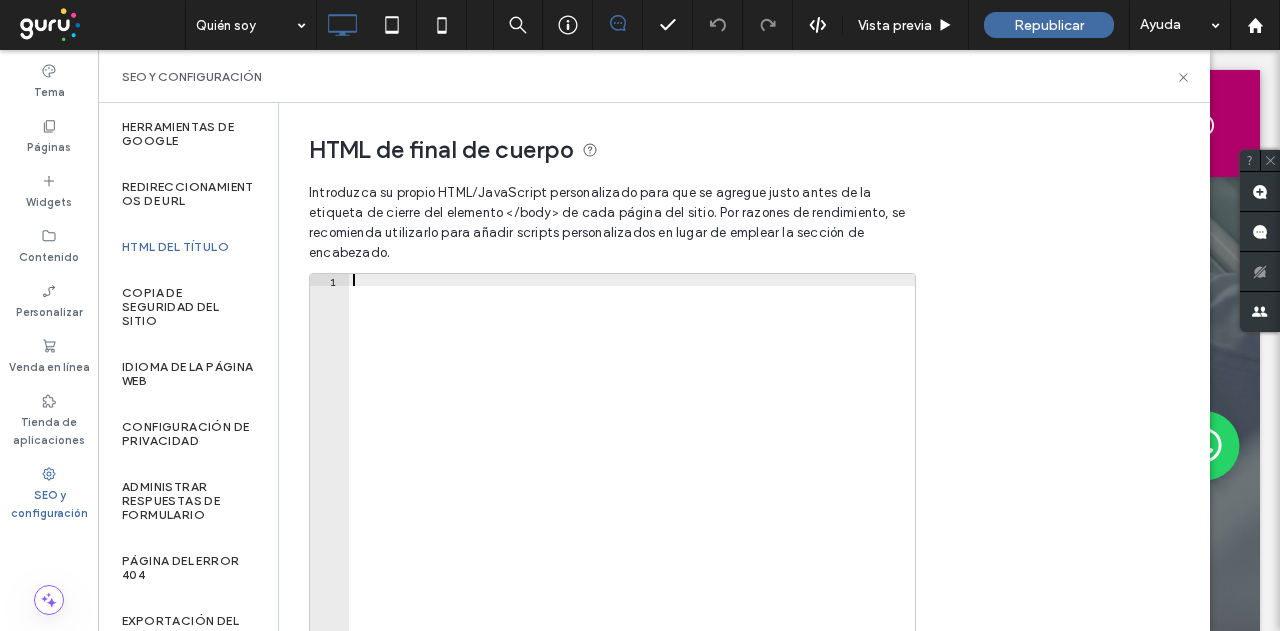 drag, startPoint x: 398, startPoint y: 281, endPoint x: 367, endPoint y: 278, distance: 31.144823 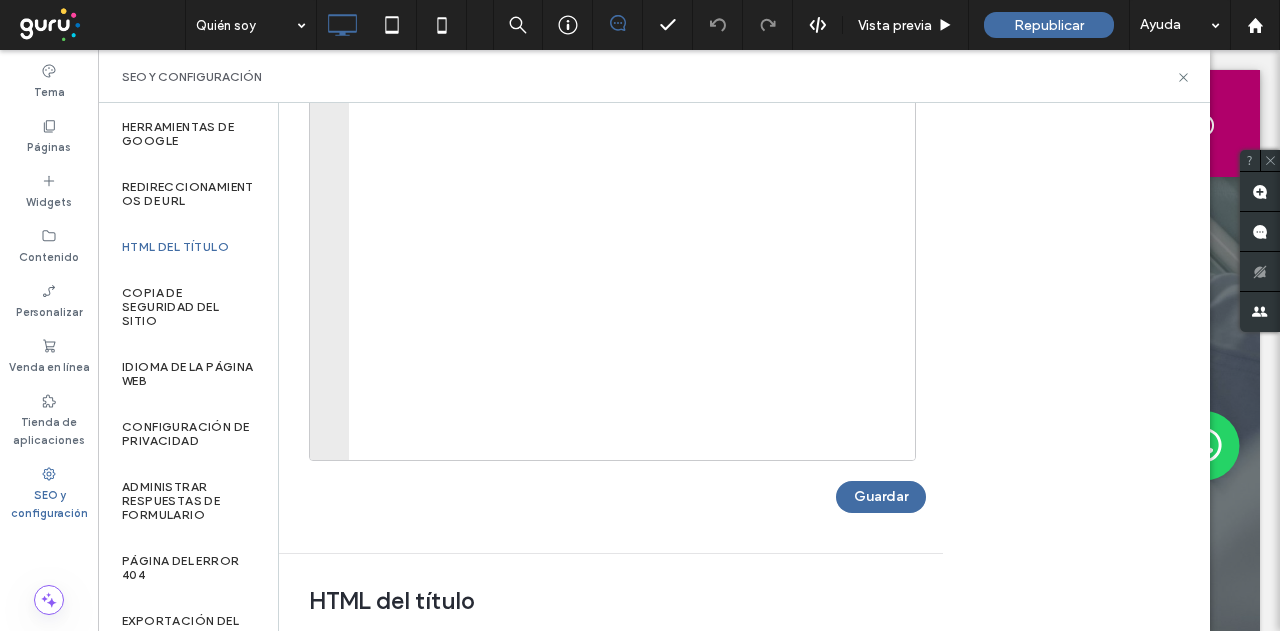 scroll, scrollTop: 300, scrollLeft: 0, axis: vertical 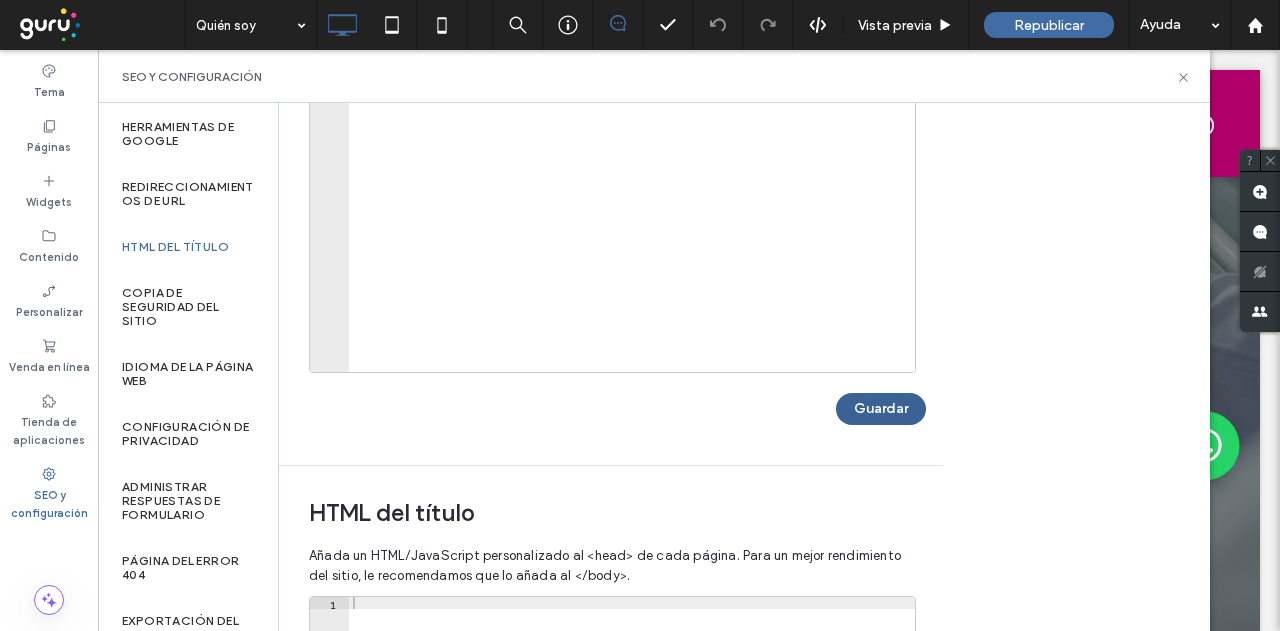 click on "Guardar" at bounding box center [881, 409] 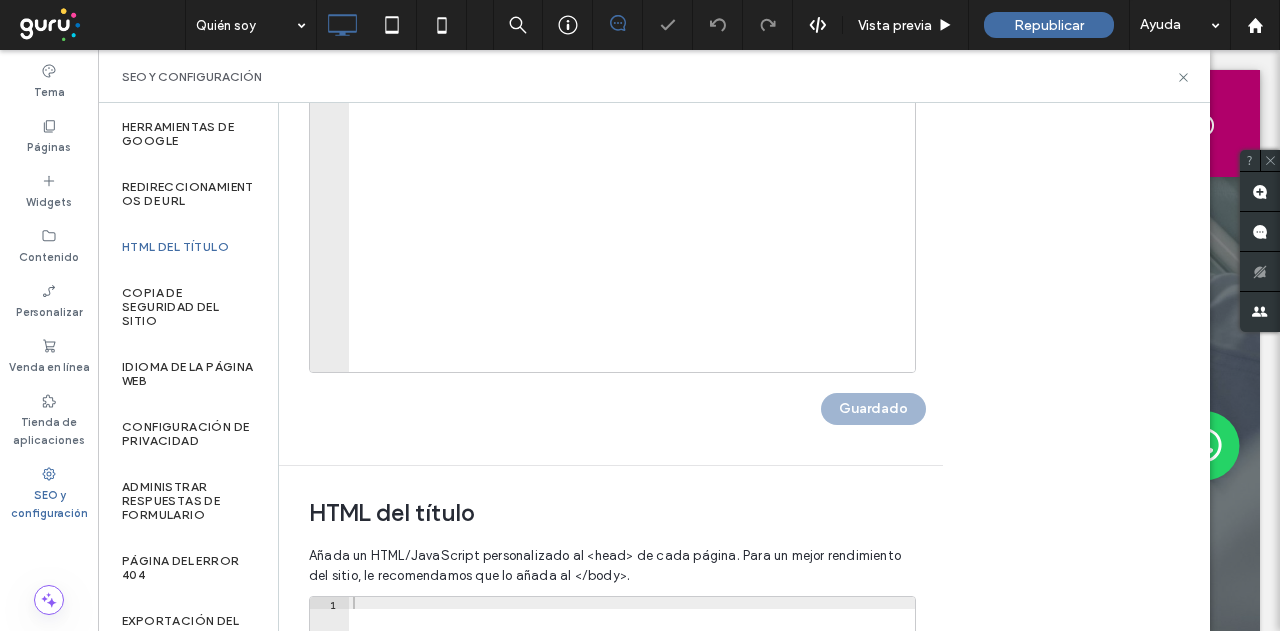scroll, scrollTop: 0, scrollLeft: 0, axis: both 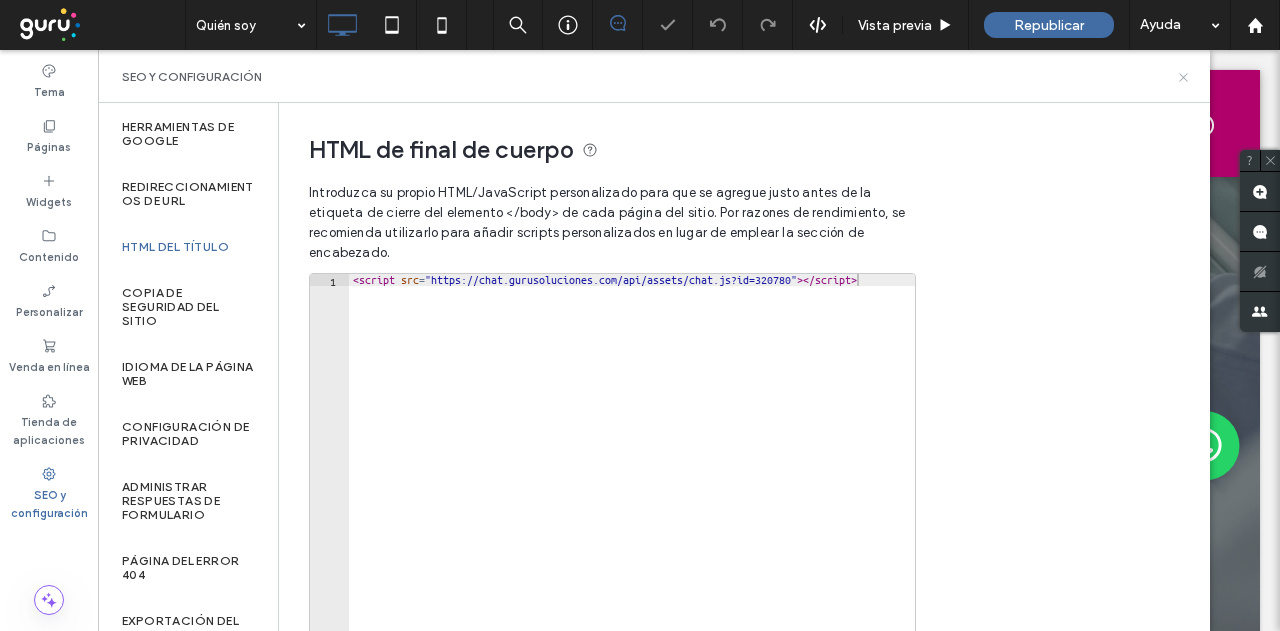 click 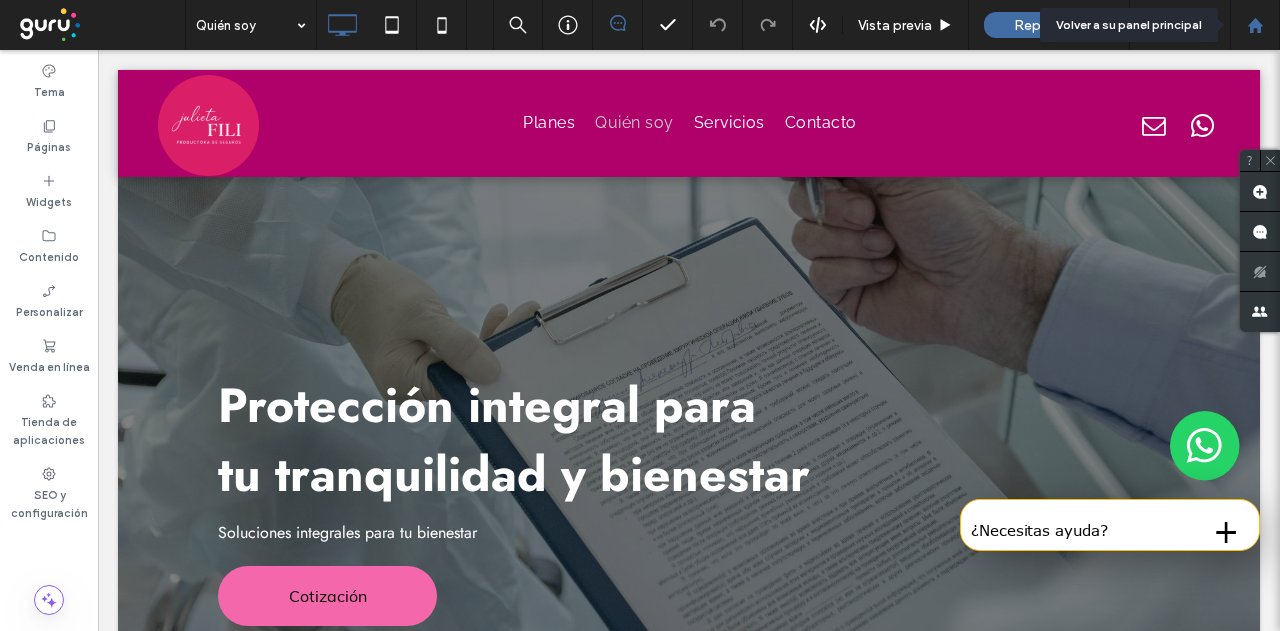 click 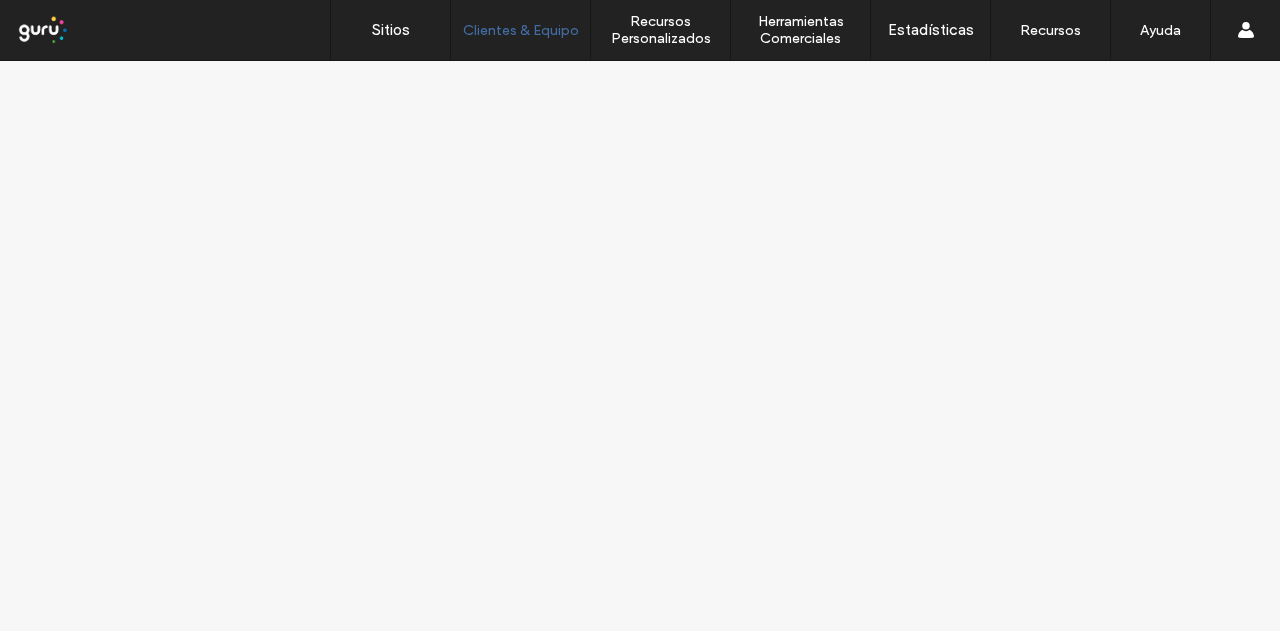 scroll, scrollTop: 0, scrollLeft: 0, axis: both 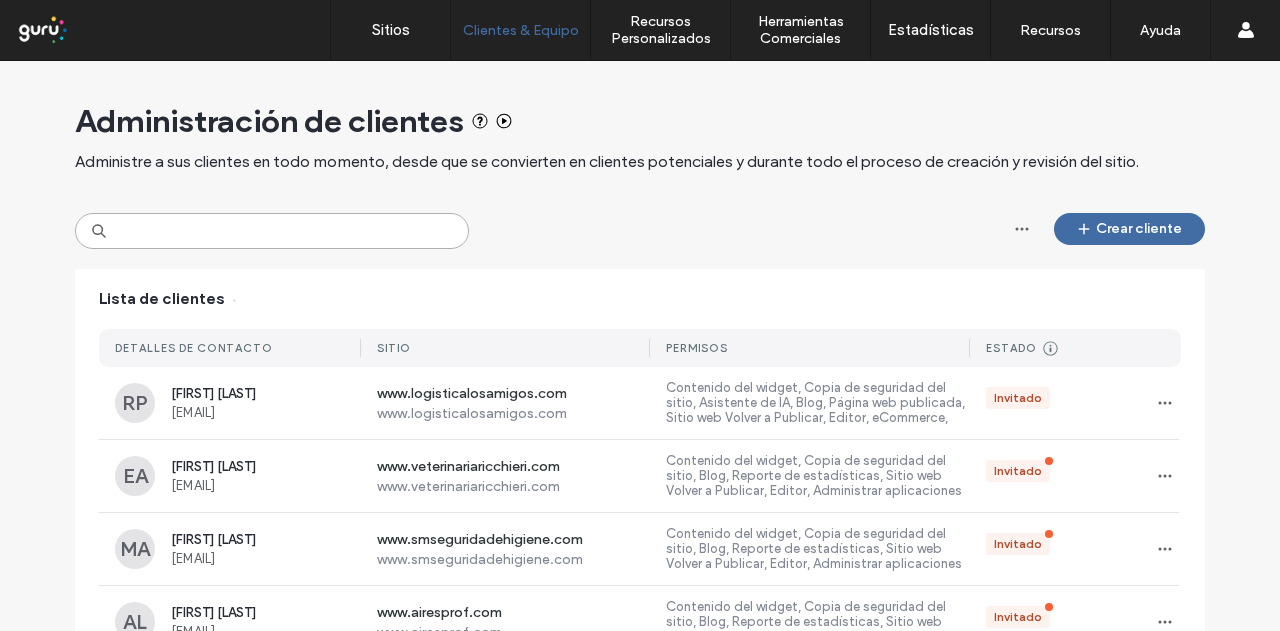 paste on "**********" 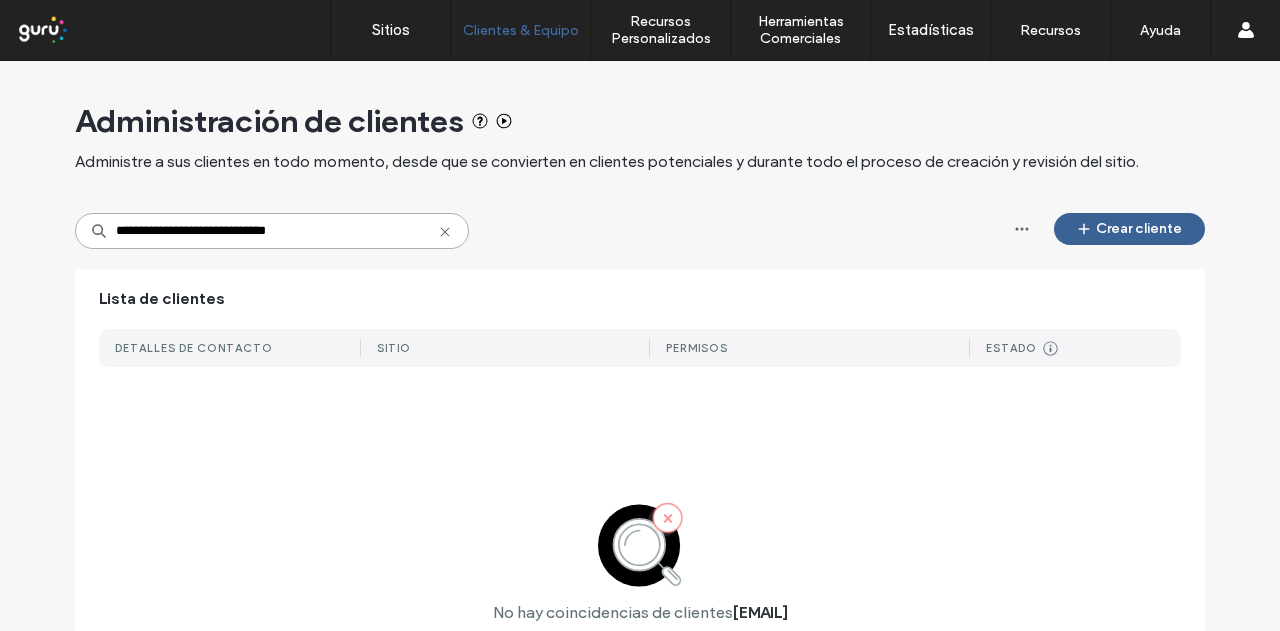 type on "**********" 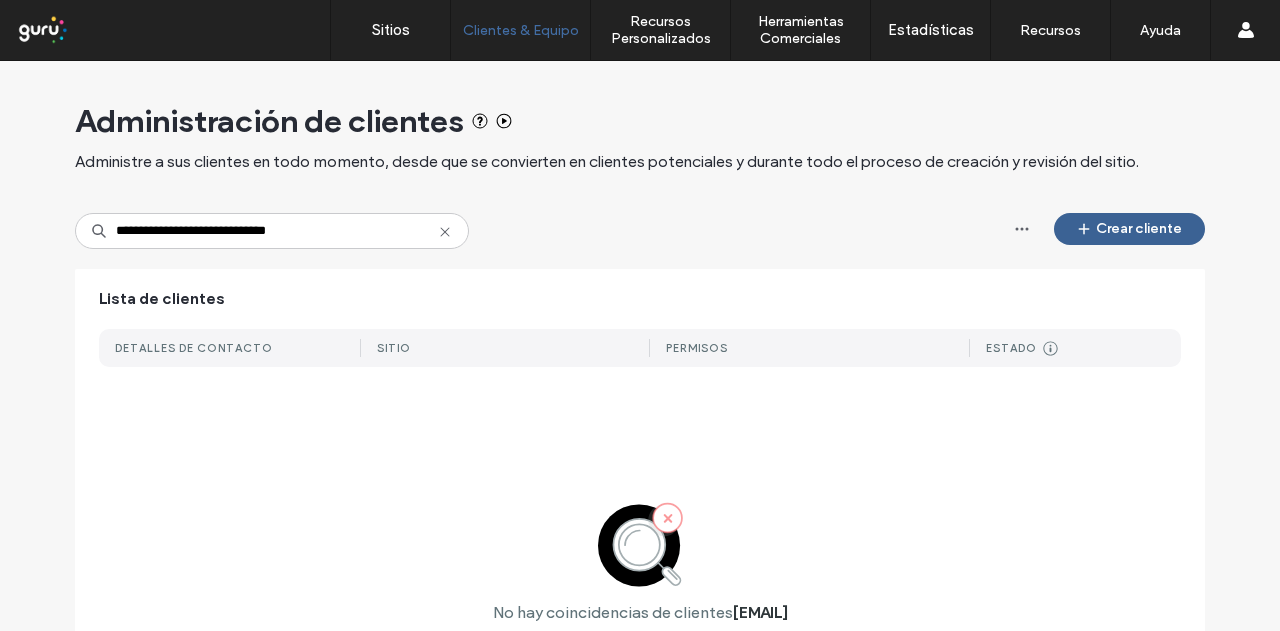 click on "Crear cliente" at bounding box center (1129, 229) 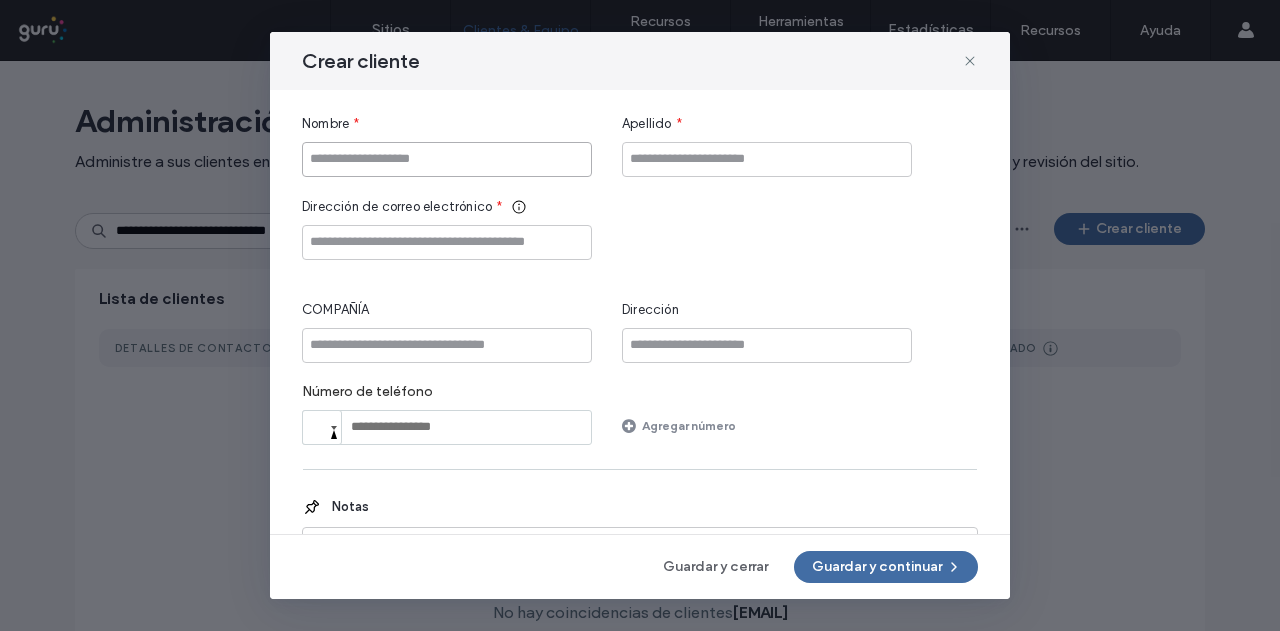 click at bounding box center [447, 159] 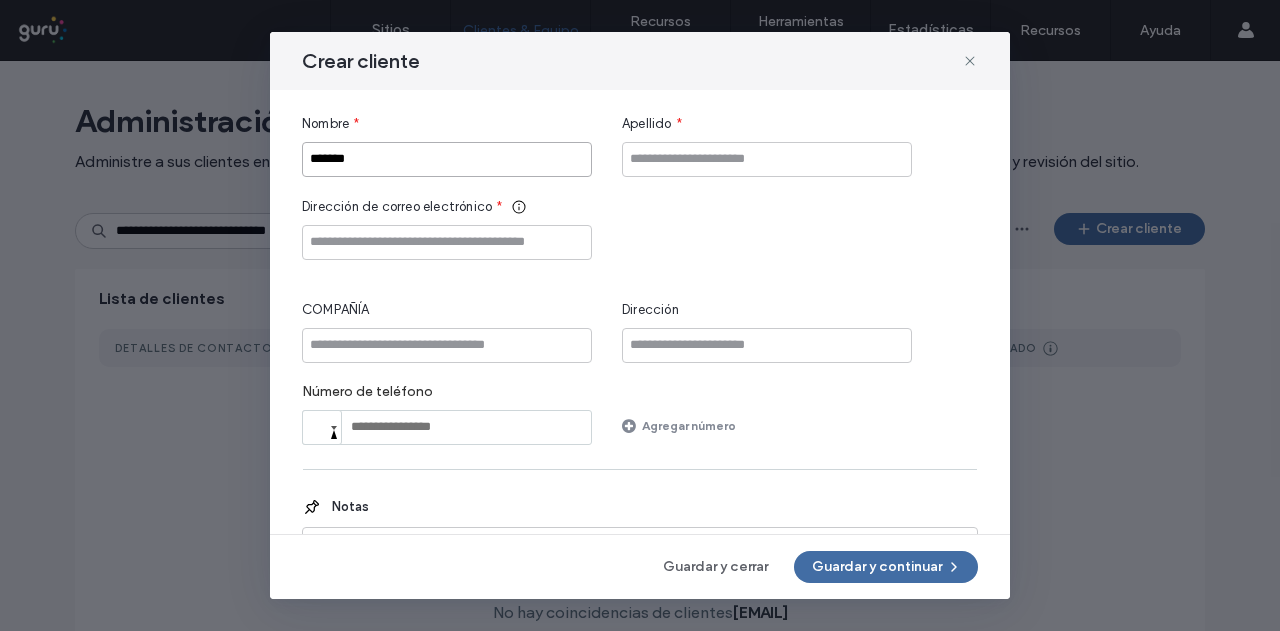 type on "*******" 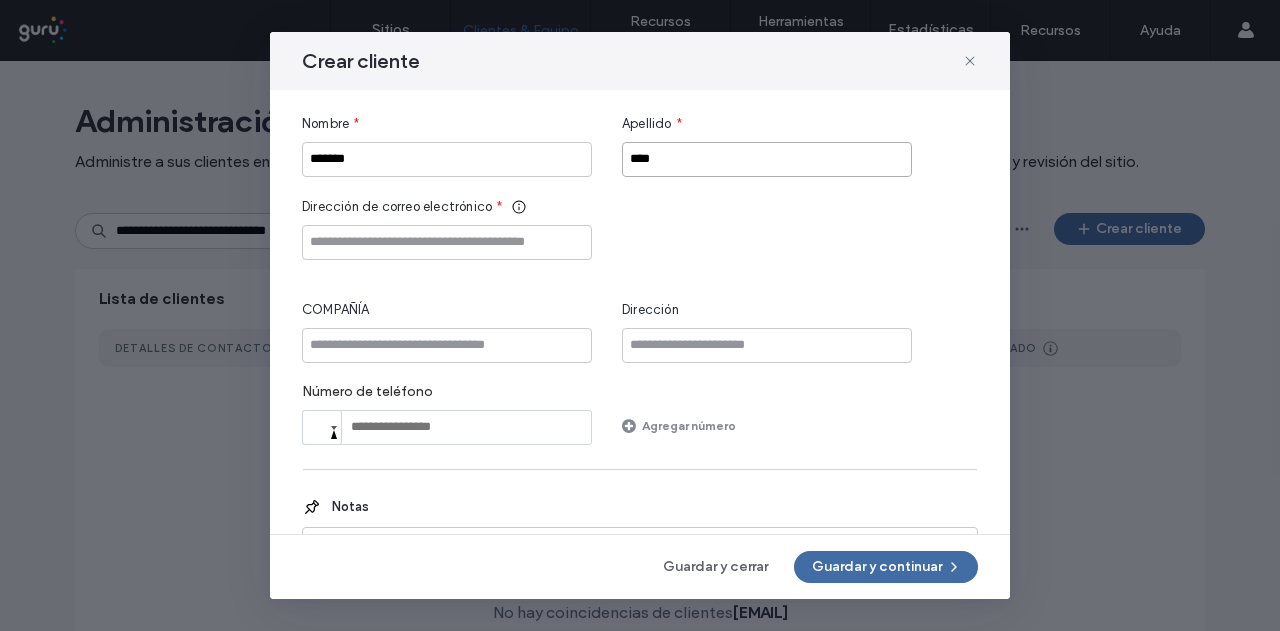 drag, startPoint x: 647, startPoint y: 170, endPoint x: 628, endPoint y: 181, distance: 21.954498 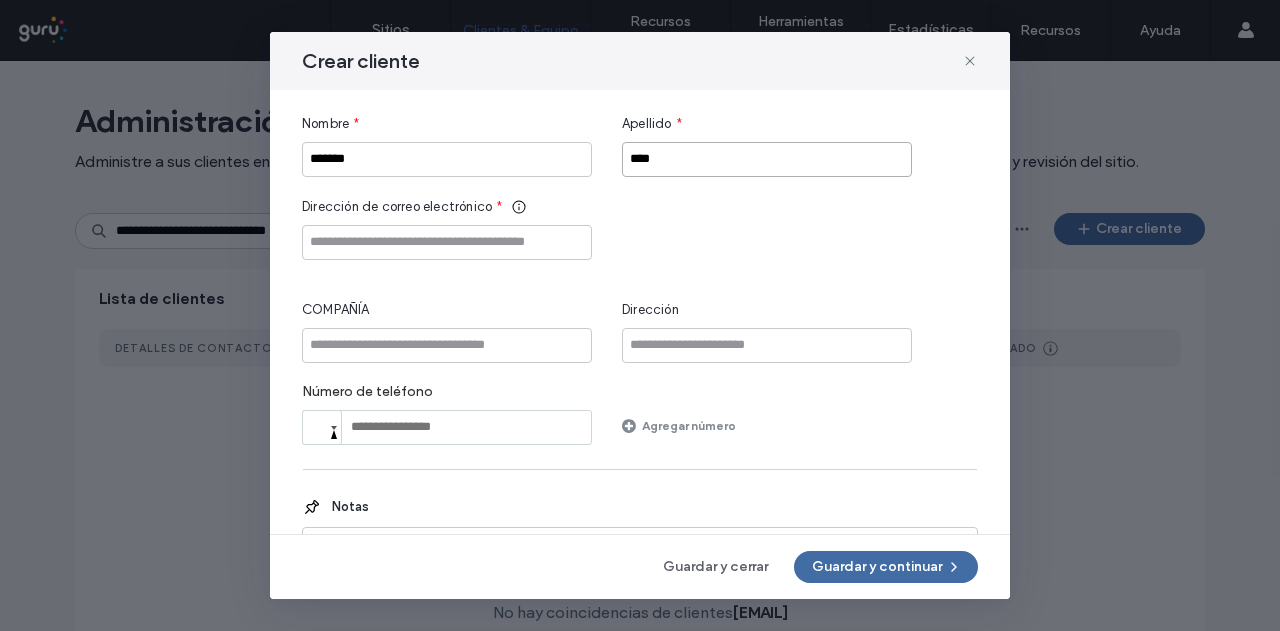 click on "****" at bounding box center [767, 159] 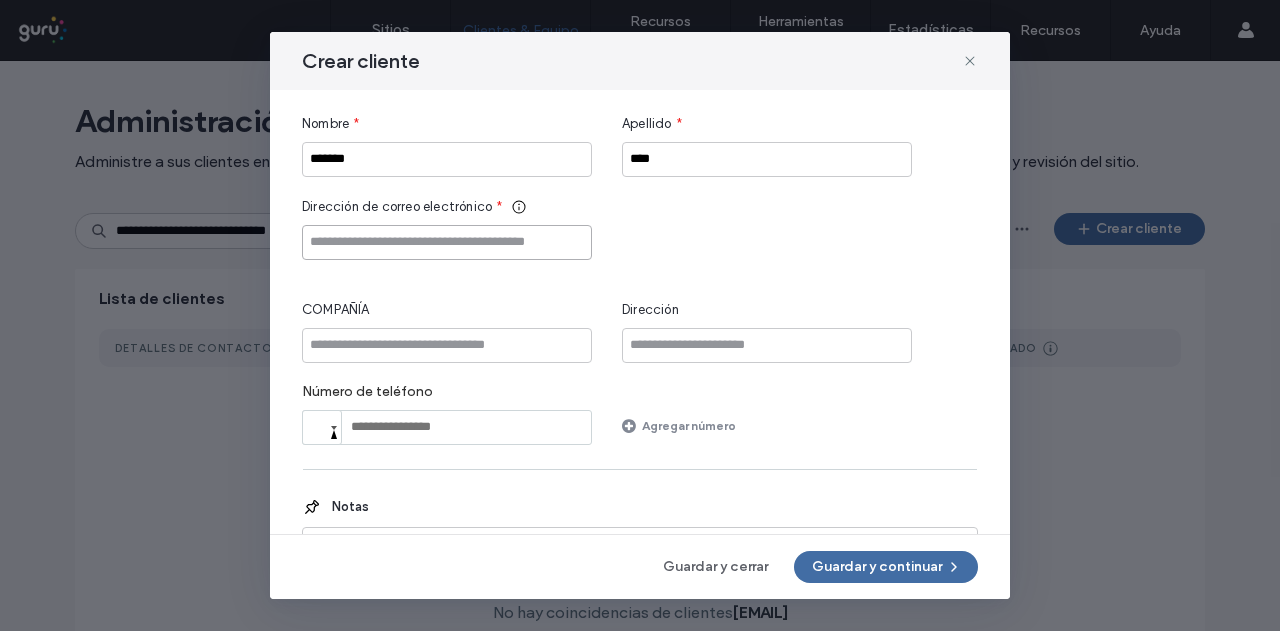 paste on "**********" 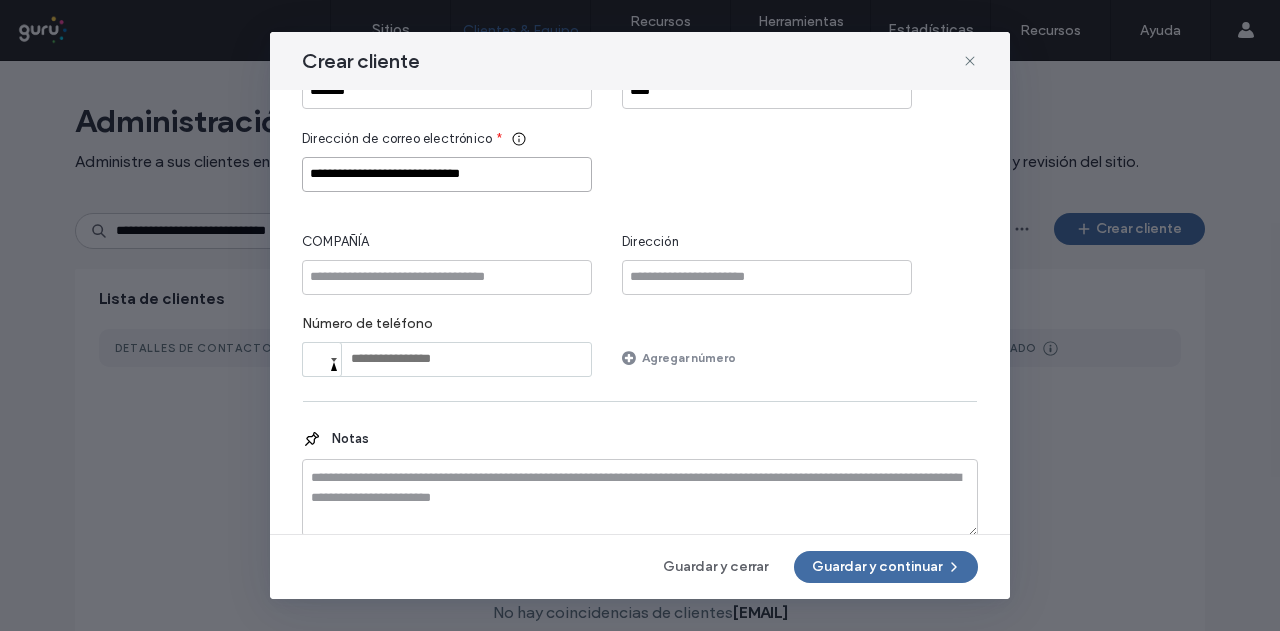 scroll, scrollTop: 96, scrollLeft: 0, axis: vertical 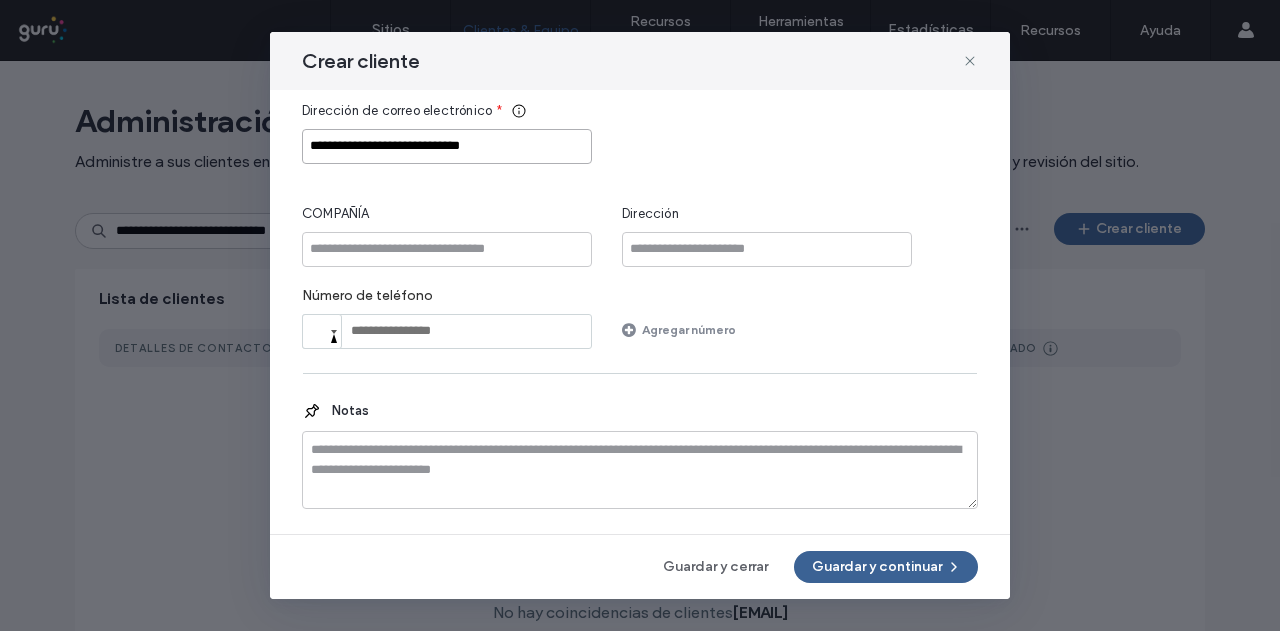 type on "**********" 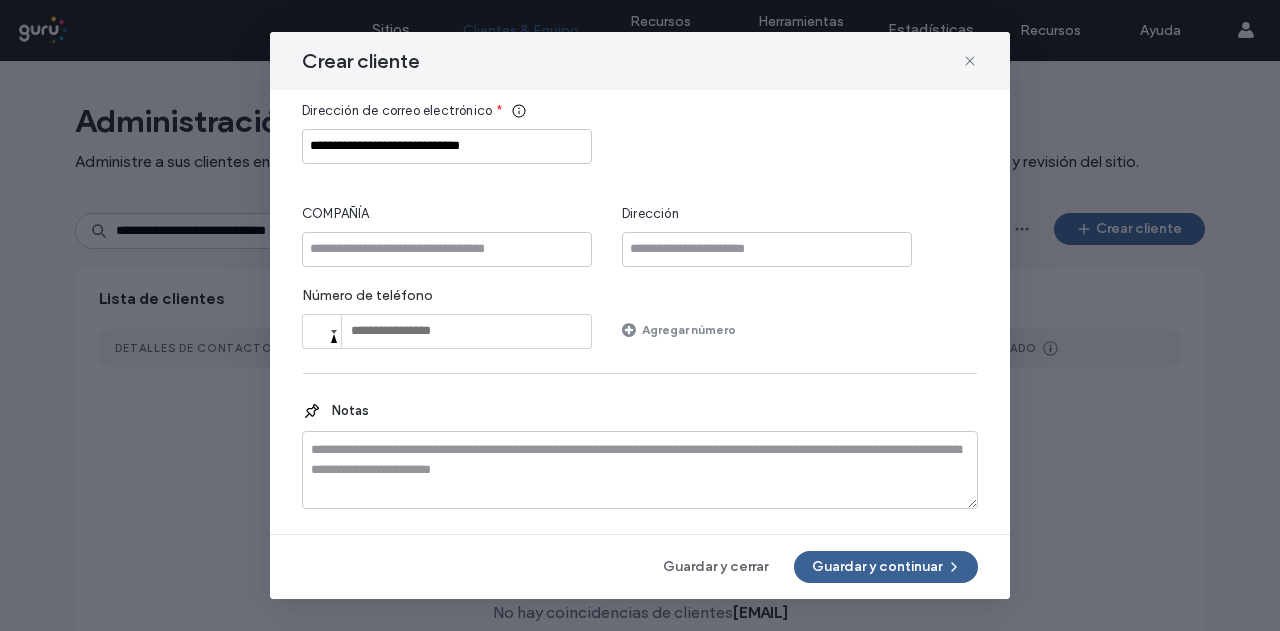click on "Guardar y continuar" at bounding box center (886, 567) 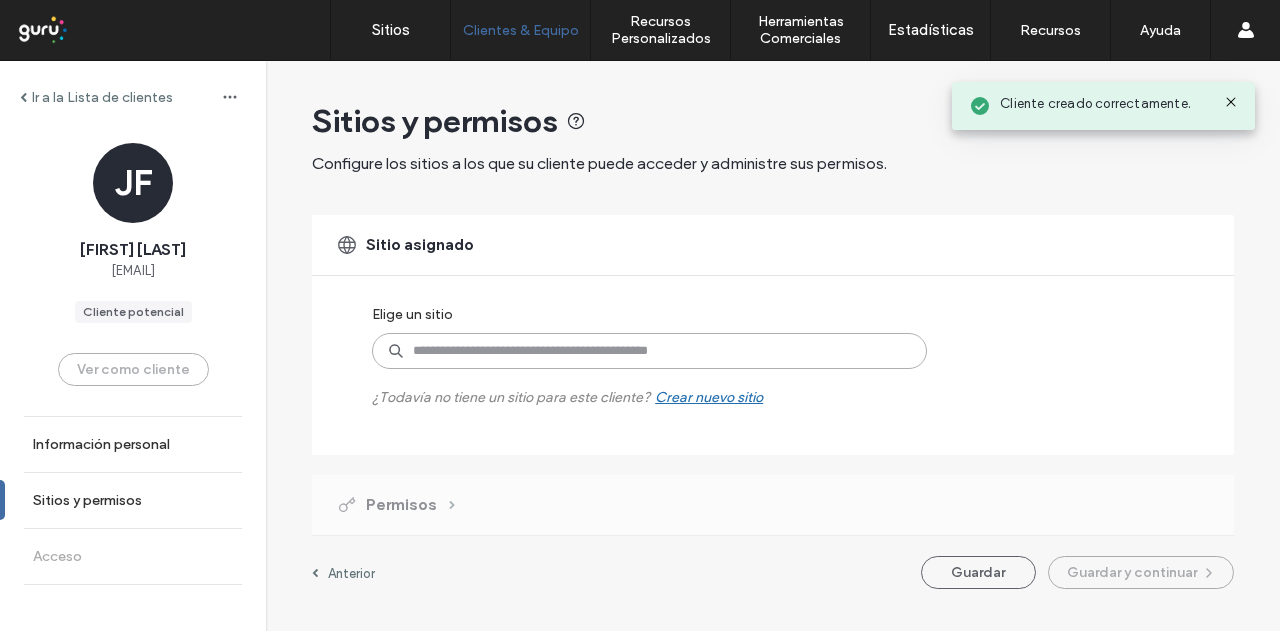 click at bounding box center (649, 351) 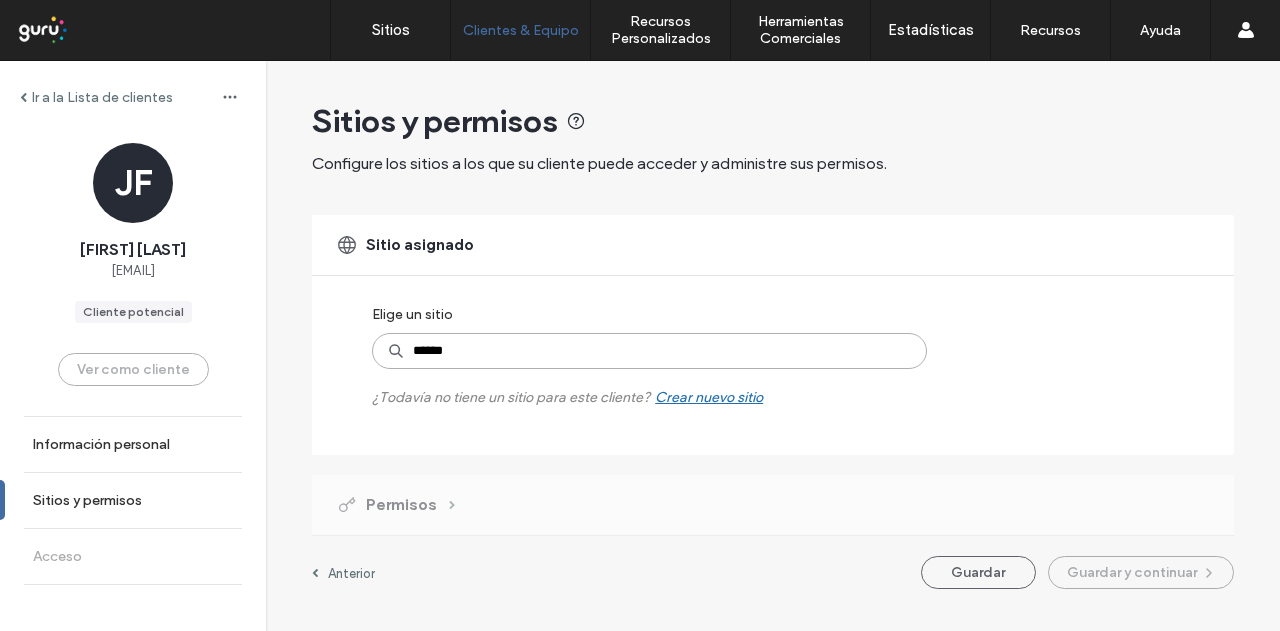 type on "*******" 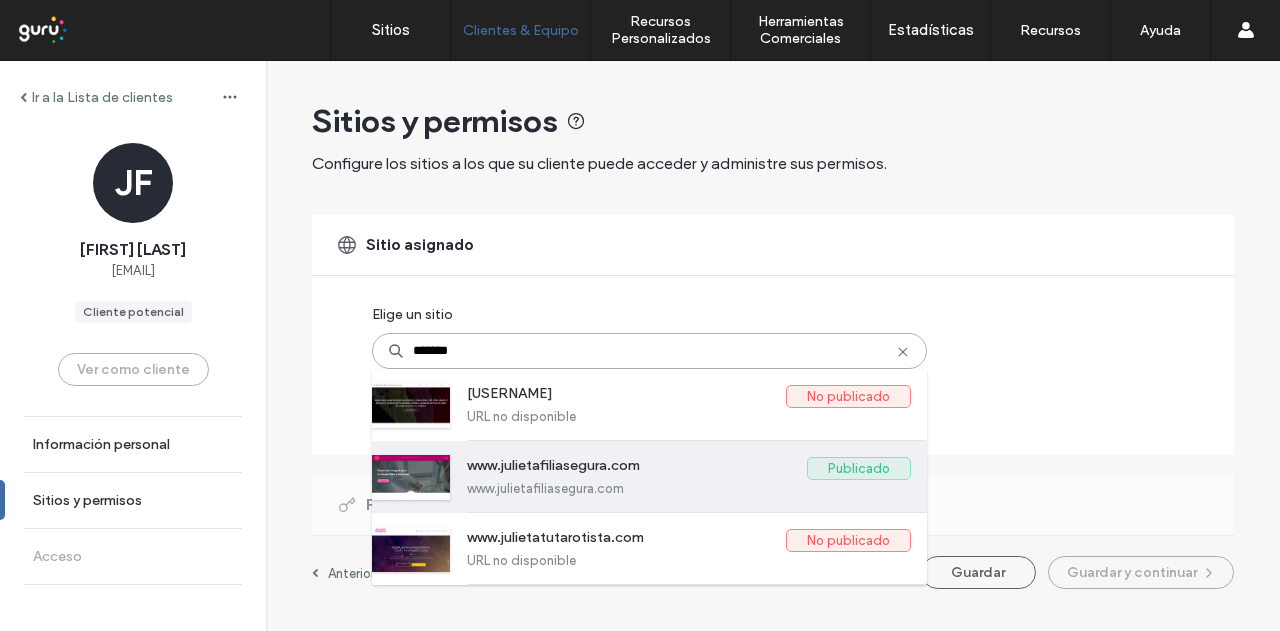 click on "www.julietafiliasegura.com" at bounding box center (689, 488) 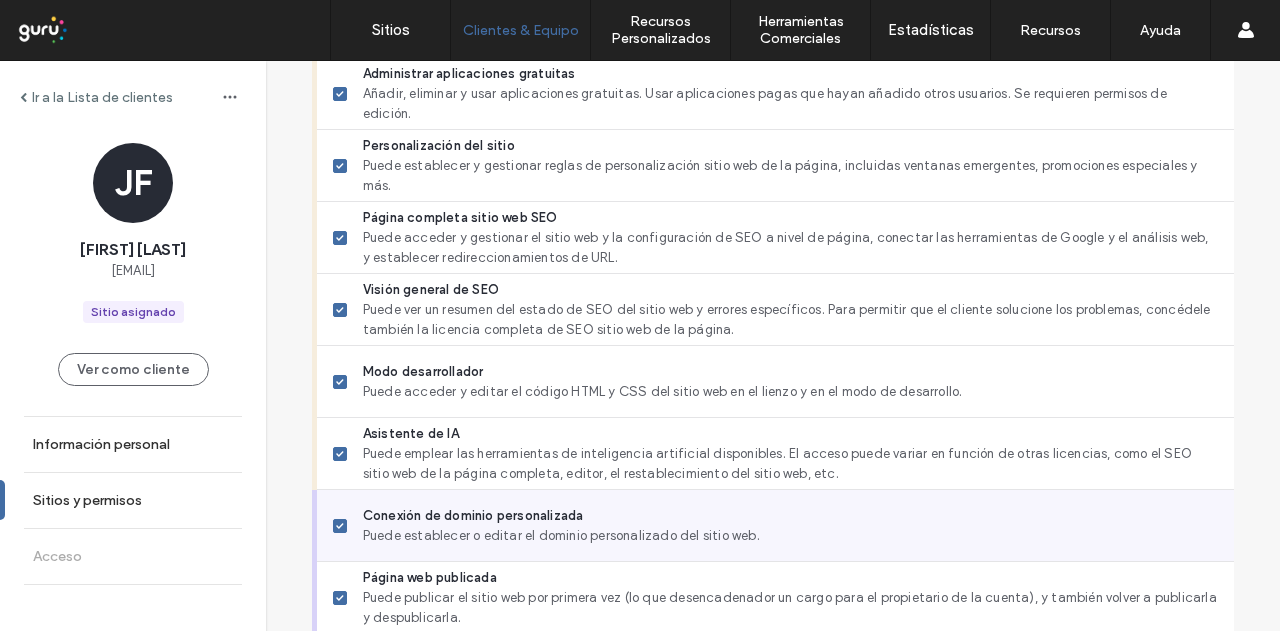 scroll, scrollTop: 1842, scrollLeft: 0, axis: vertical 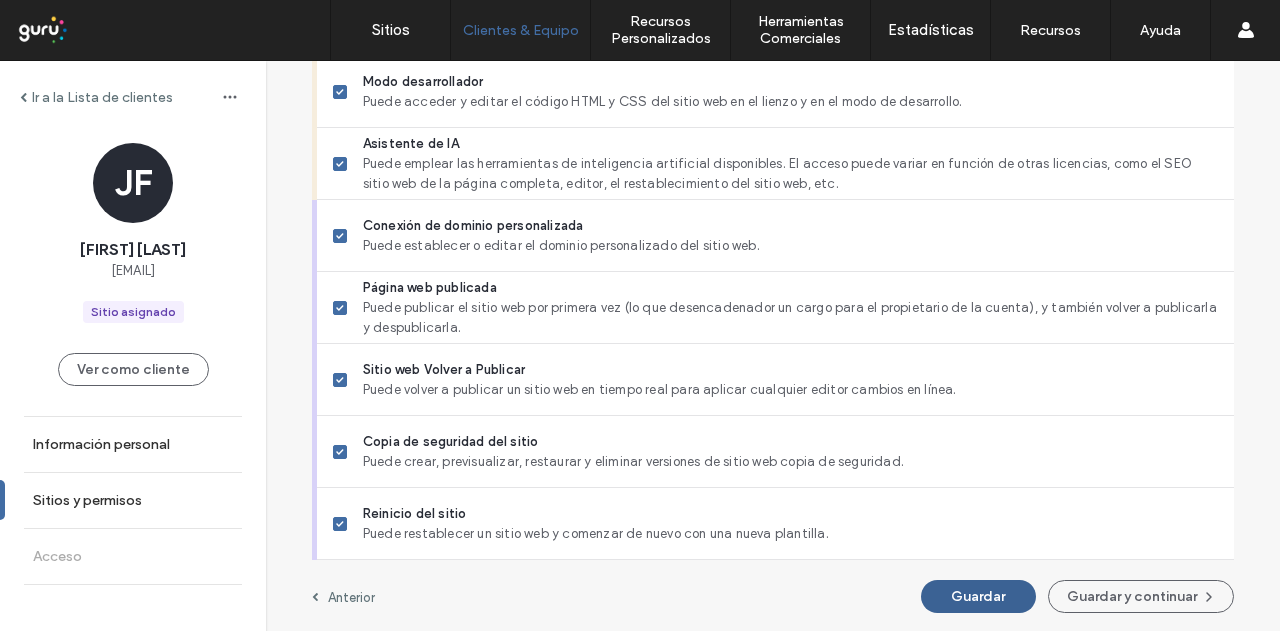 drag, startPoint x: 635, startPoint y: 410, endPoint x: 1008, endPoint y: 591, distance: 414.5962 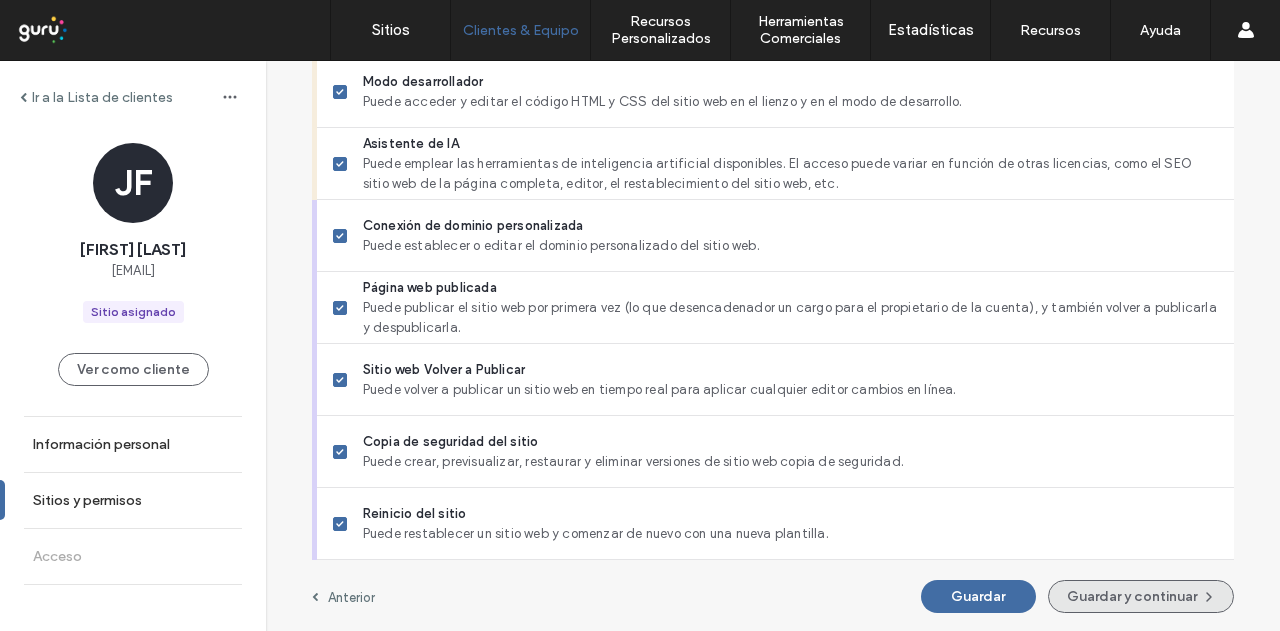 click on "Guardar y continuar" at bounding box center [1141, 596] 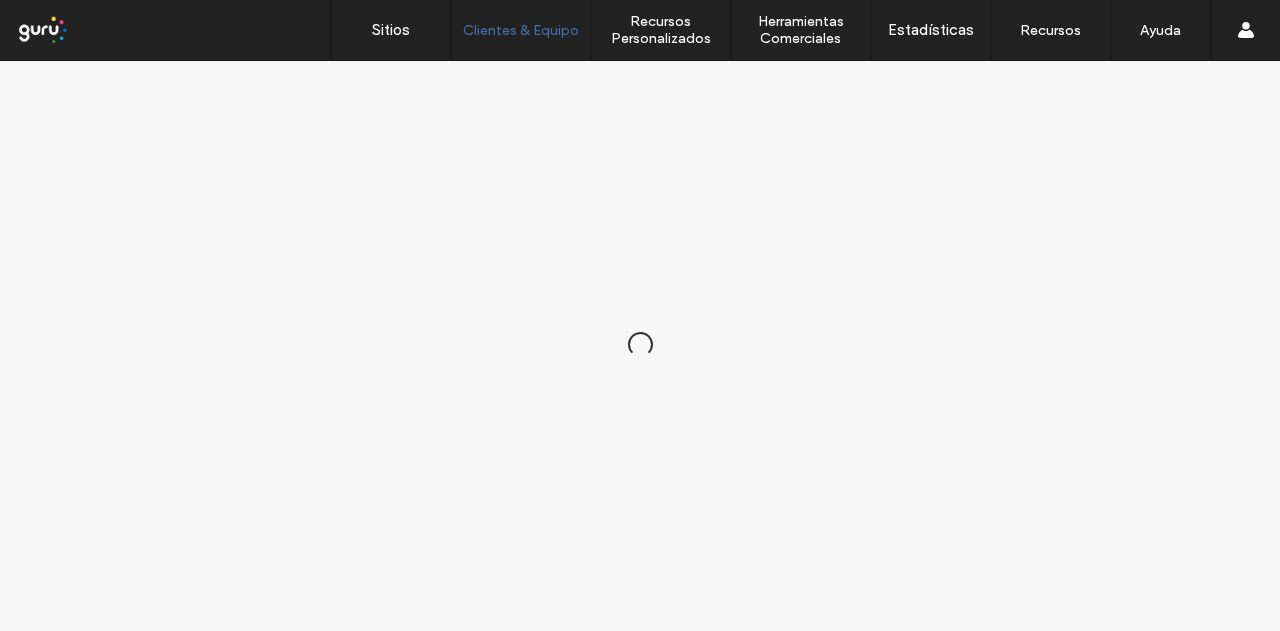 scroll, scrollTop: 0, scrollLeft: 0, axis: both 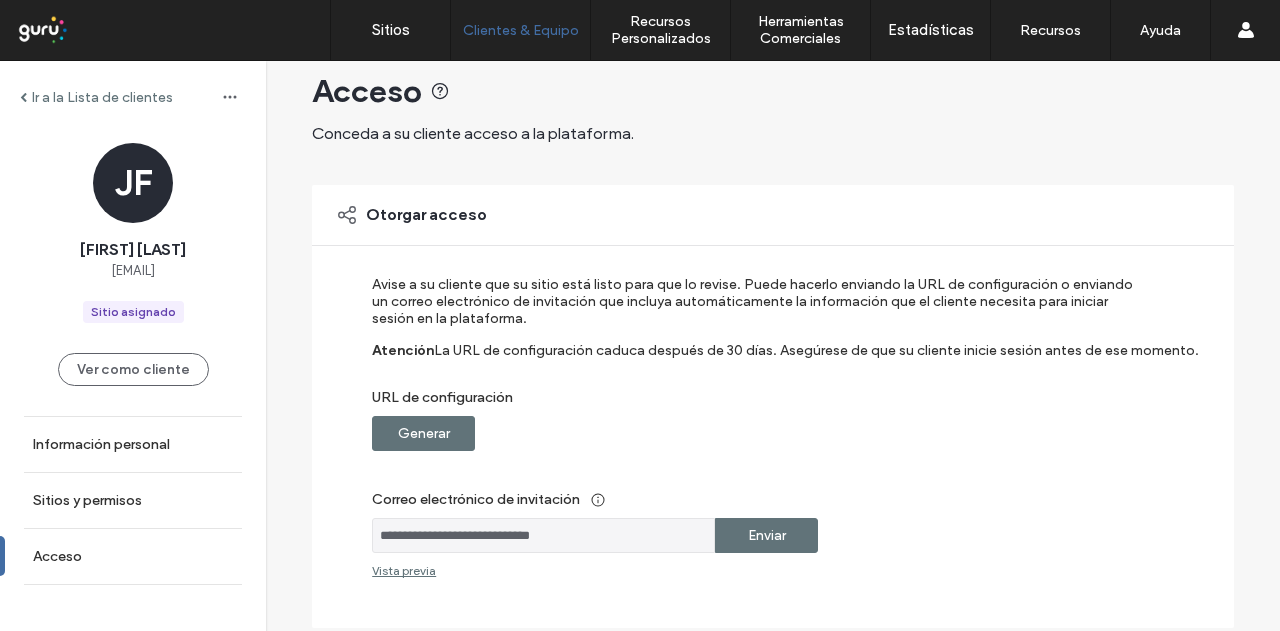 drag, startPoint x: 568, startPoint y: 253, endPoint x: 571, endPoint y: 292, distance: 39.115215 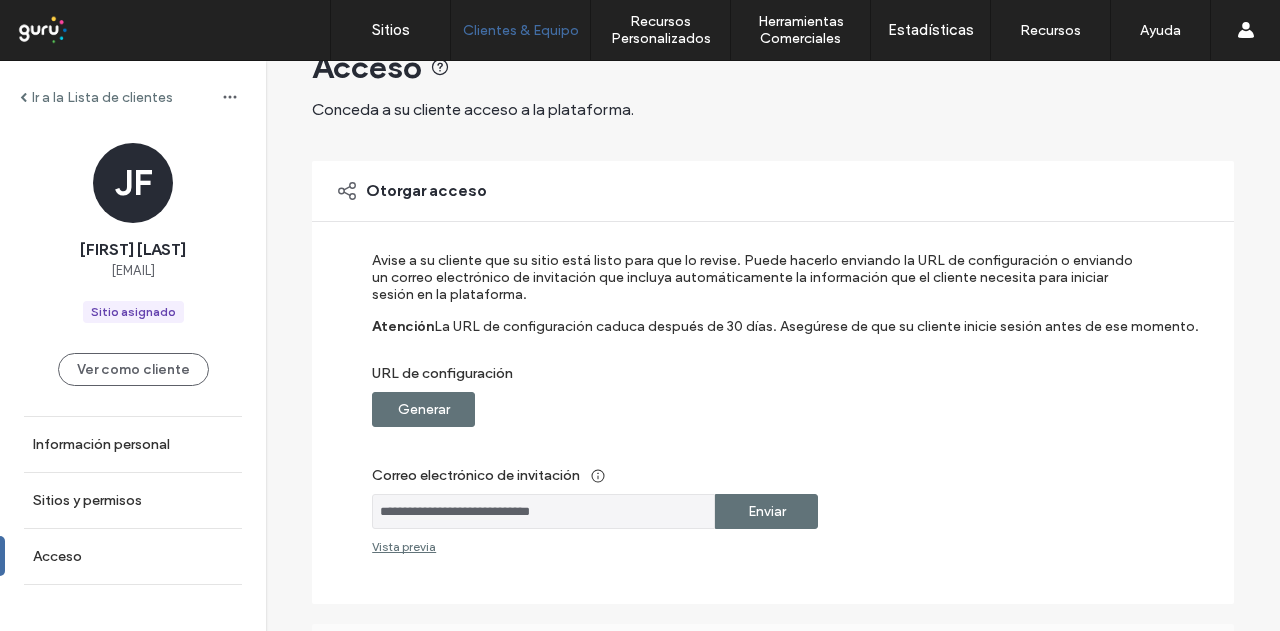click on "Generar" at bounding box center (424, 409) 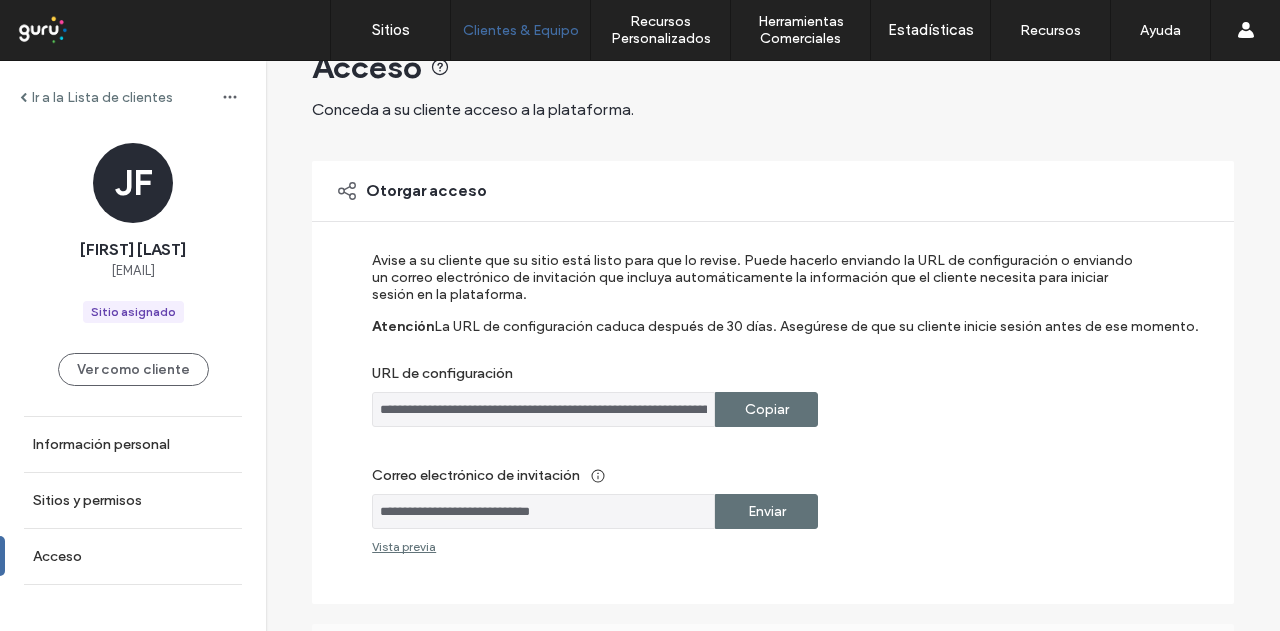 click on "Enviar" at bounding box center (766, 511) 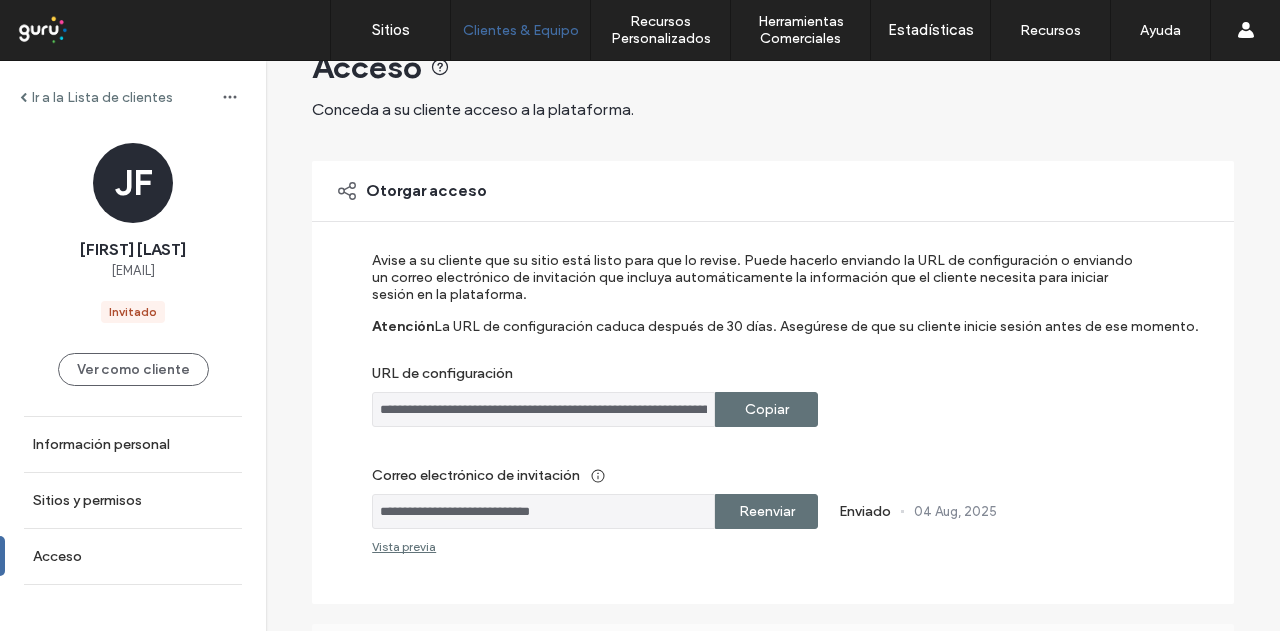 scroll, scrollTop: 0, scrollLeft: 0, axis: both 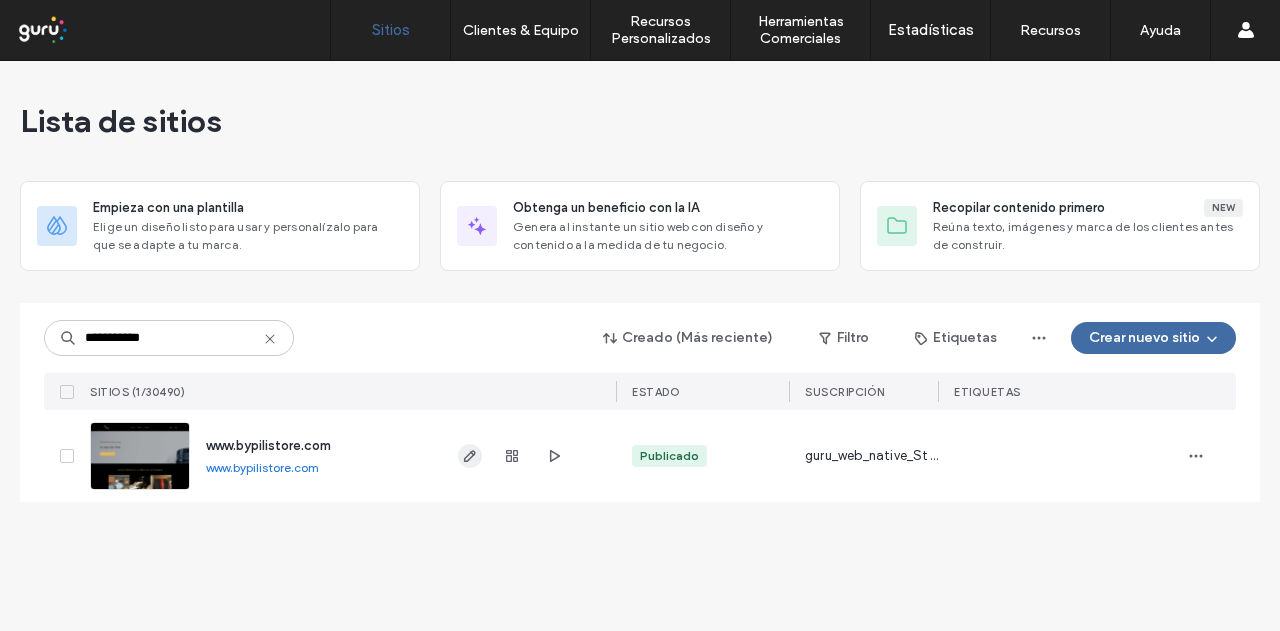 type on "**********" 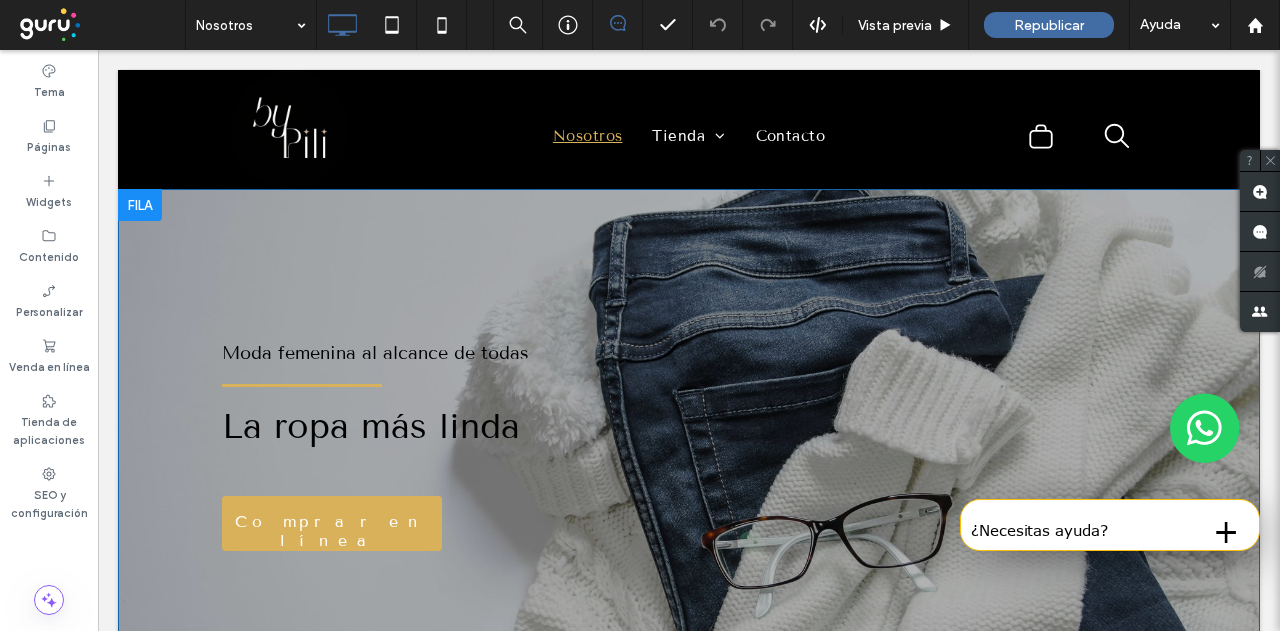 scroll, scrollTop: 0, scrollLeft: 0, axis: both 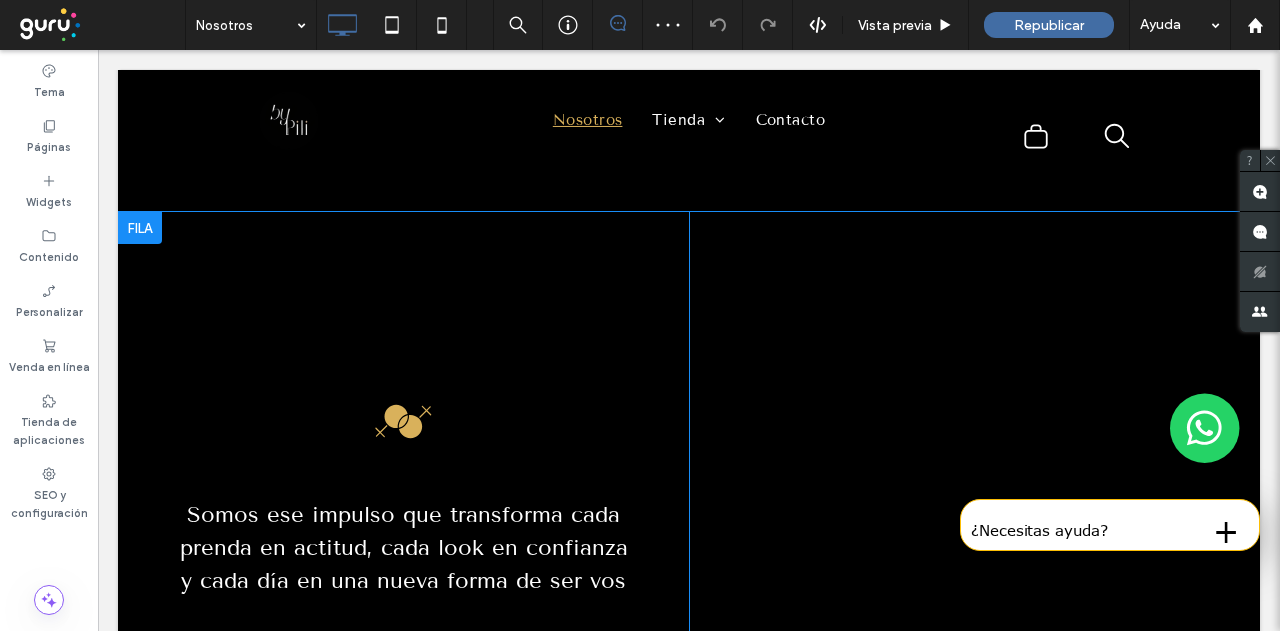 click on "Click To Paste" at bounding box center [974, 499] 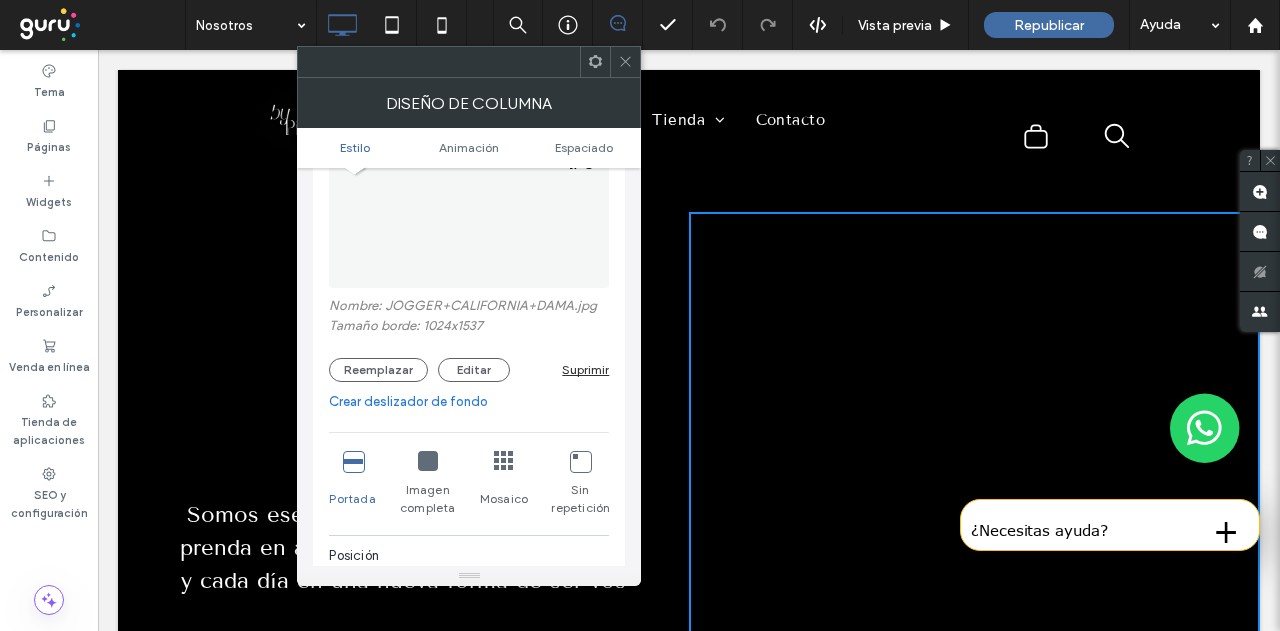 scroll, scrollTop: 300, scrollLeft: 0, axis: vertical 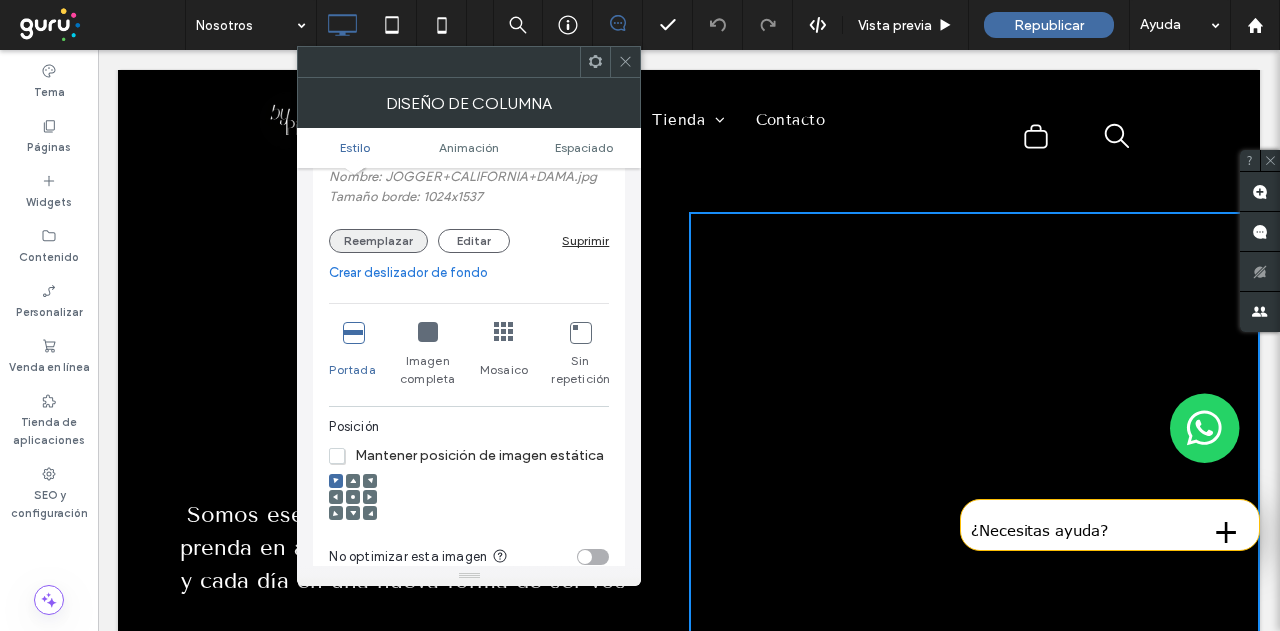 click on "Reemplazar" at bounding box center (378, 241) 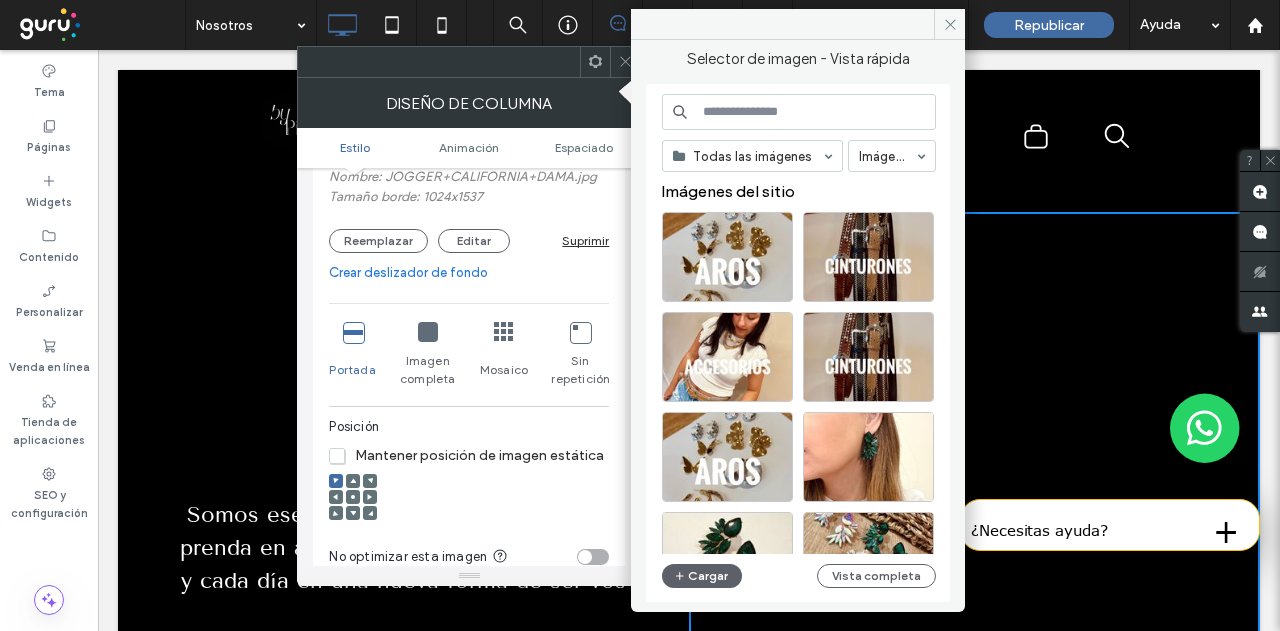 click at bounding box center [799, 112] 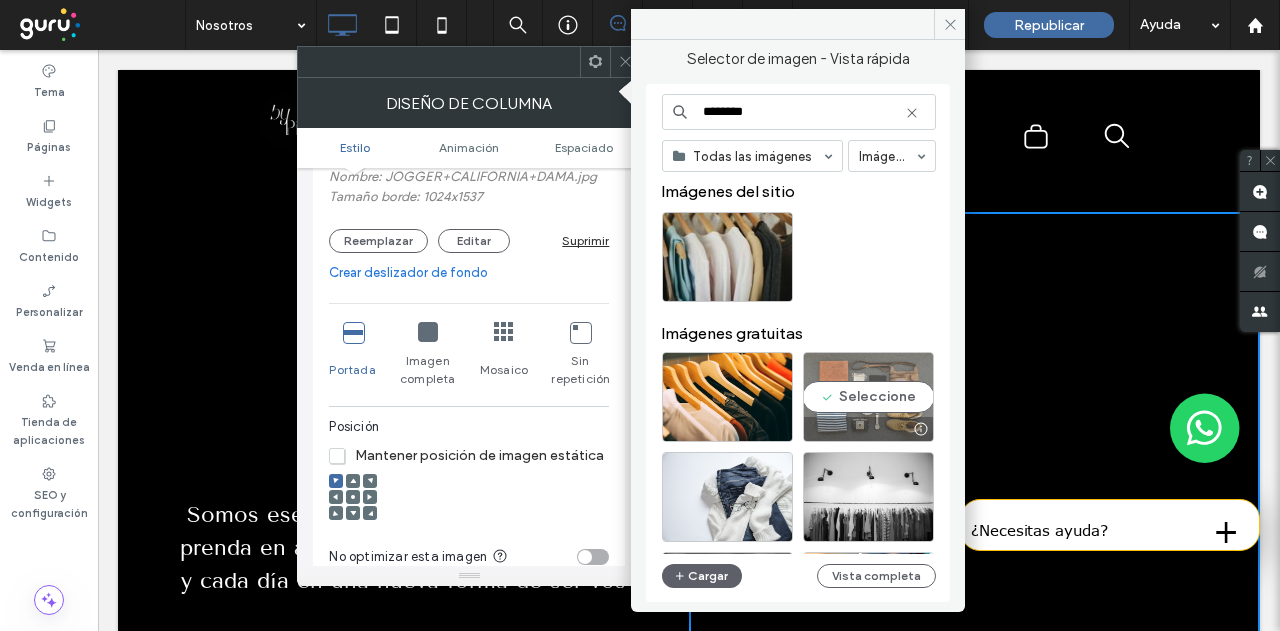 type on "********" 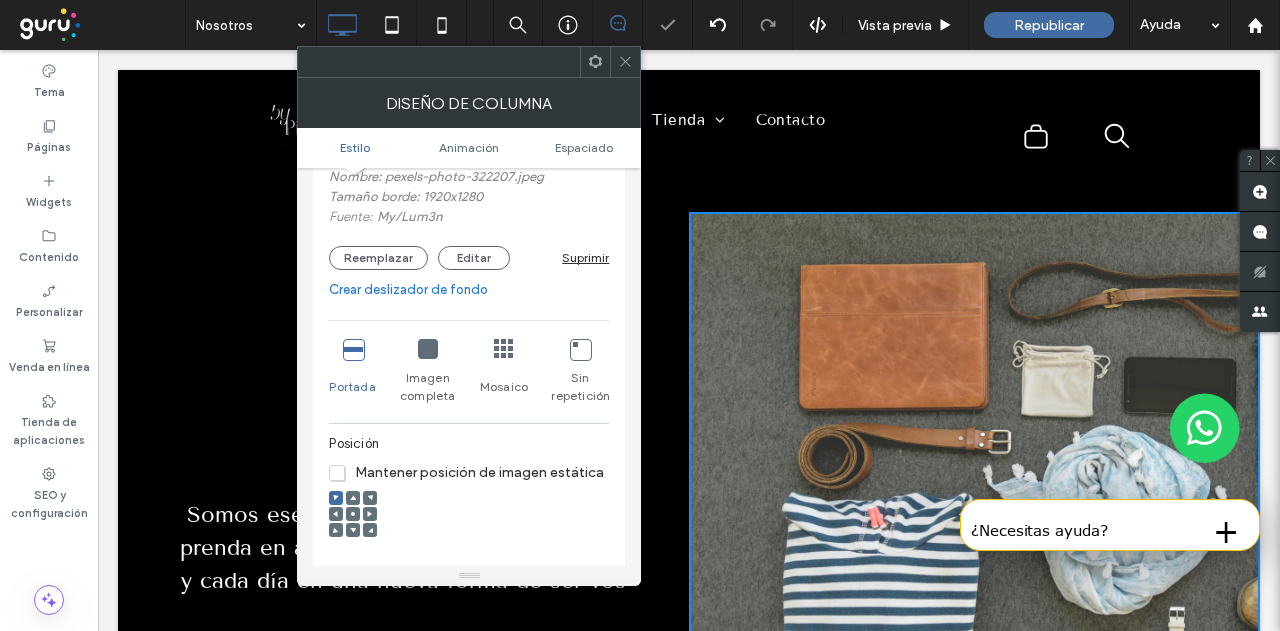click 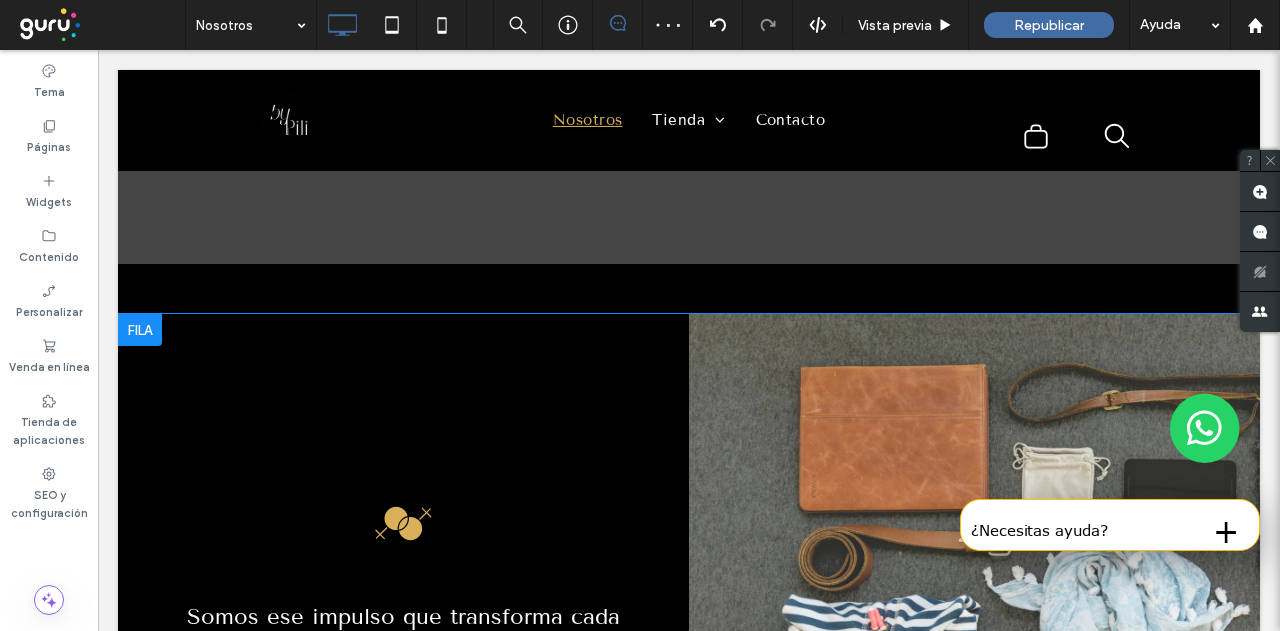 scroll, scrollTop: 3282, scrollLeft: 0, axis: vertical 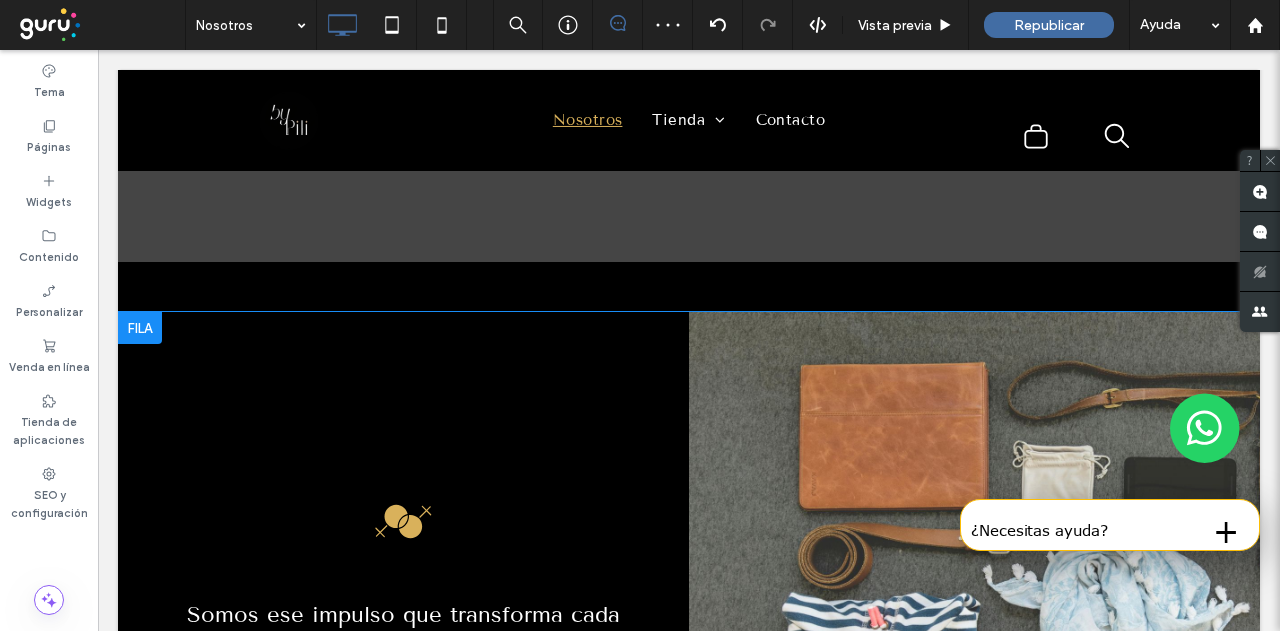 click on "Click To Paste" at bounding box center [974, 599] 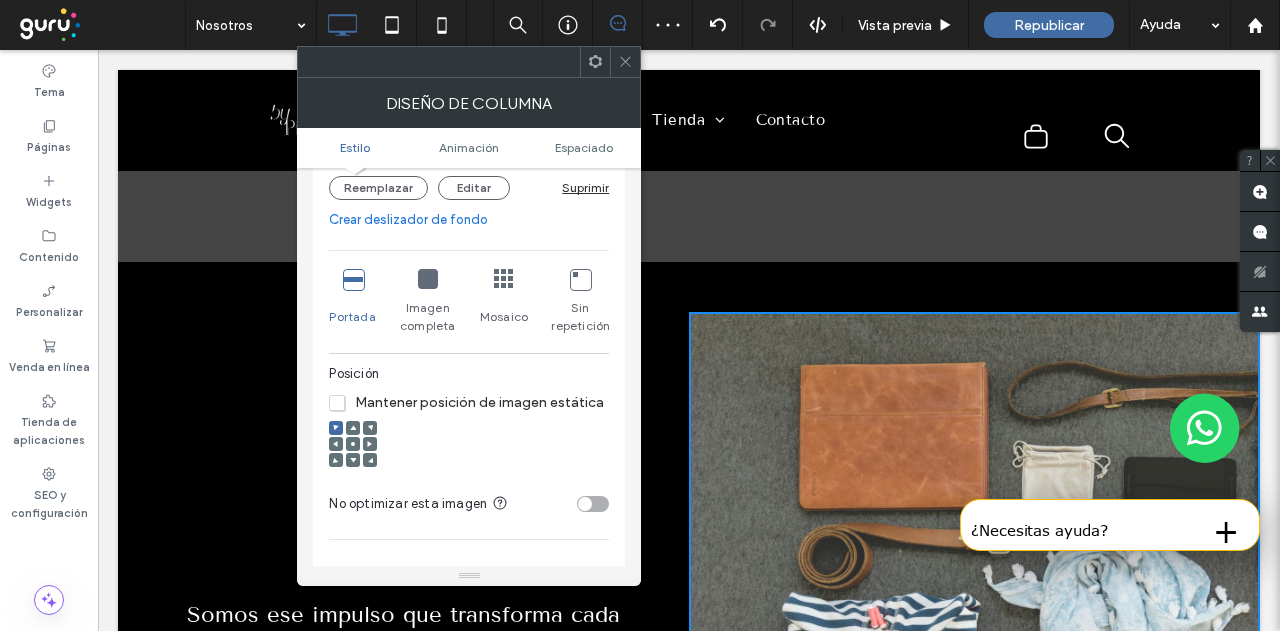 scroll, scrollTop: 400, scrollLeft: 0, axis: vertical 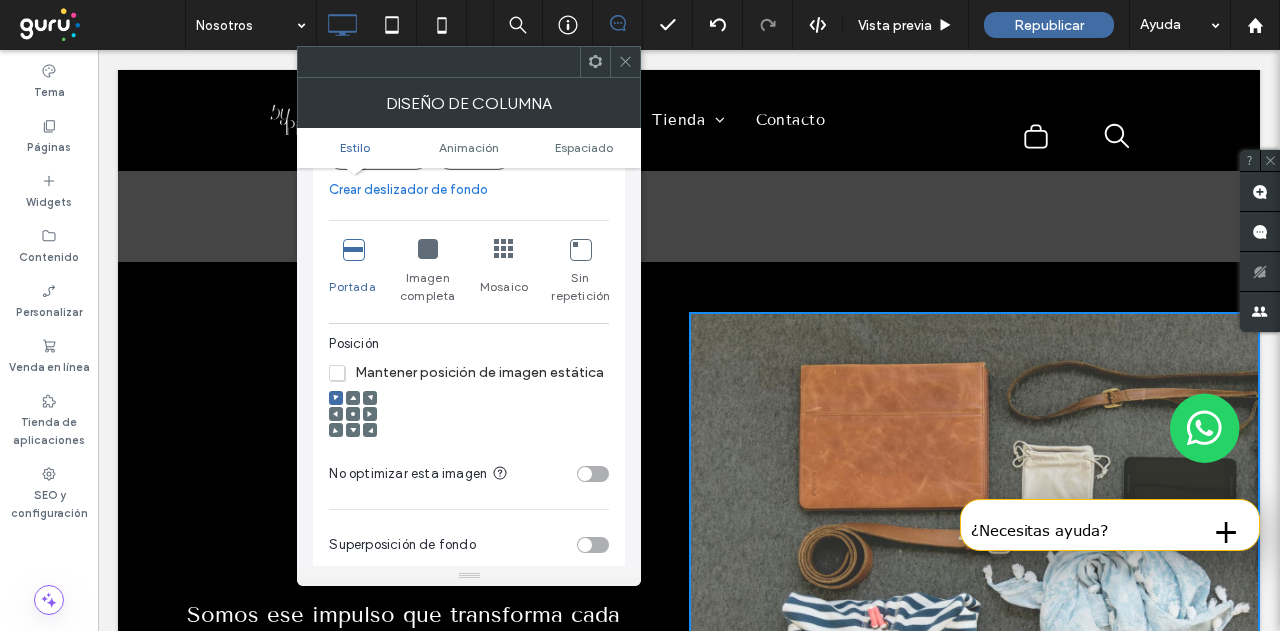click at bounding box center (428, 249) 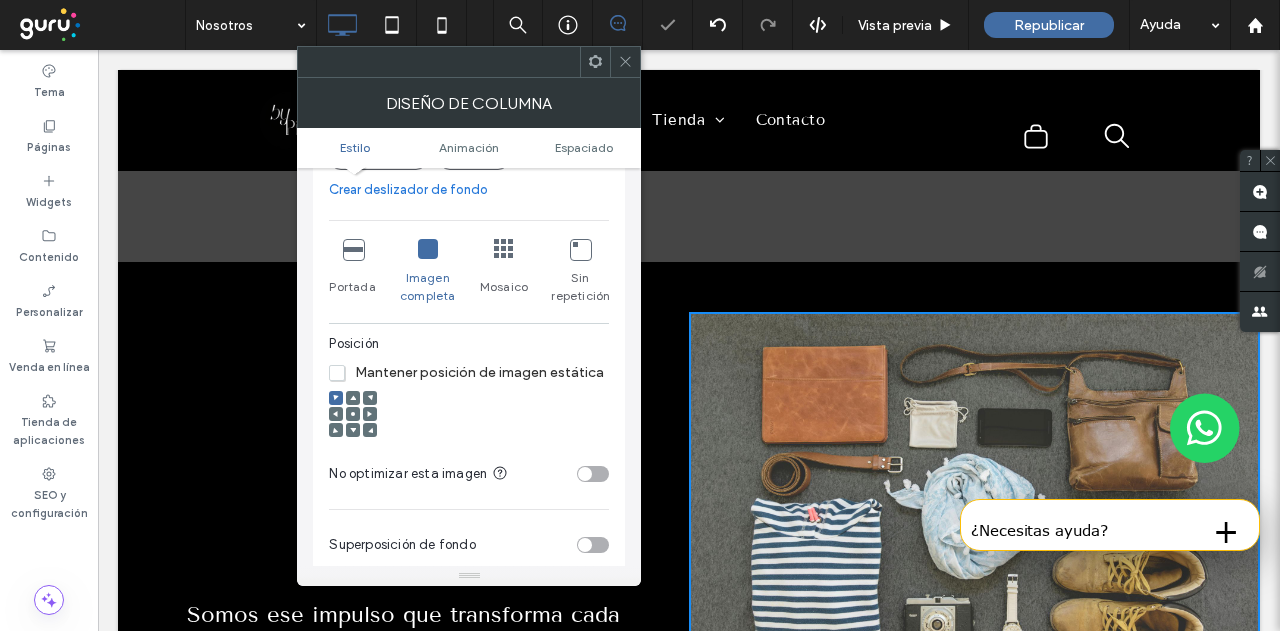 click at bounding box center (625, 62) 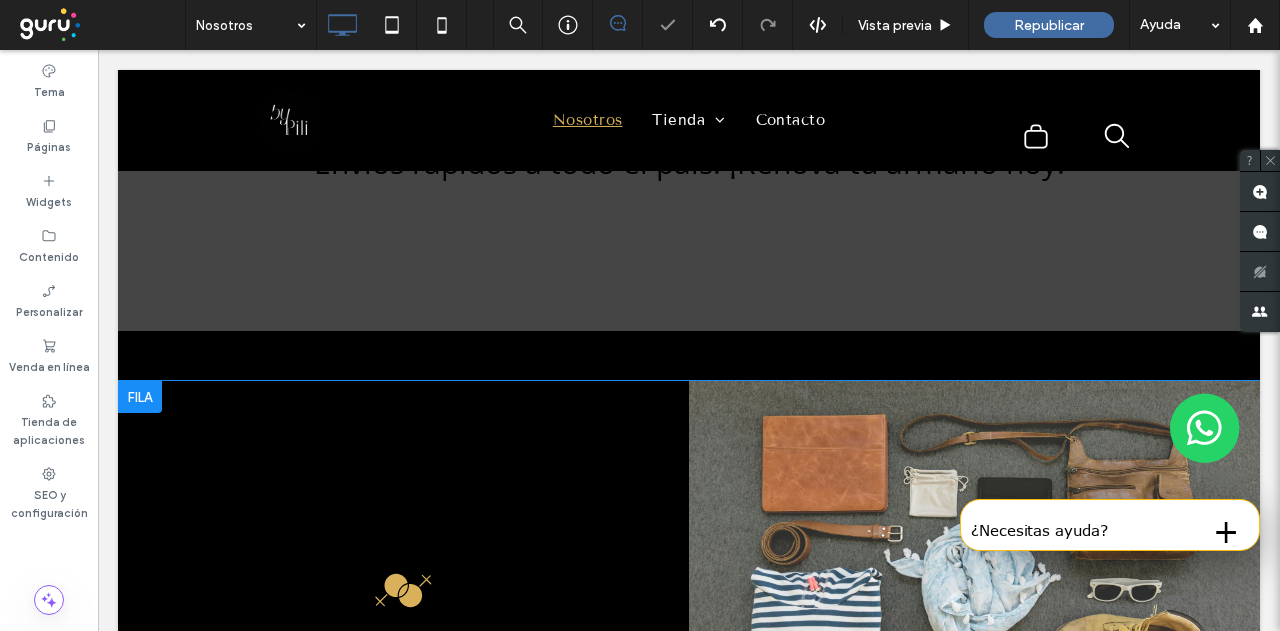 scroll, scrollTop: 3182, scrollLeft: 0, axis: vertical 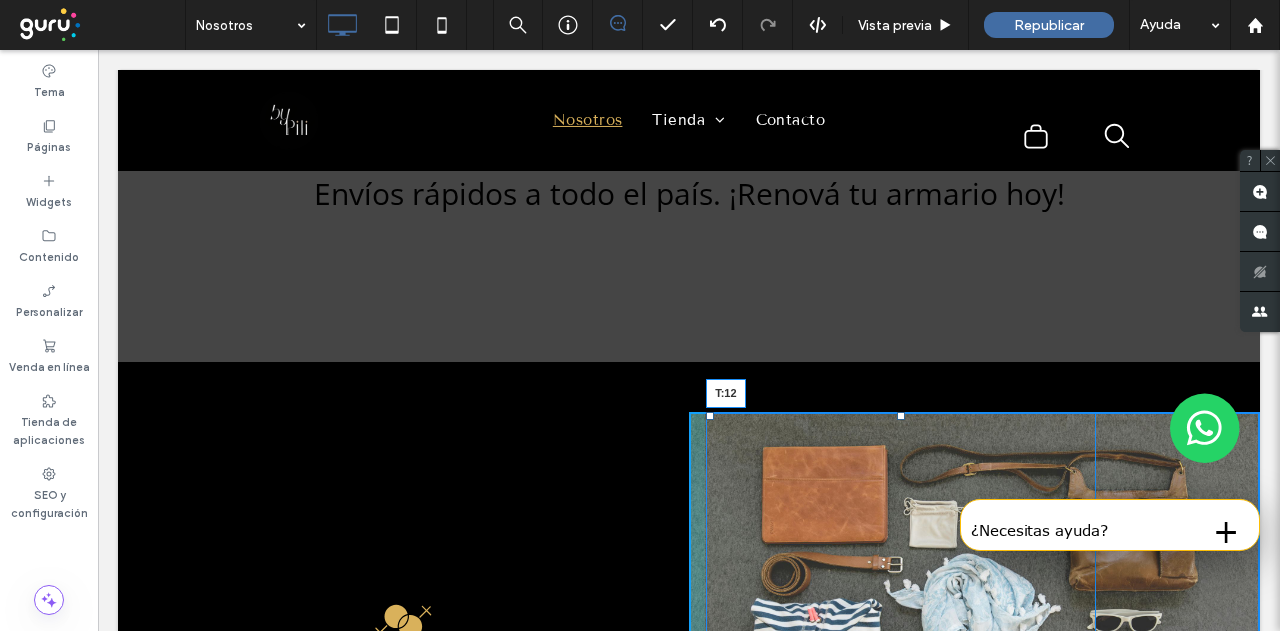 drag, startPoint x: 890, startPoint y: 268, endPoint x: 994, endPoint y: 330, distance: 121.07848 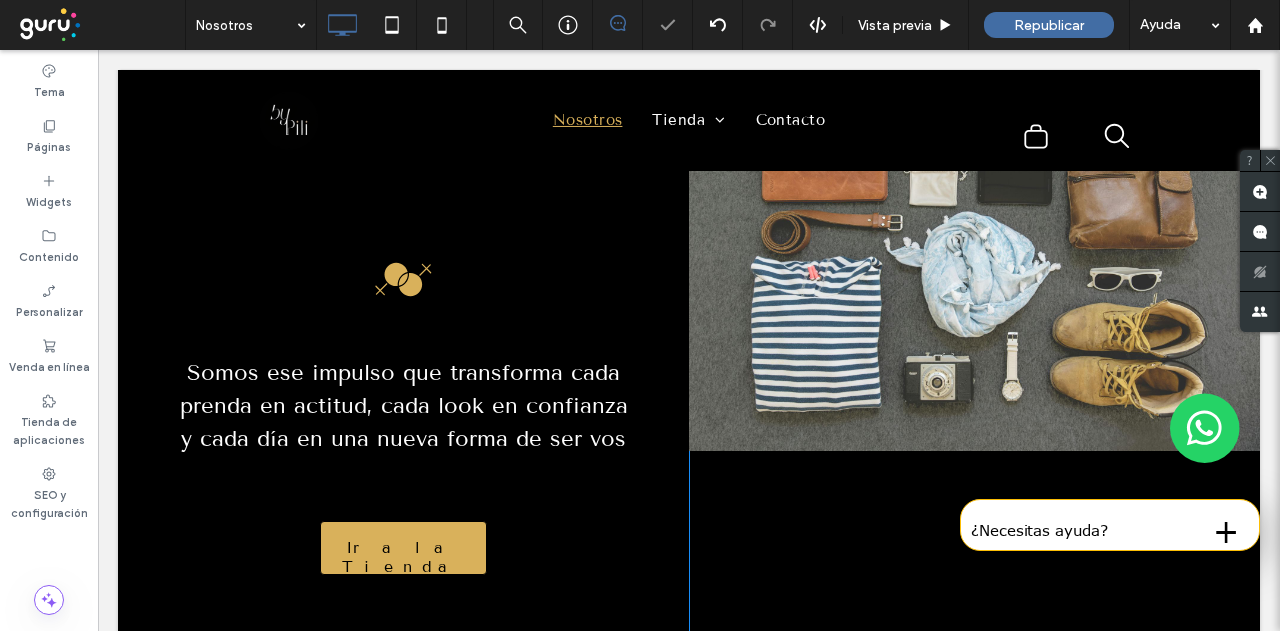 scroll, scrollTop: 3282, scrollLeft: 0, axis: vertical 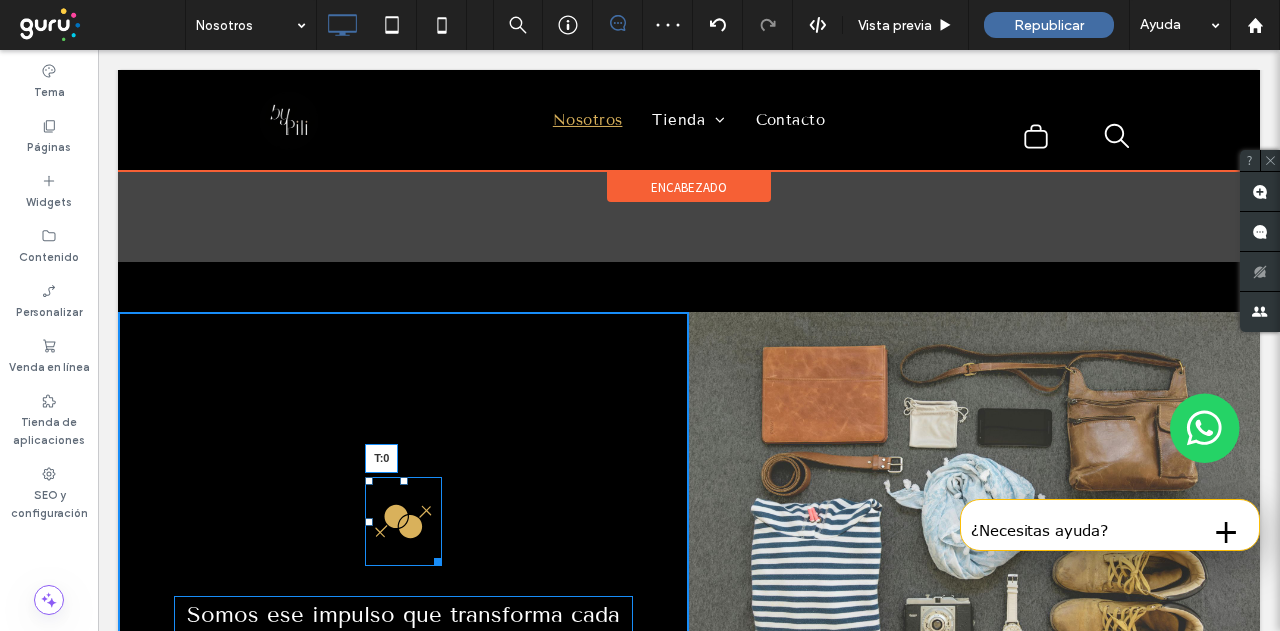 drag, startPoint x: 402, startPoint y: 328, endPoint x: 520, endPoint y: 171, distance: 196.4001 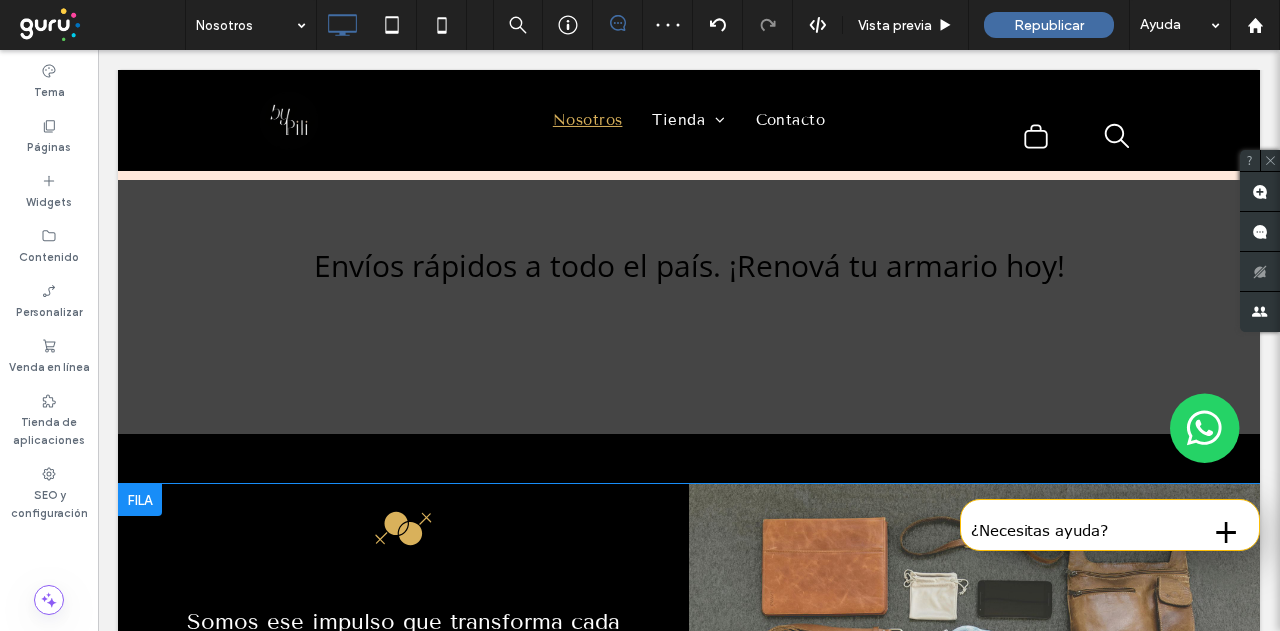 scroll, scrollTop: 3282, scrollLeft: 0, axis: vertical 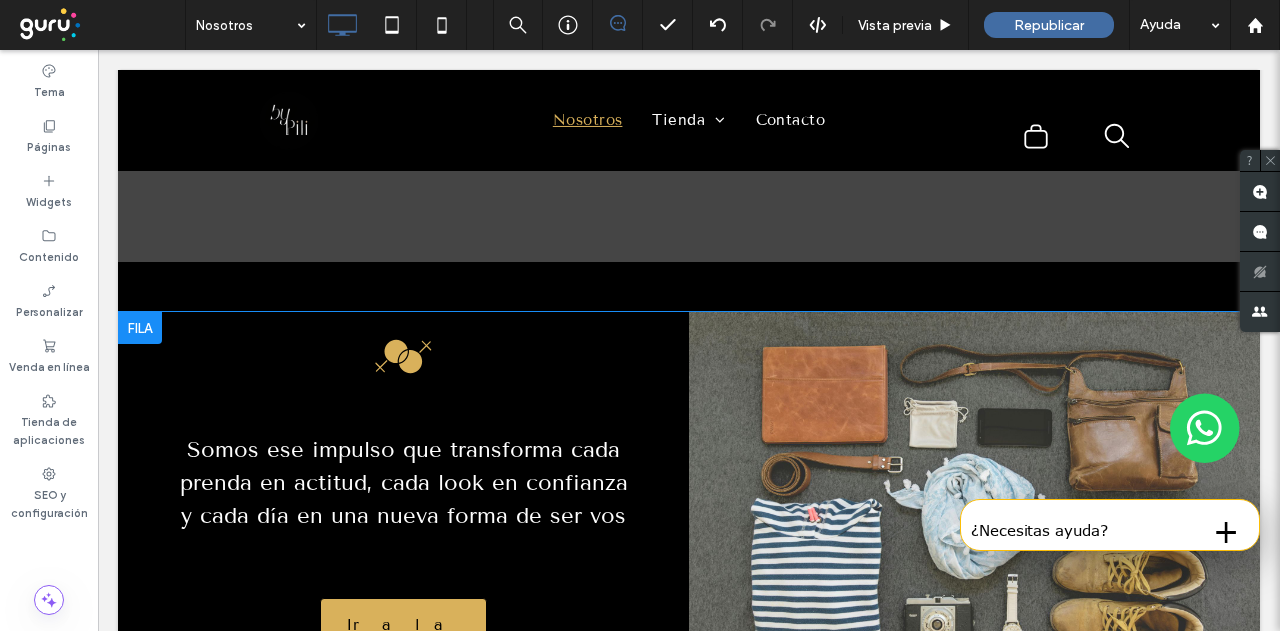 click on "Click To Paste" at bounding box center [974, 605] 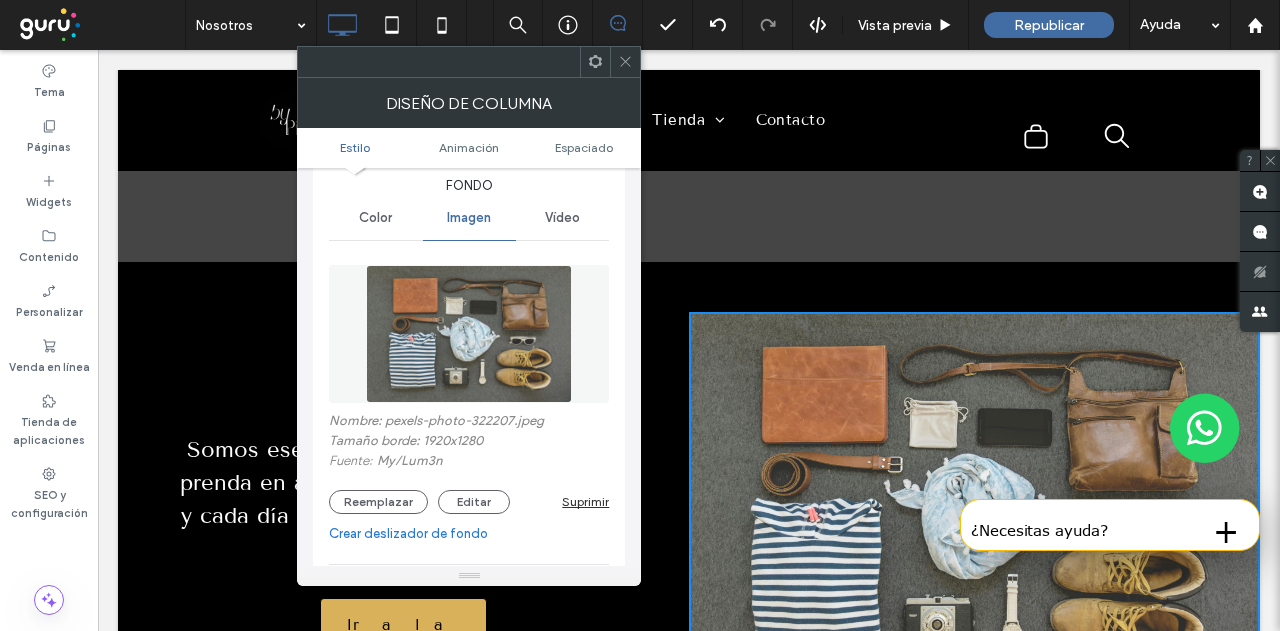 scroll, scrollTop: 100, scrollLeft: 0, axis: vertical 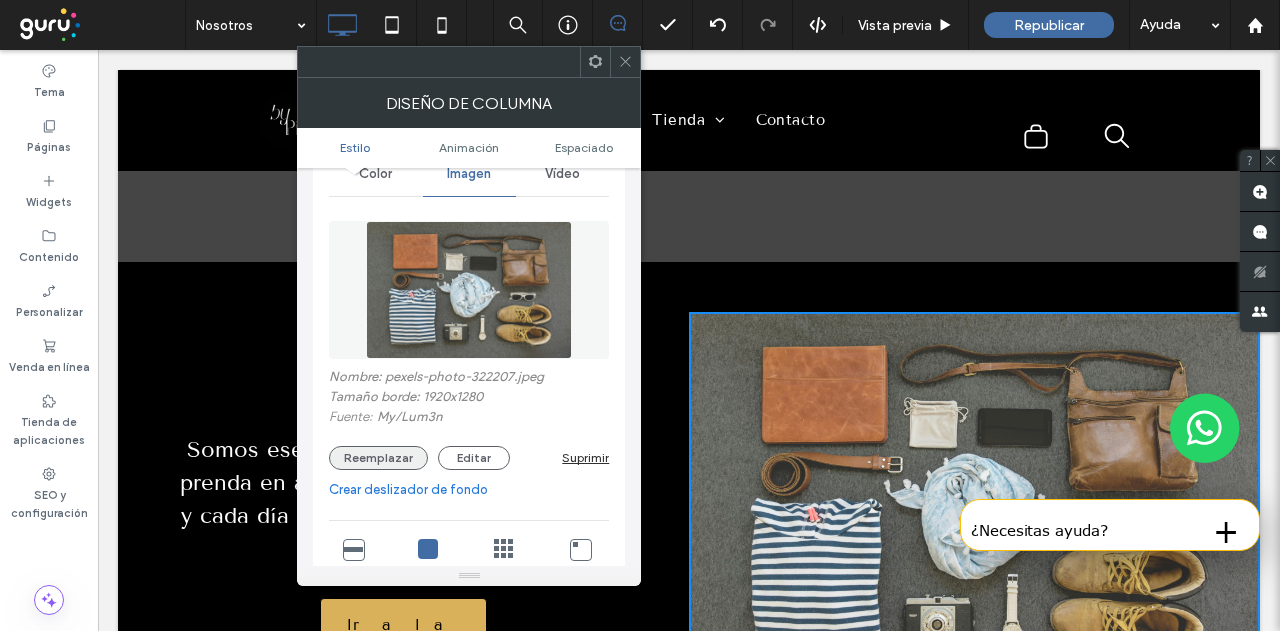 click on "Reemplazar" at bounding box center (378, 458) 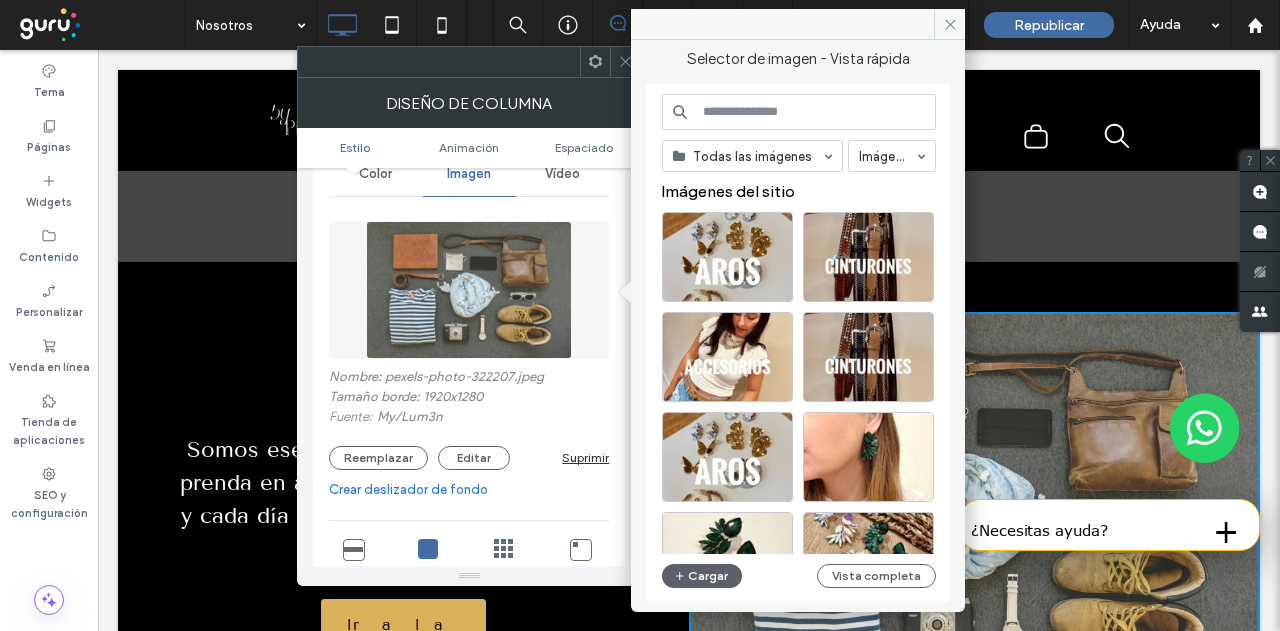 click at bounding box center (799, 112) 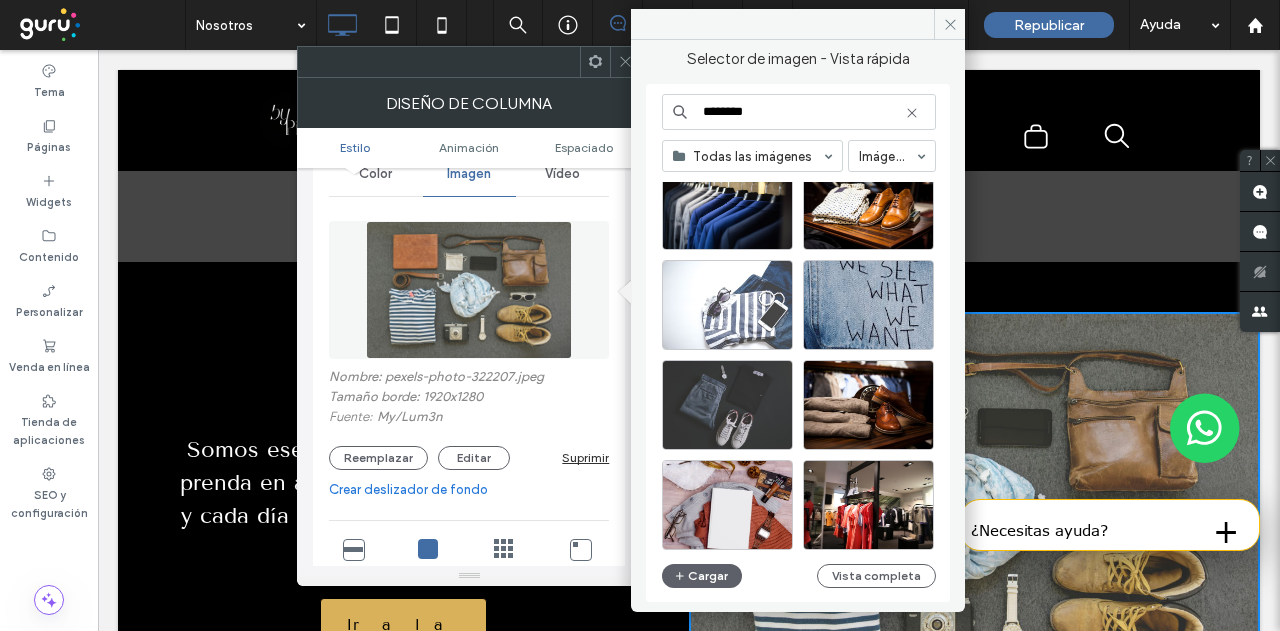 scroll, scrollTop: 897, scrollLeft: 0, axis: vertical 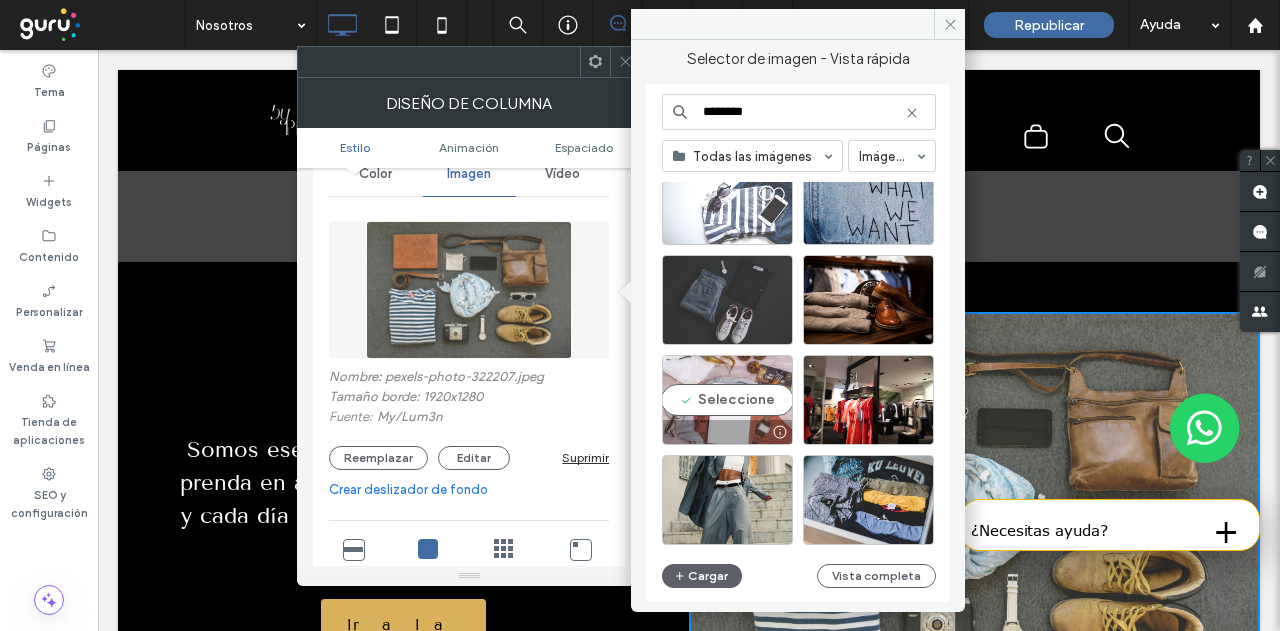 type on "********" 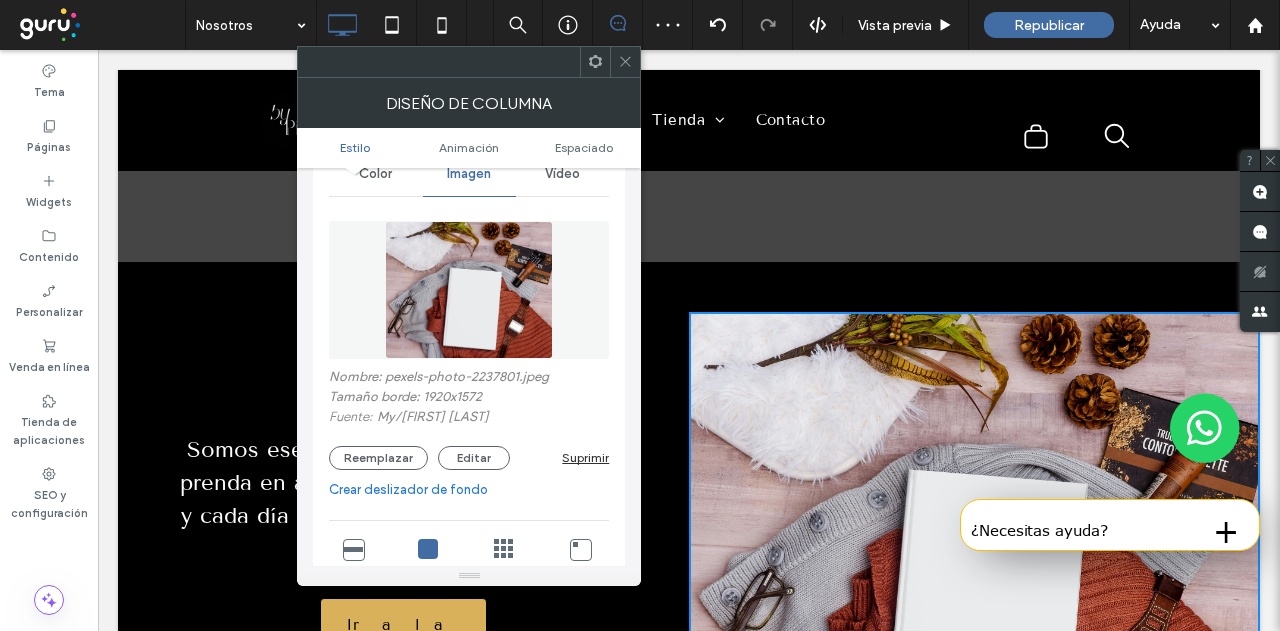 click 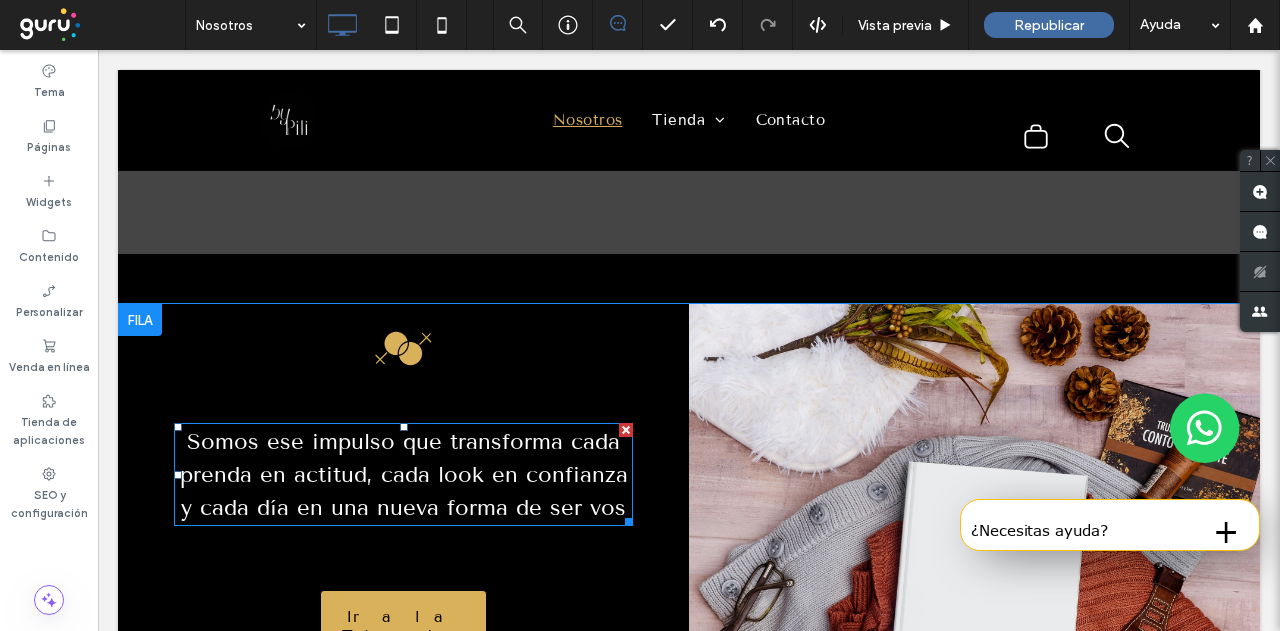 scroll, scrollTop: 3182, scrollLeft: 0, axis: vertical 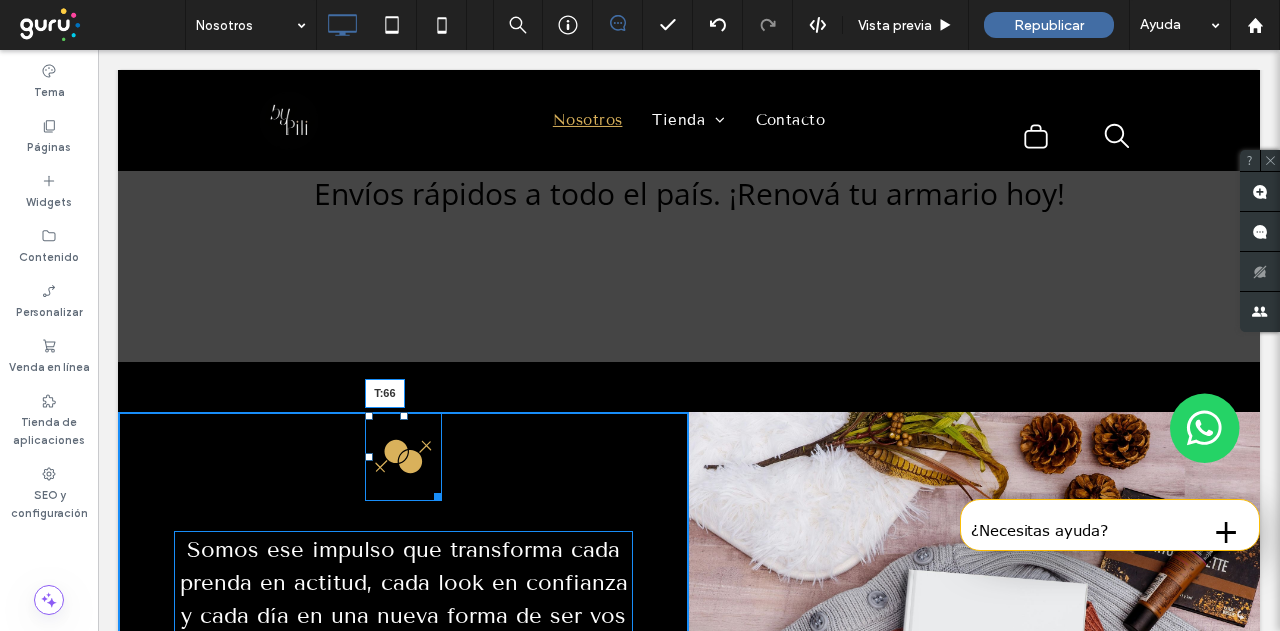 drag, startPoint x: 396, startPoint y: 265, endPoint x: 645, endPoint y: 391, distance: 279.0645 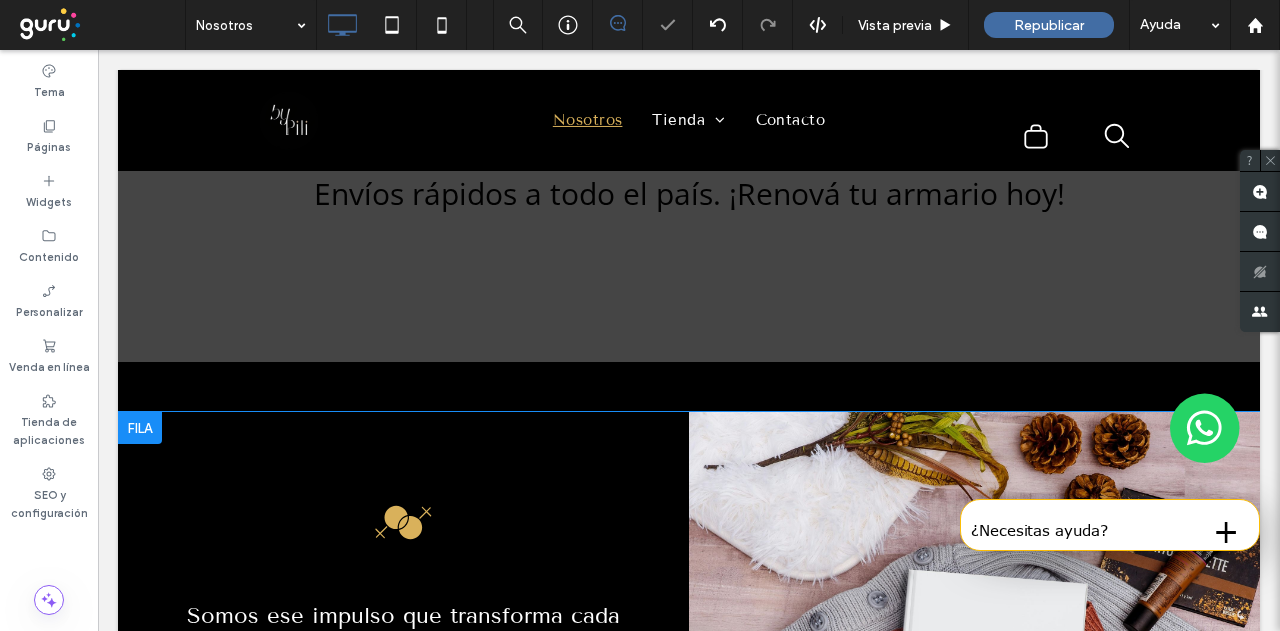scroll, scrollTop: 2982, scrollLeft: 0, axis: vertical 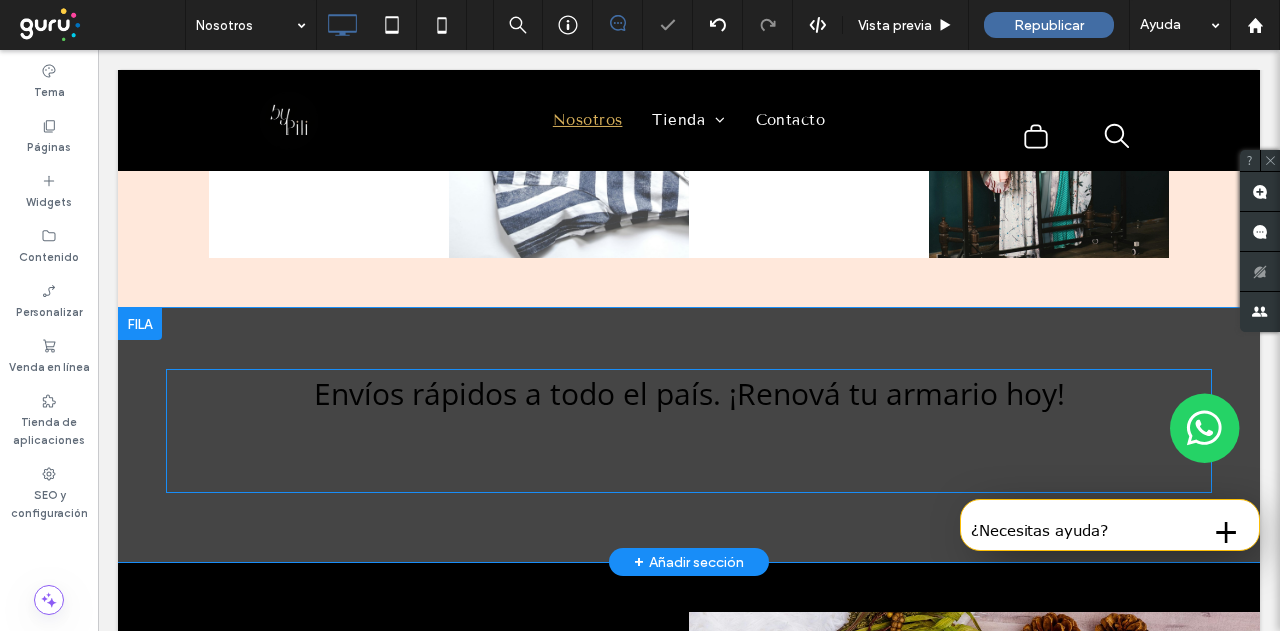 click at bounding box center (689, 453) 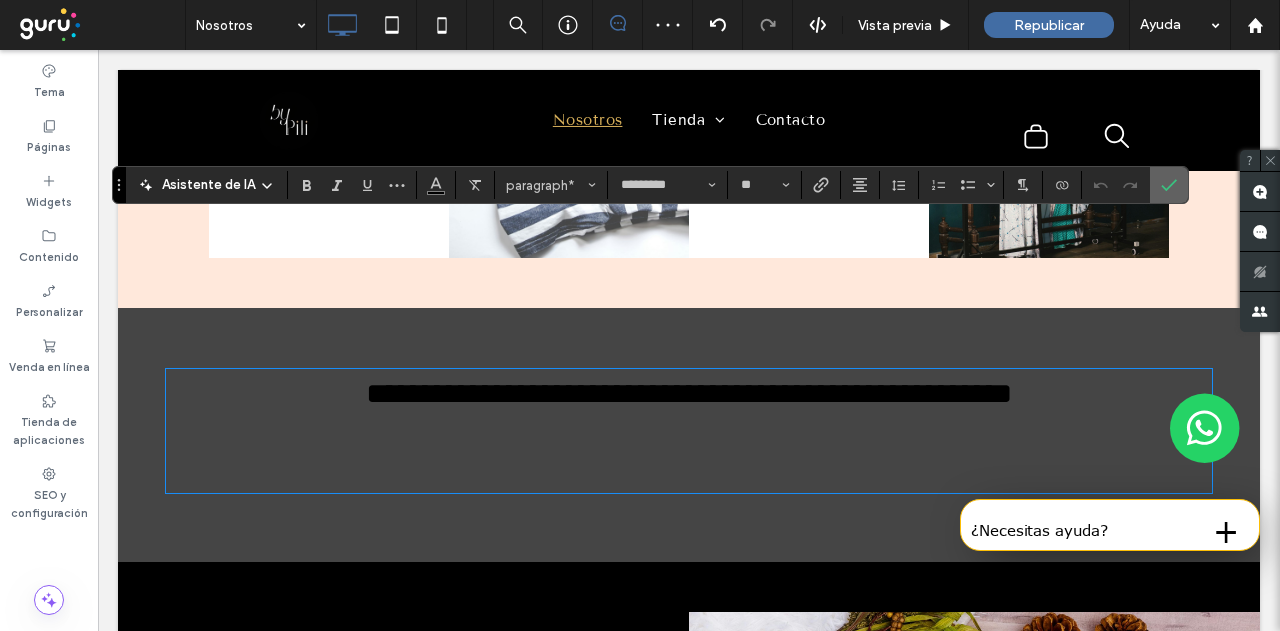 click 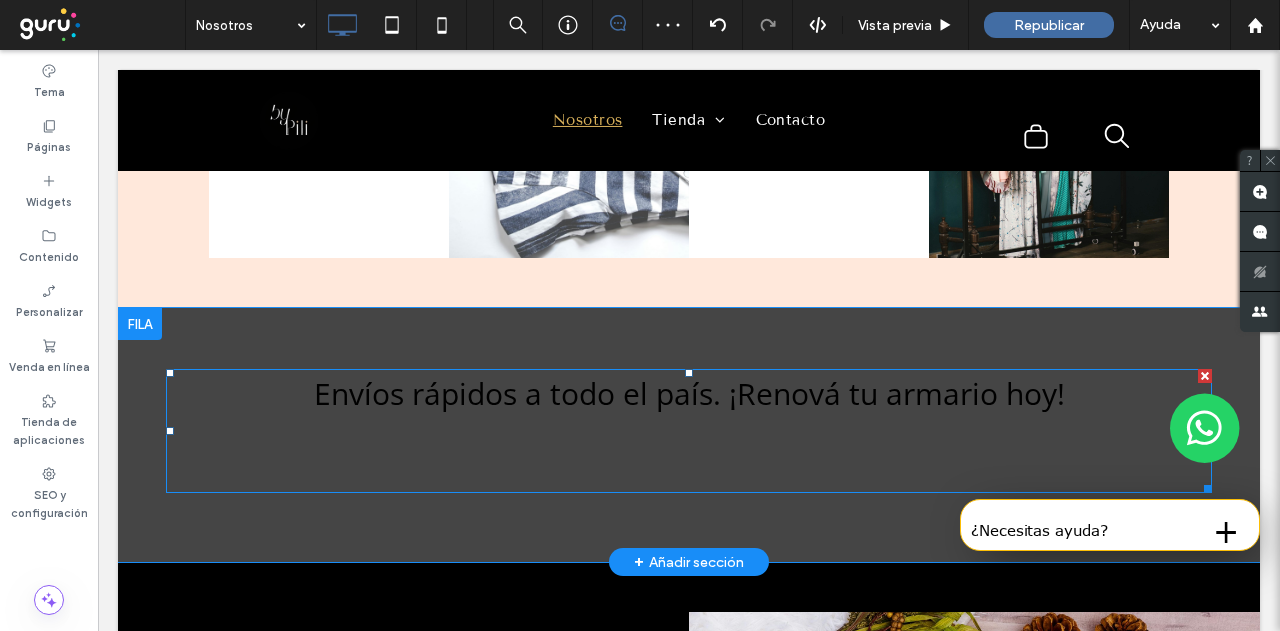 click at bounding box center [689, 453] 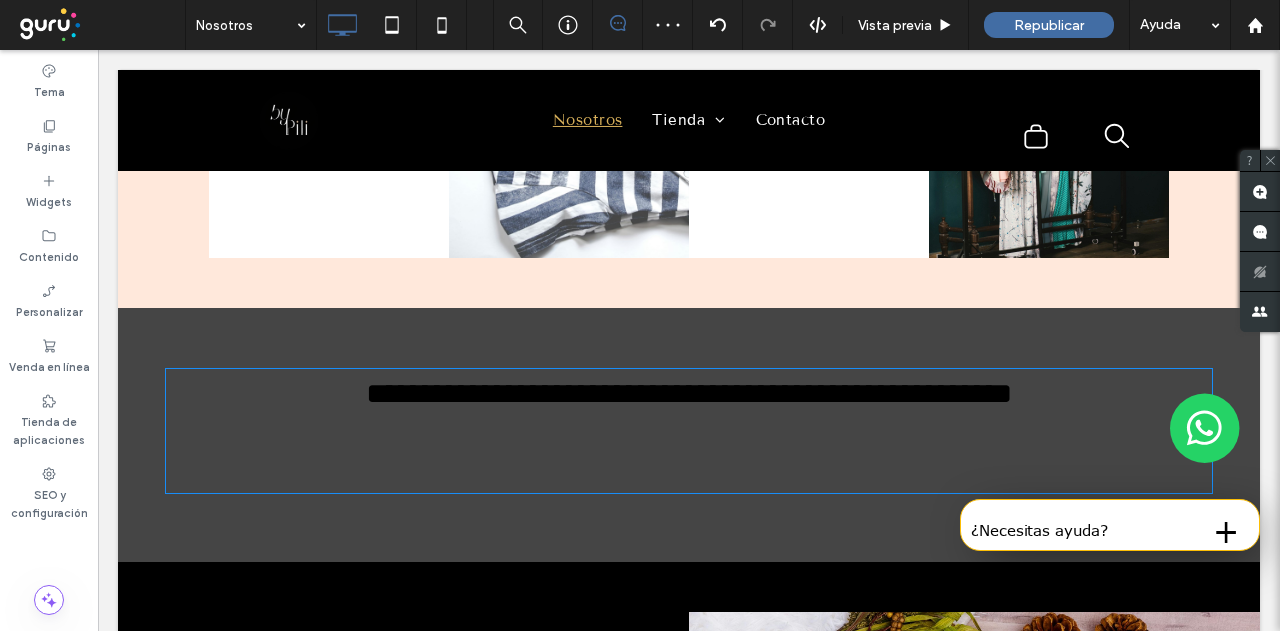 click at bounding box center [689, 453] 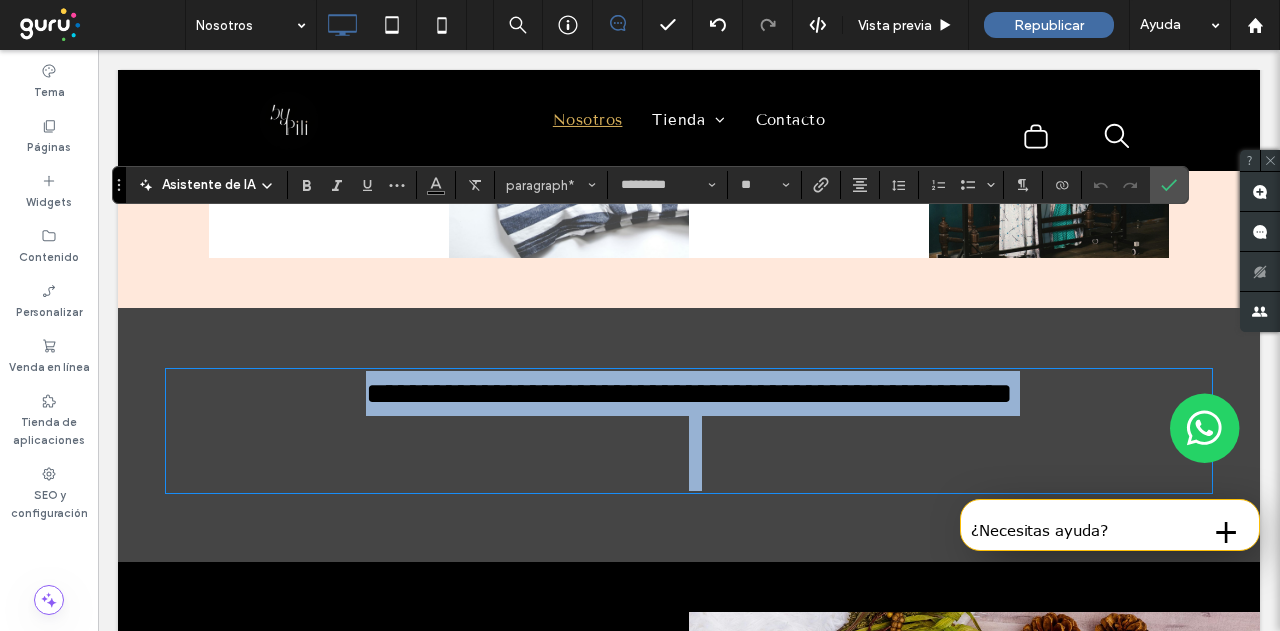click at bounding box center [689, 453] 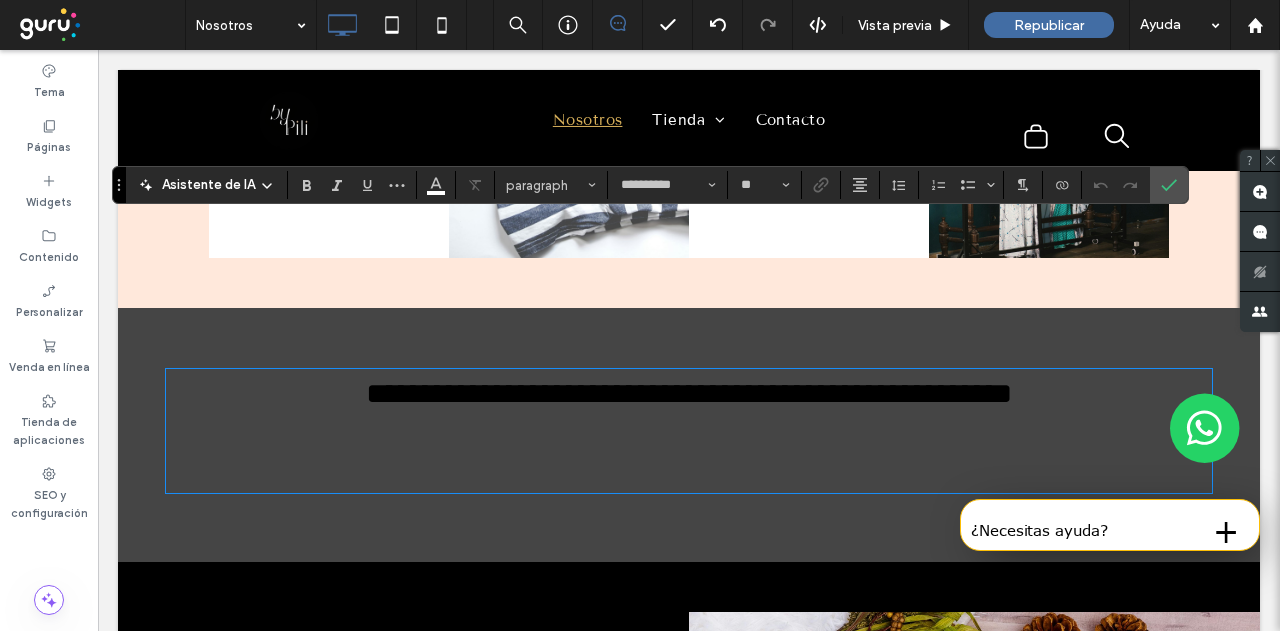 type on "*********" 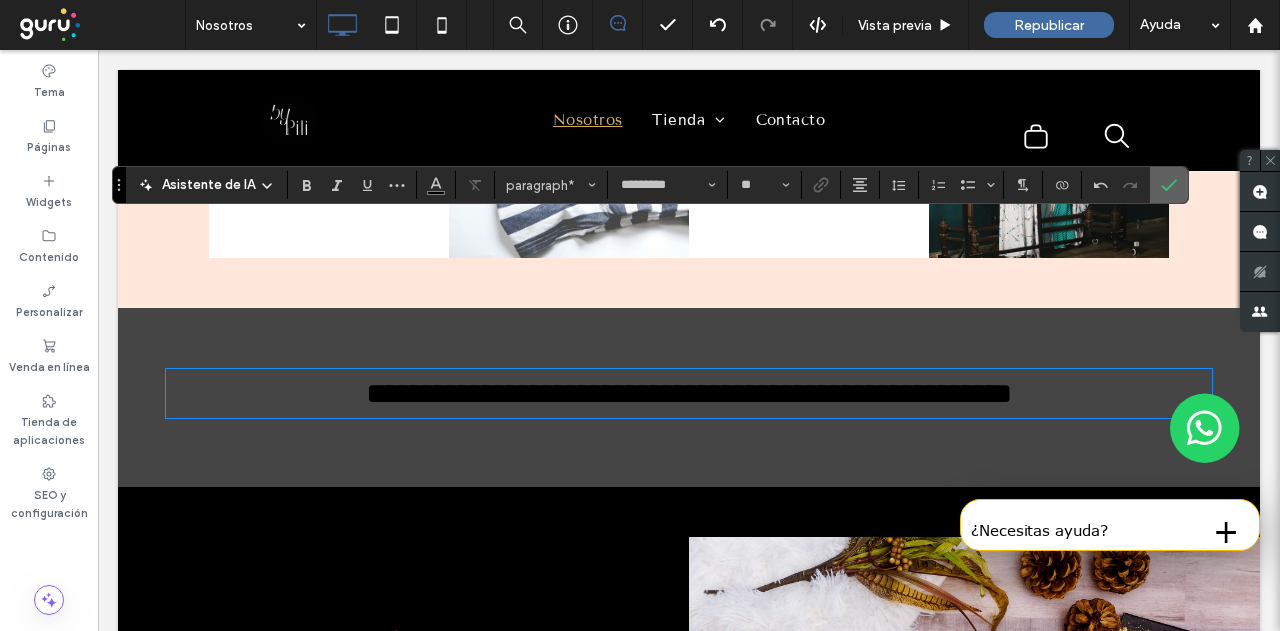 click 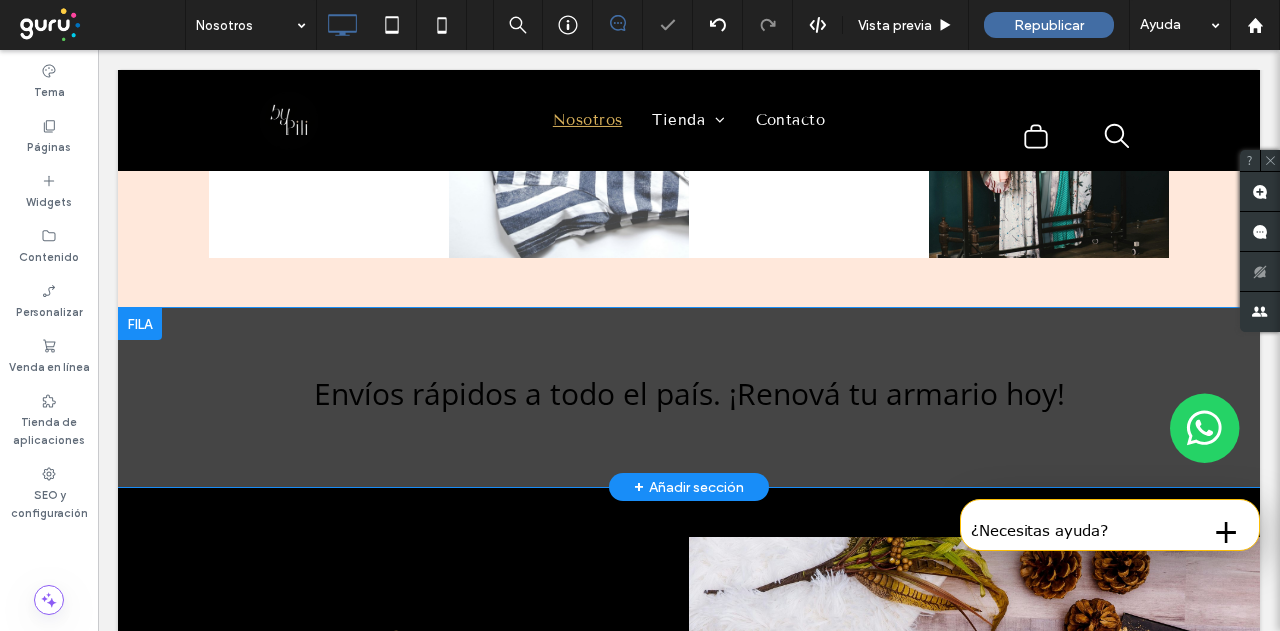 click on "Envíos rápidos a todo el país. ¡Renová tu armario hoy!
Click To Paste
Fila + Añadir sección" at bounding box center (689, 397) 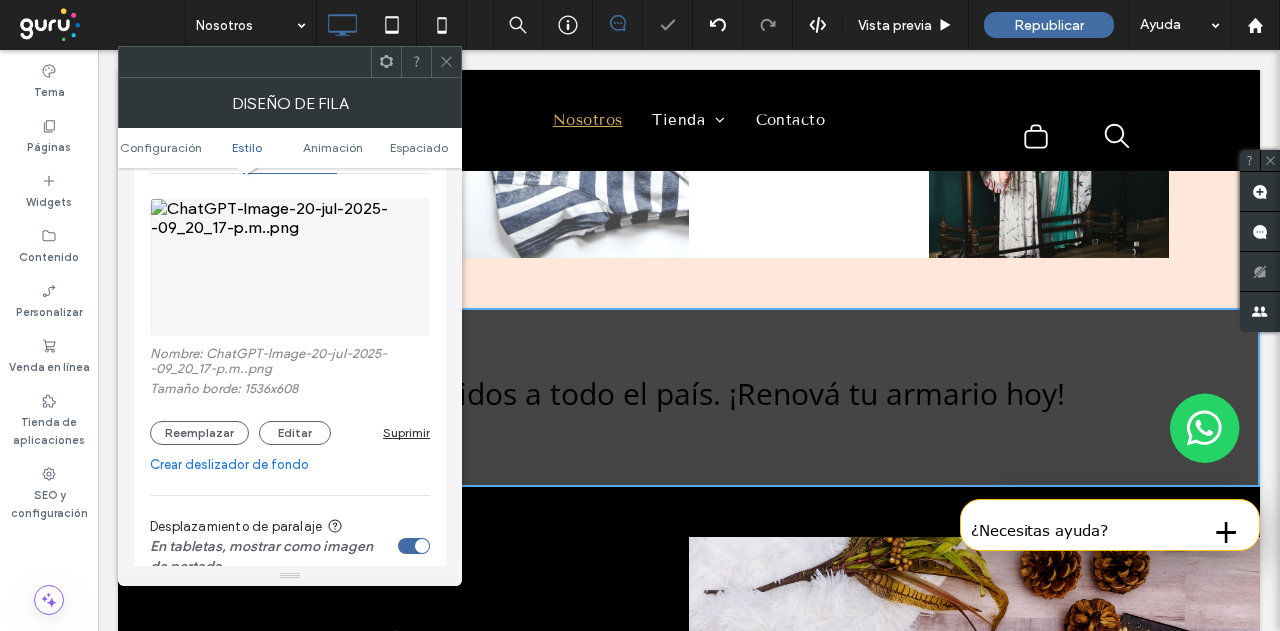 scroll, scrollTop: 400, scrollLeft: 0, axis: vertical 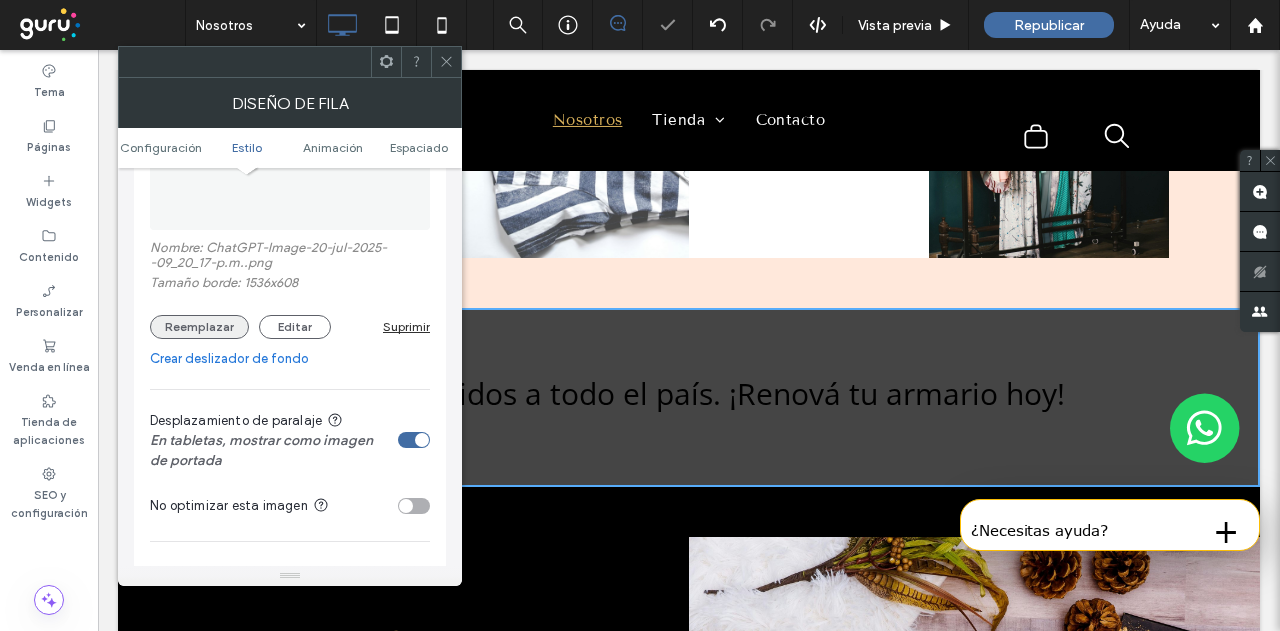 click on "Reemplazar" at bounding box center (199, 327) 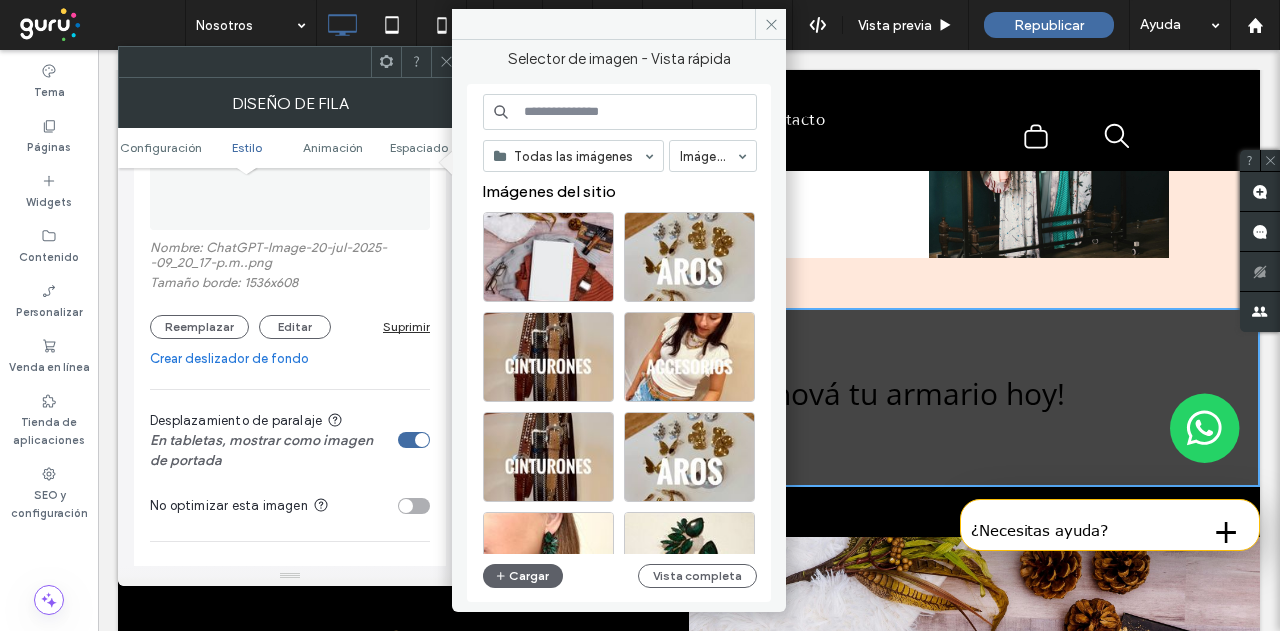 click at bounding box center (620, 112) 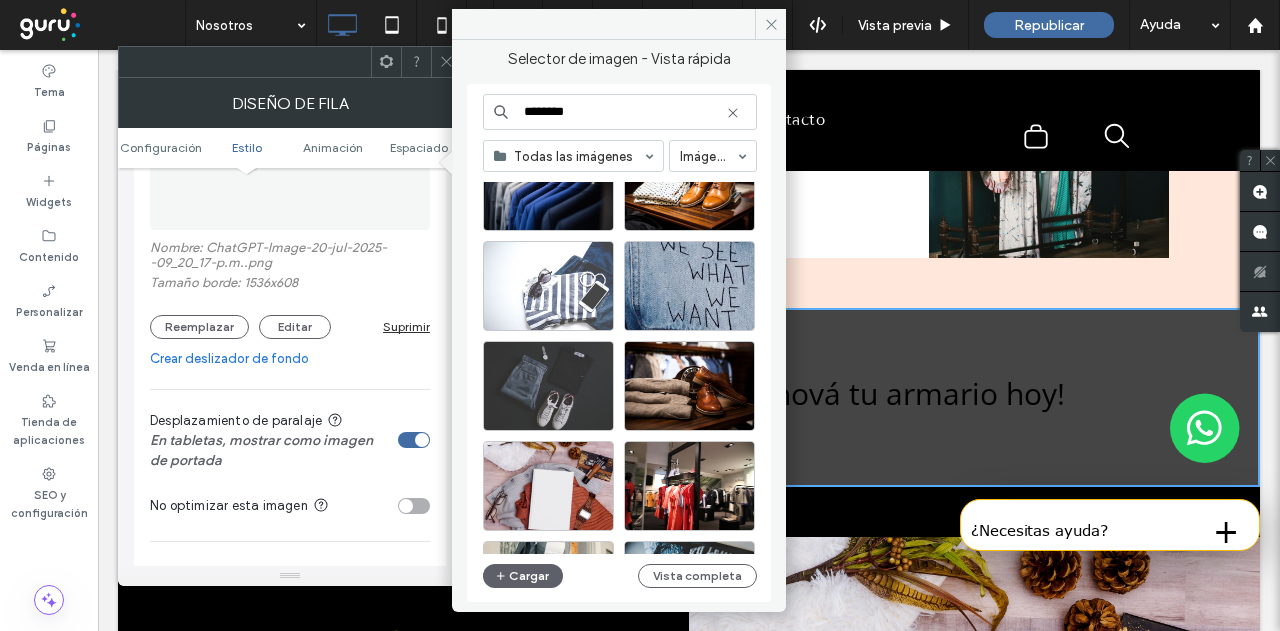 scroll, scrollTop: 916, scrollLeft: 0, axis: vertical 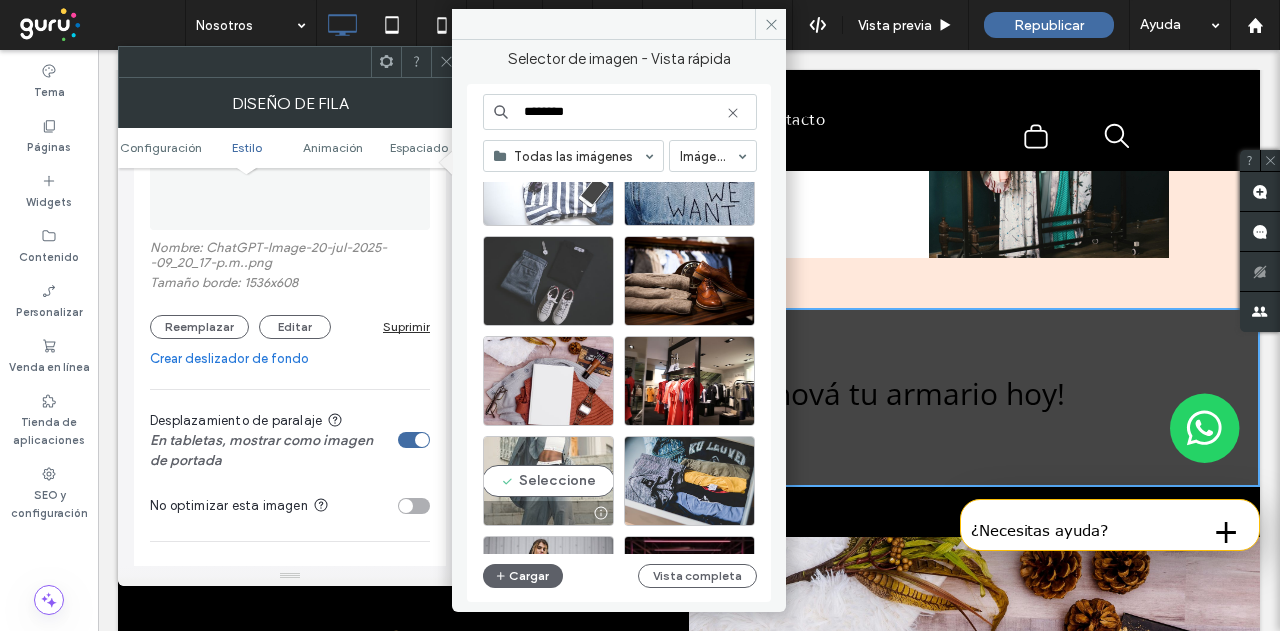 type on "********" 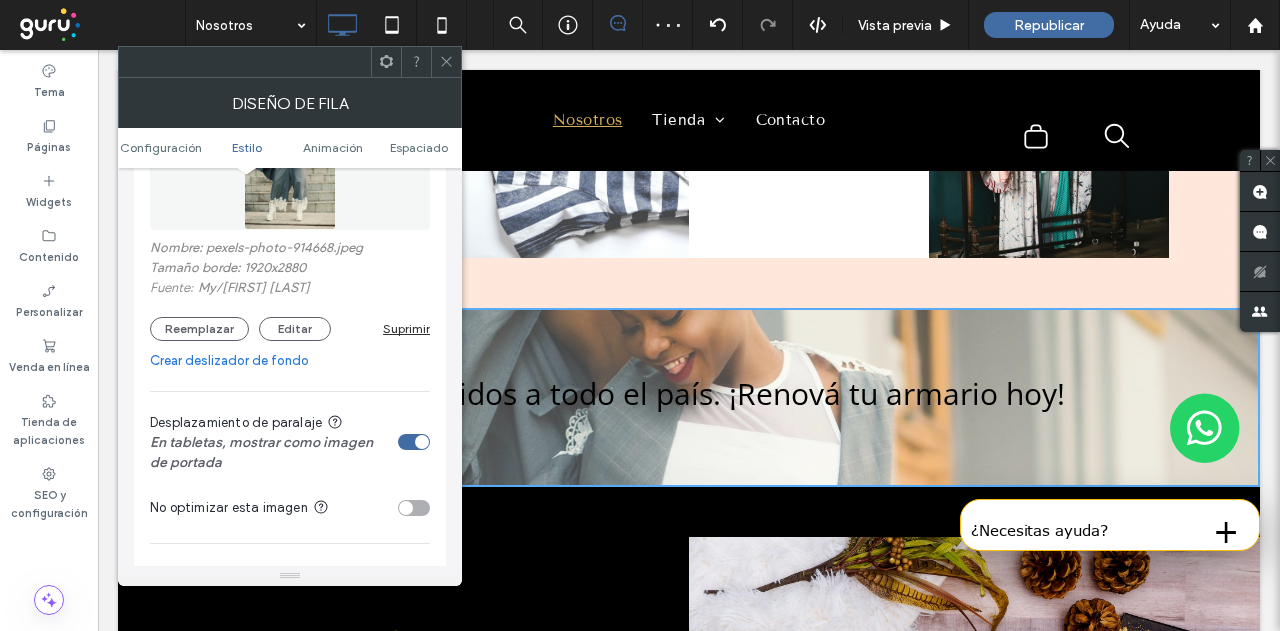 click 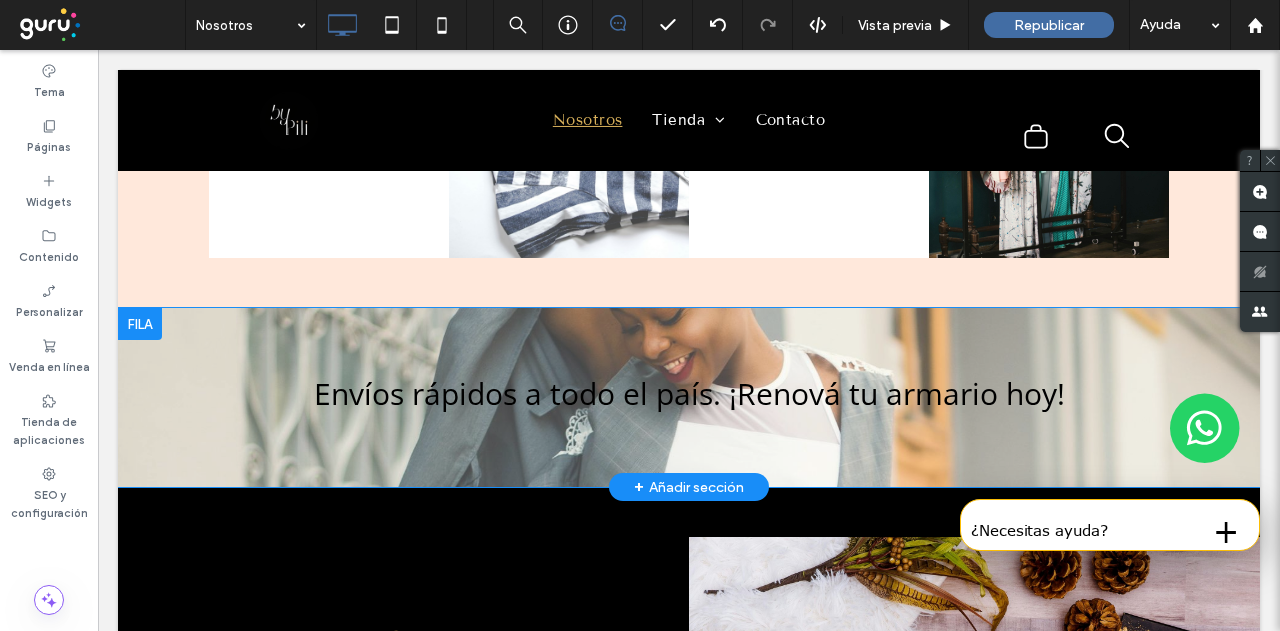 click on "Envíos rápidos a todo el país. ¡Renová tu armario hoy!
Click To Paste
Fila + Añadir sección" at bounding box center [689, 397] 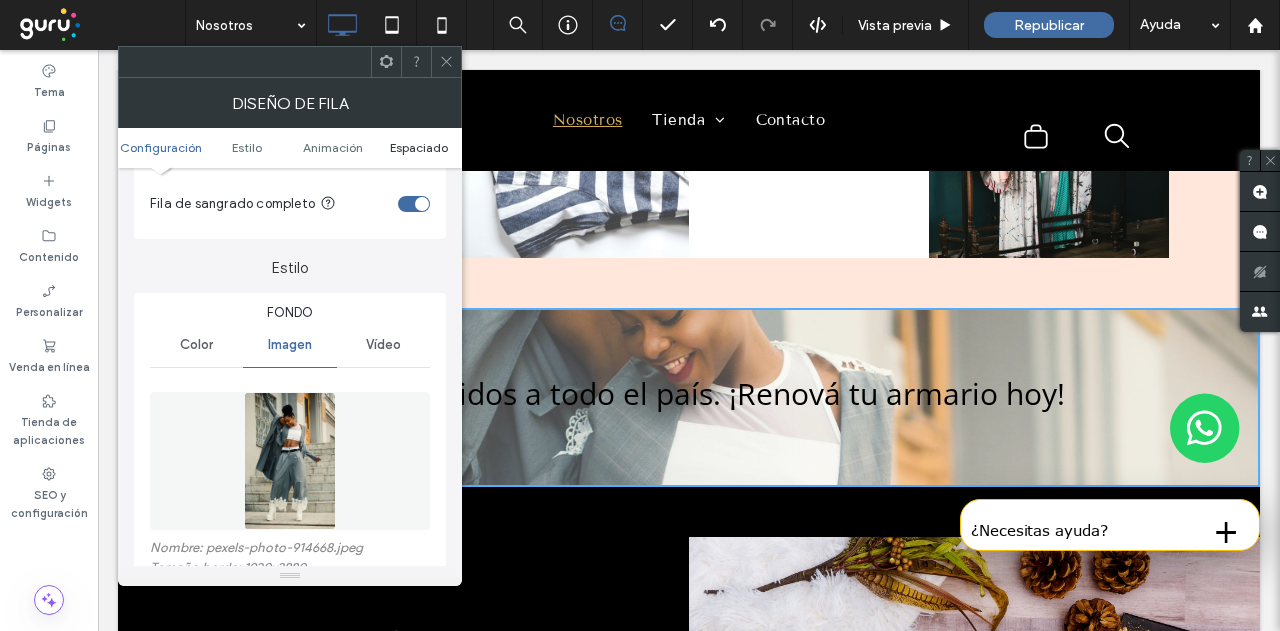 click on "Espaciado" at bounding box center [419, 147] 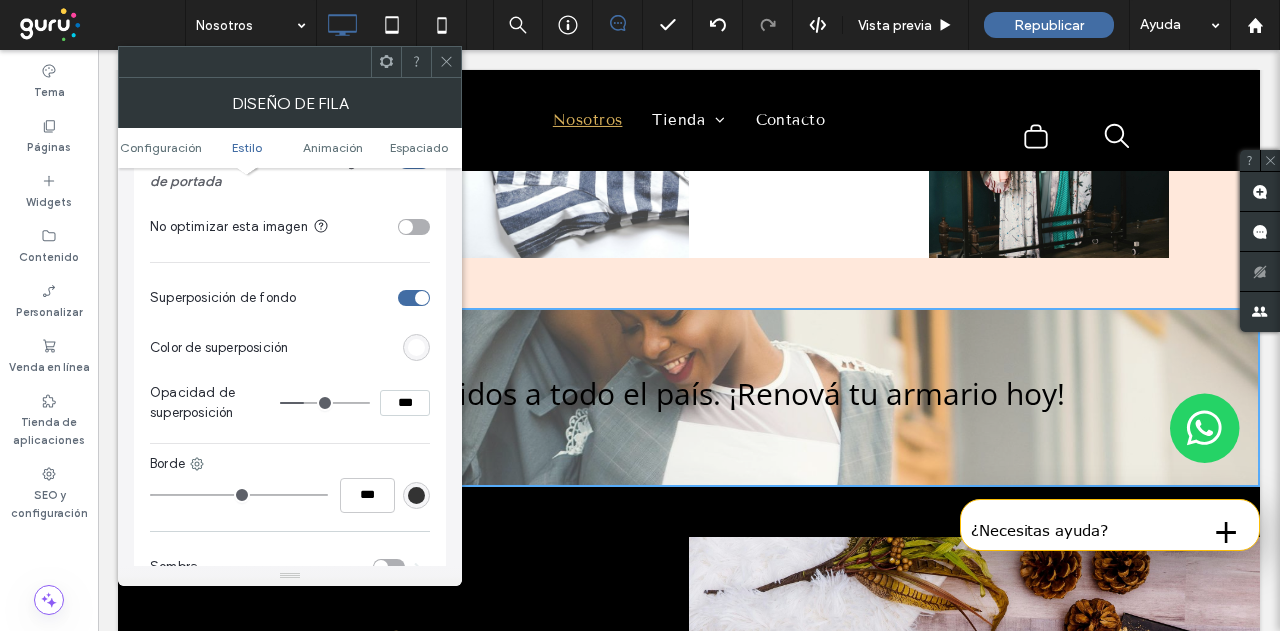 scroll, scrollTop: 700, scrollLeft: 0, axis: vertical 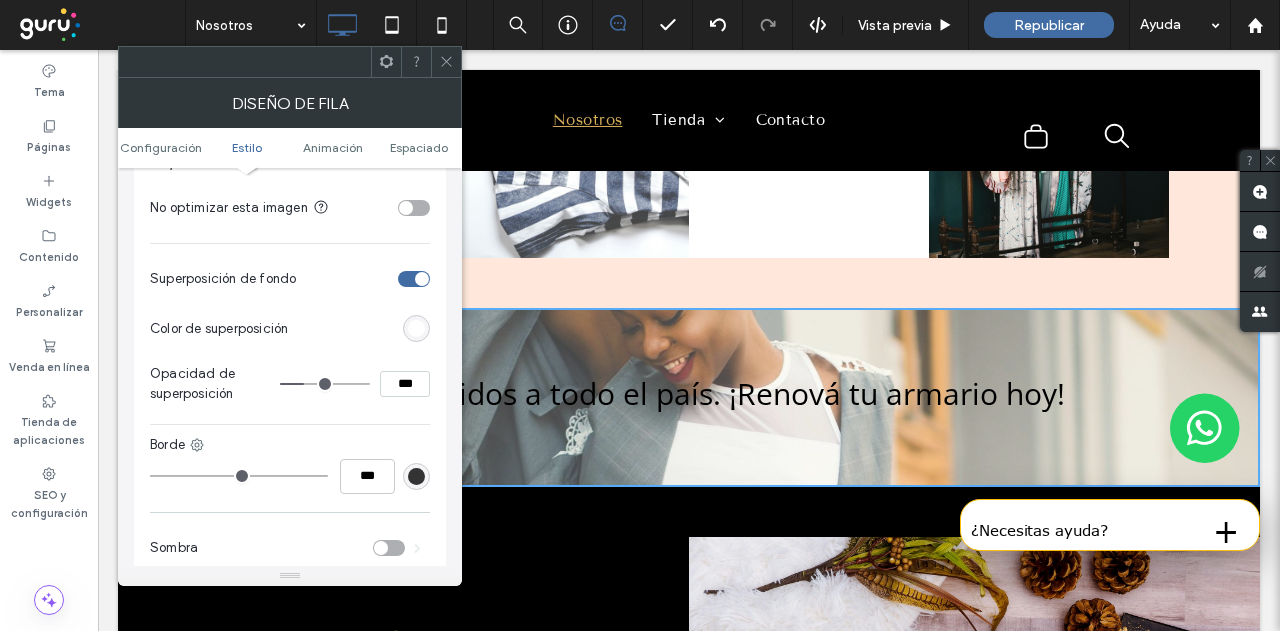 click at bounding box center (446, 62) 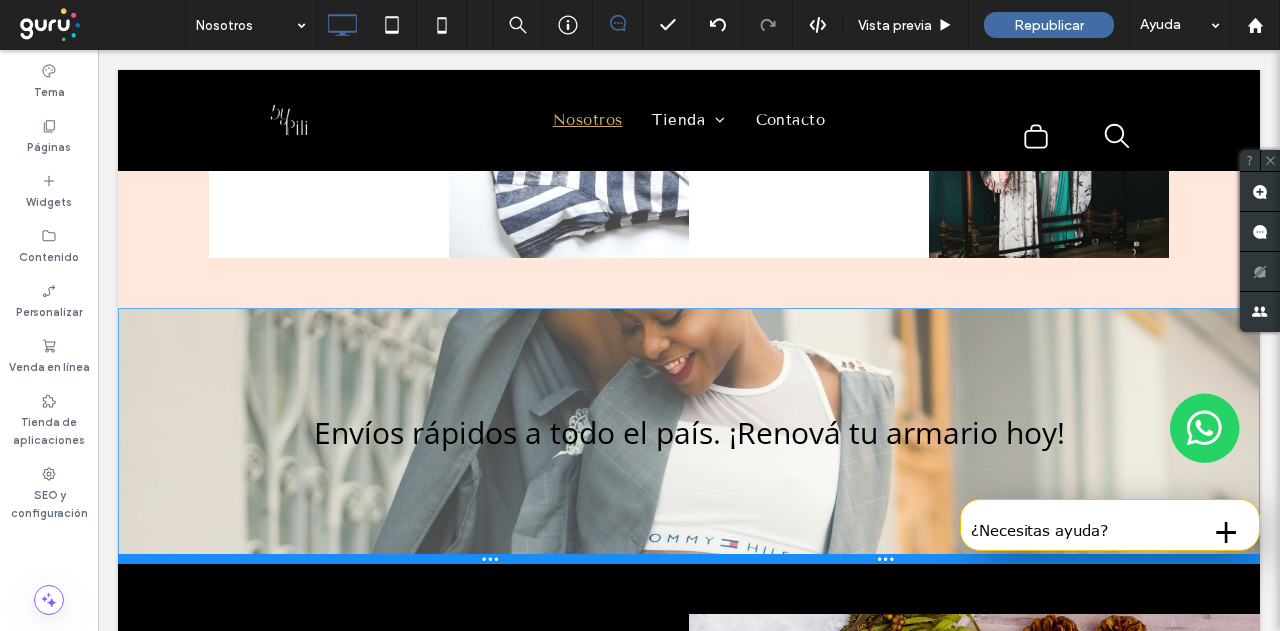 drag, startPoint x: 243, startPoint y: 336, endPoint x: 280, endPoint y: 417, distance: 89.050545 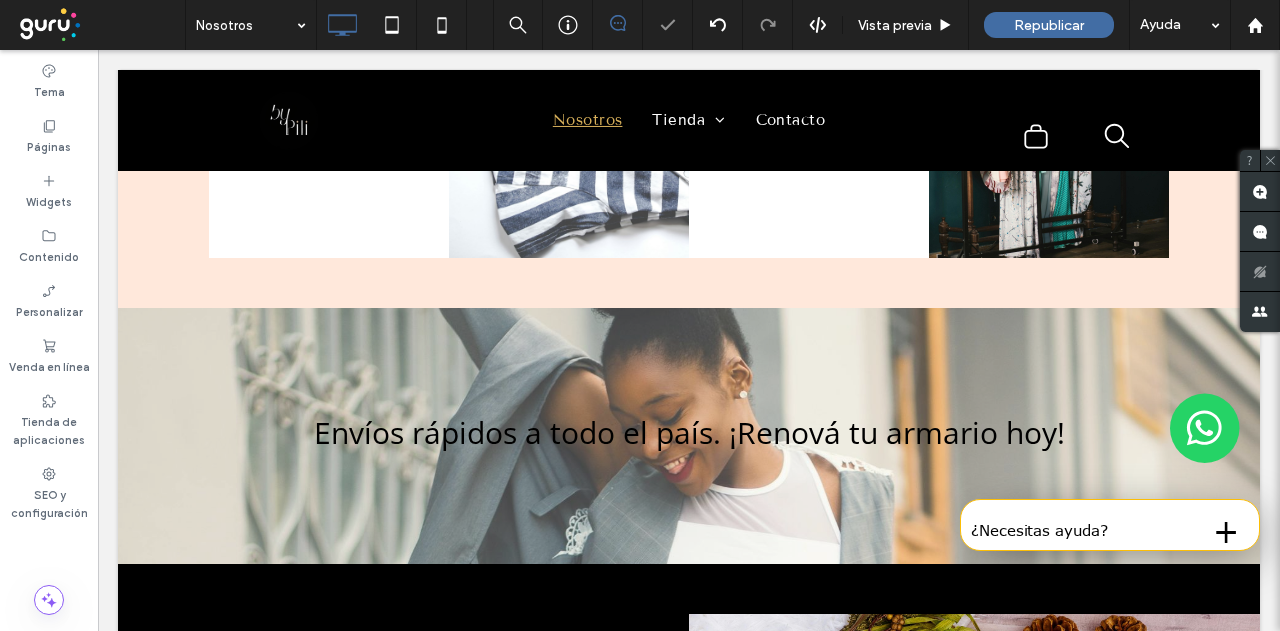 click on "Envíos rápidos a todo el país. ¡Renová tu armario hoy!
Click To Paste
Fila + Añadir sección" at bounding box center [689, 436] 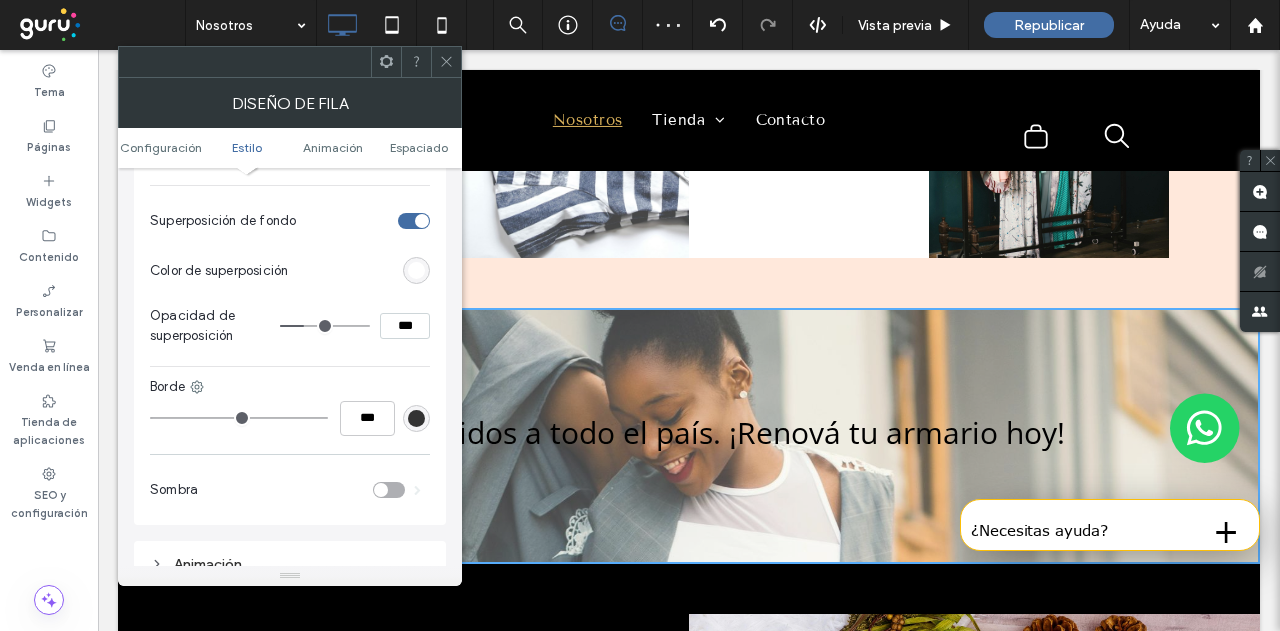 scroll, scrollTop: 800, scrollLeft: 0, axis: vertical 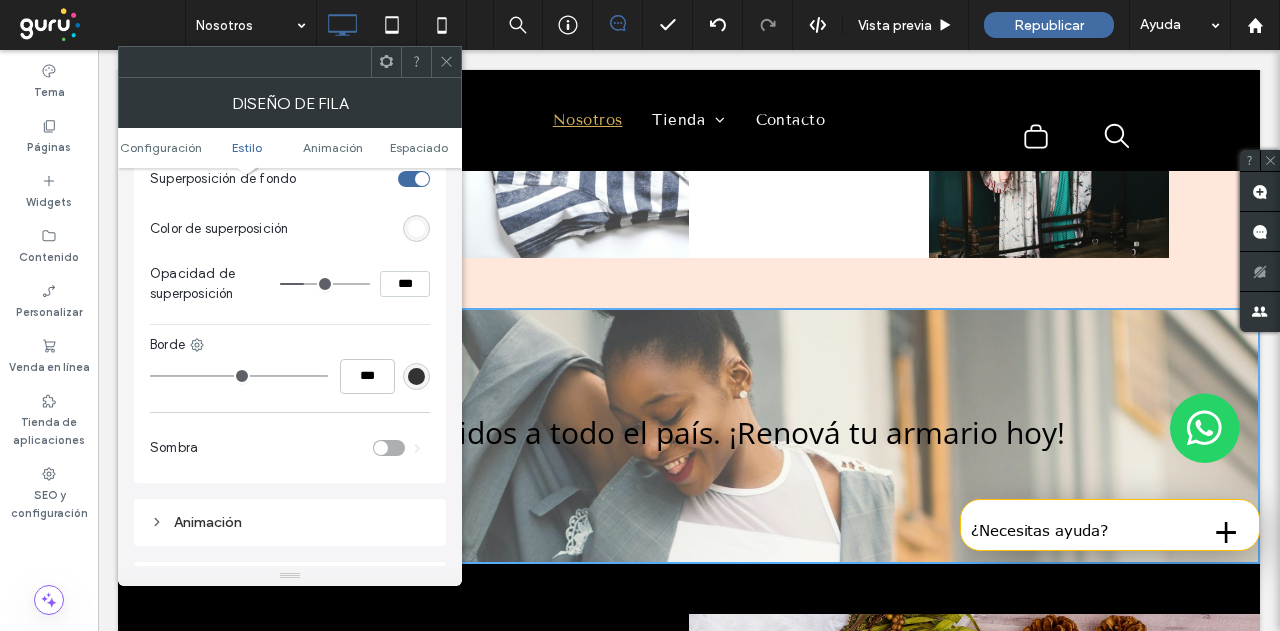 click 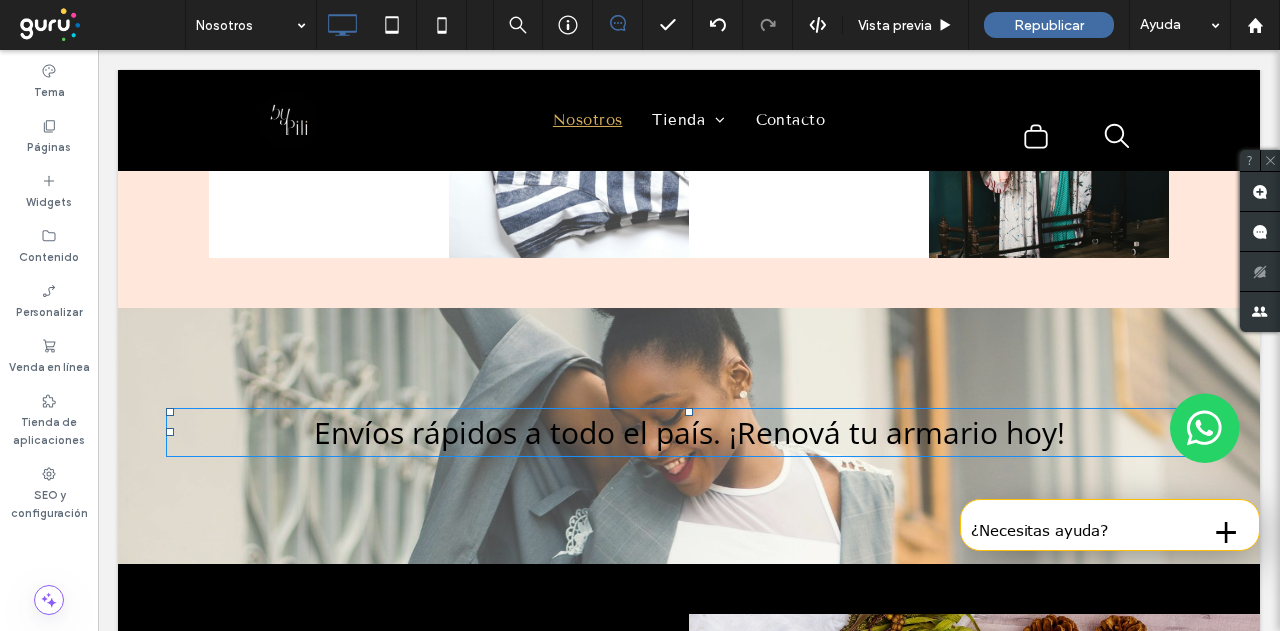 click on "Envíos rápidos a todo el país. ¡Renová tu armario hoy!" at bounding box center [689, 432] 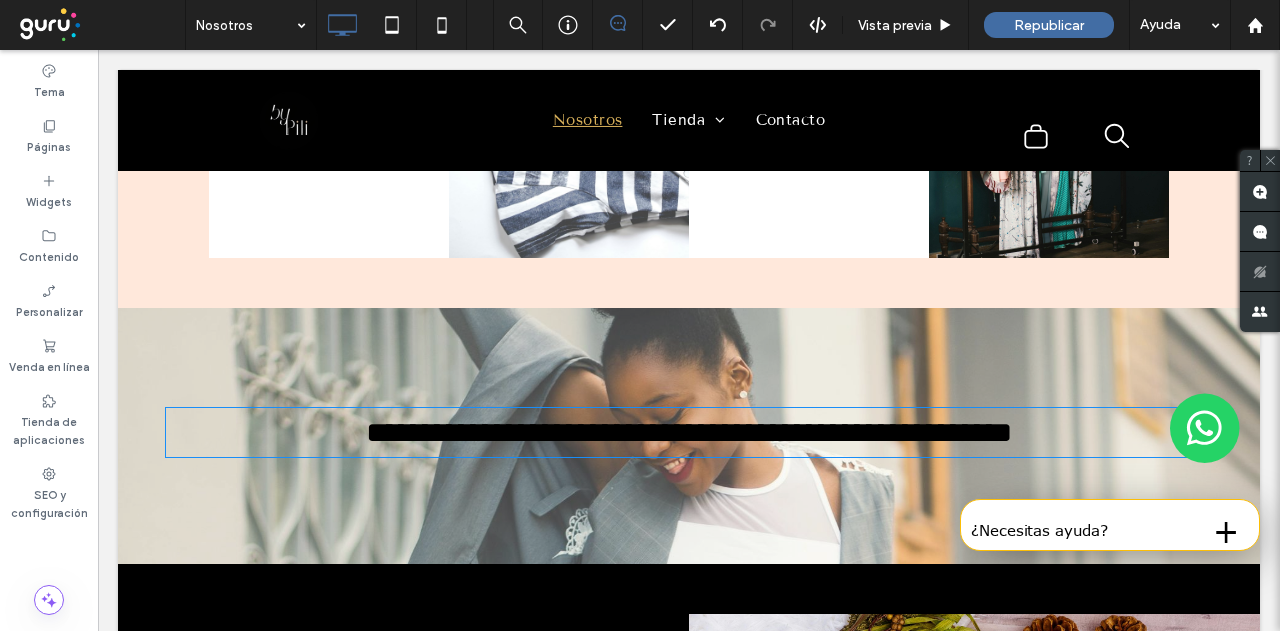 type on "*********" 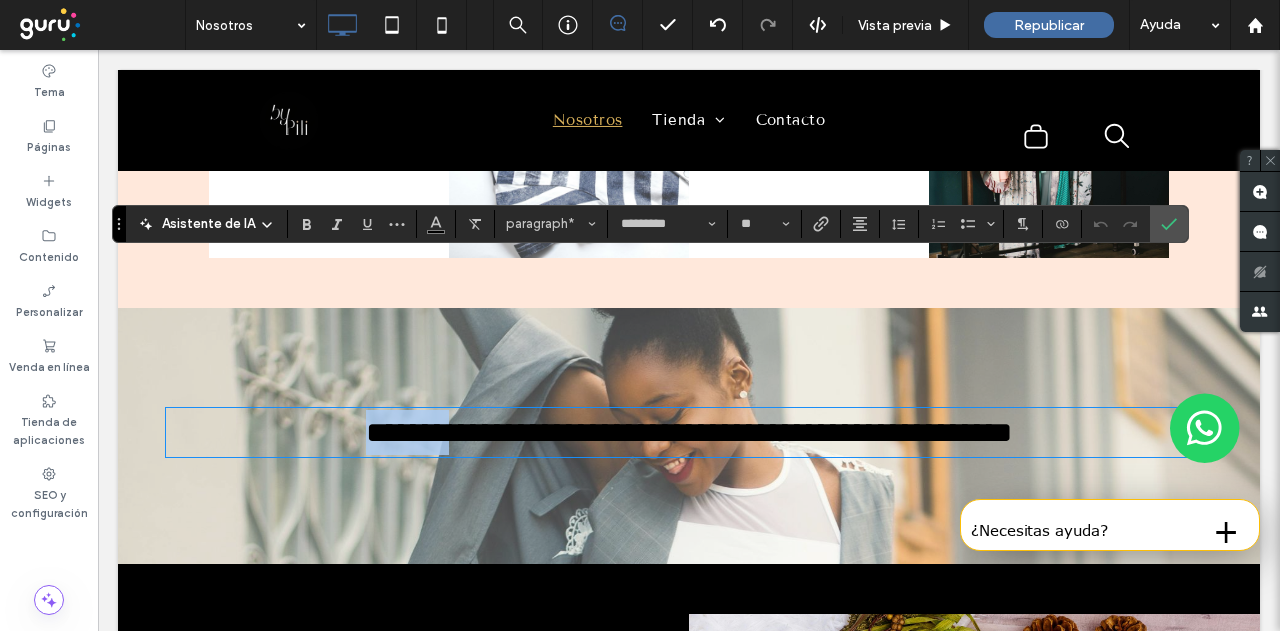 click on "**********" at bounding box center [689, 432] 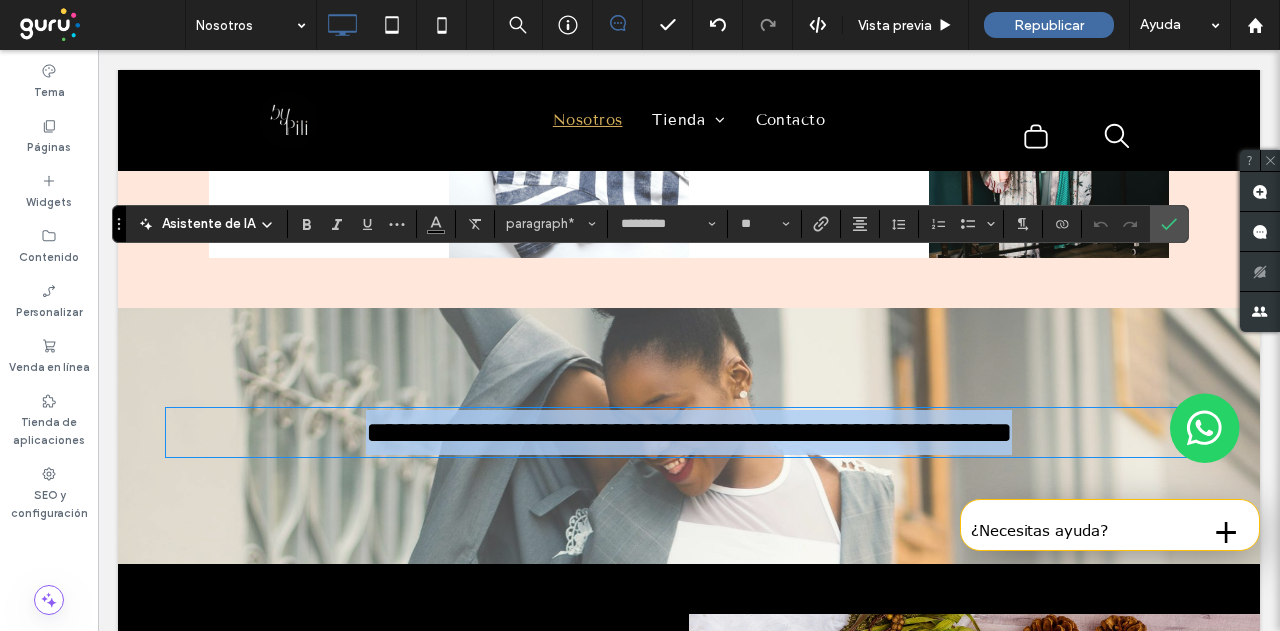 drag, startPoint x: 306, startPoint y: 284, endPoint x: 312, endPoint y: 271, distance: 14.3178215 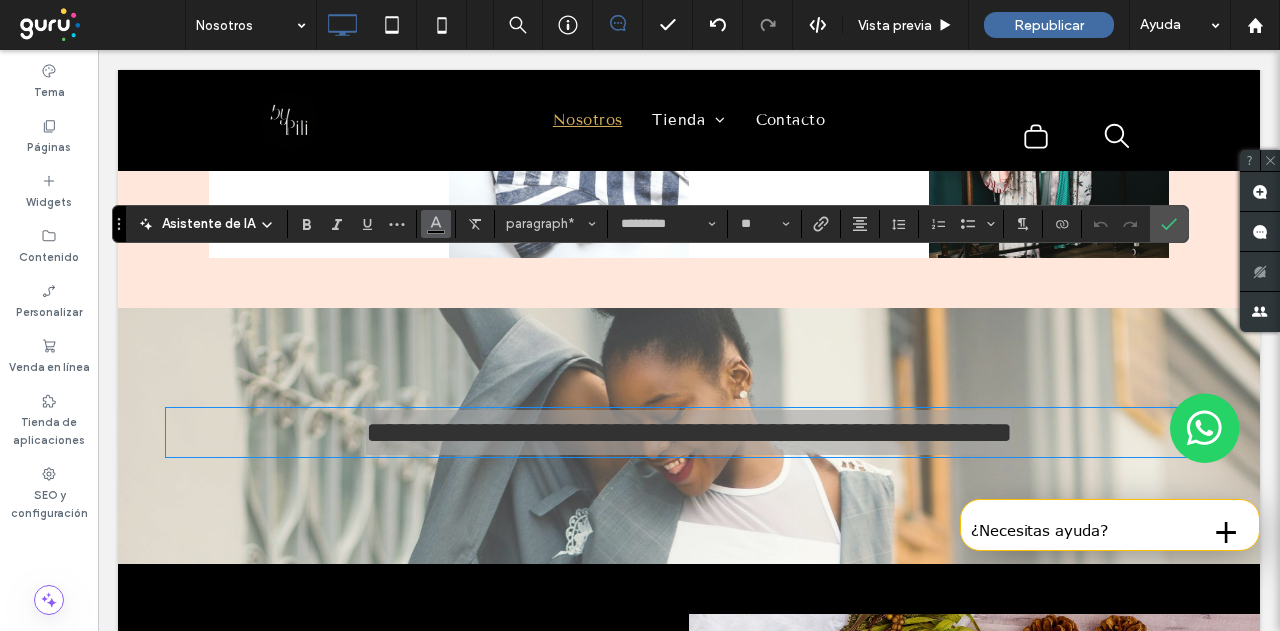 click at bounding box center (436, 222) 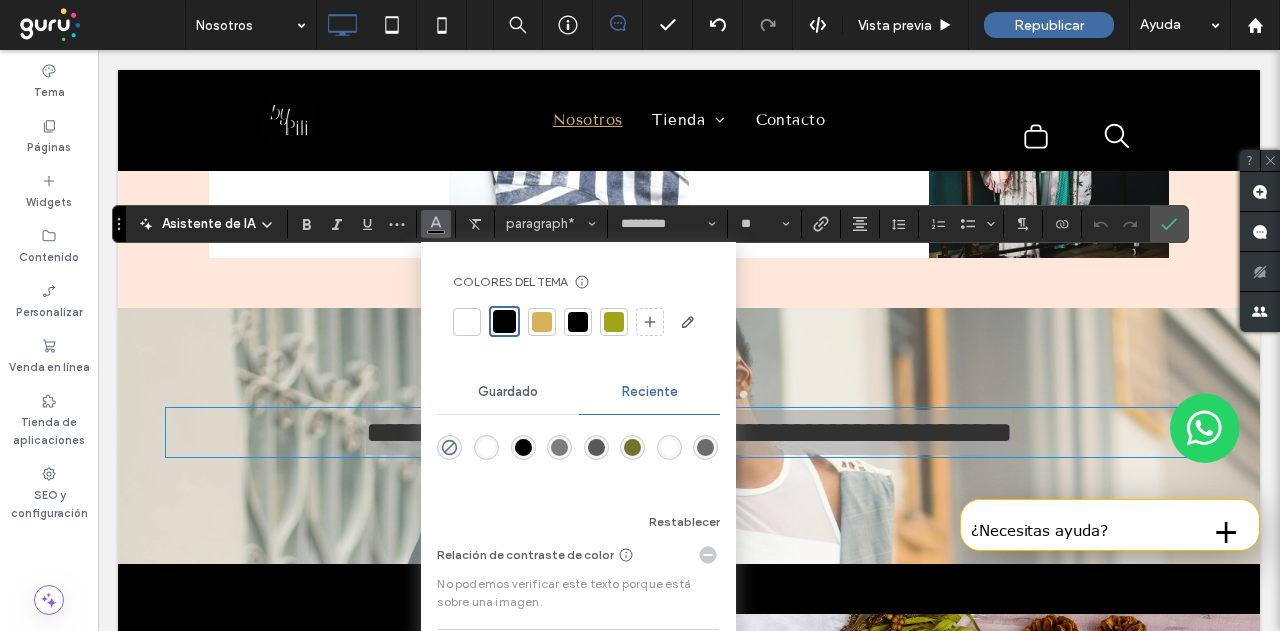 drag, startPoint x: 468, startPoint y: 323, endPoint x: 420, endPoint y: 312, distance: 49.24429 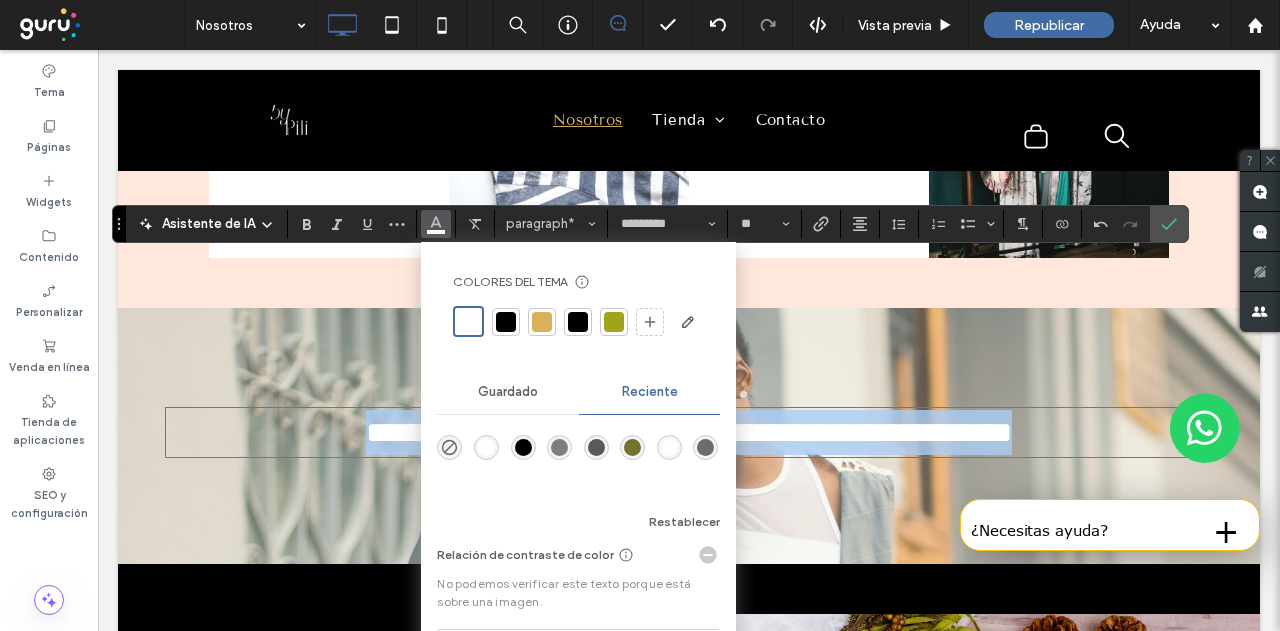 click on "**********" at bounding box center (689, 432) 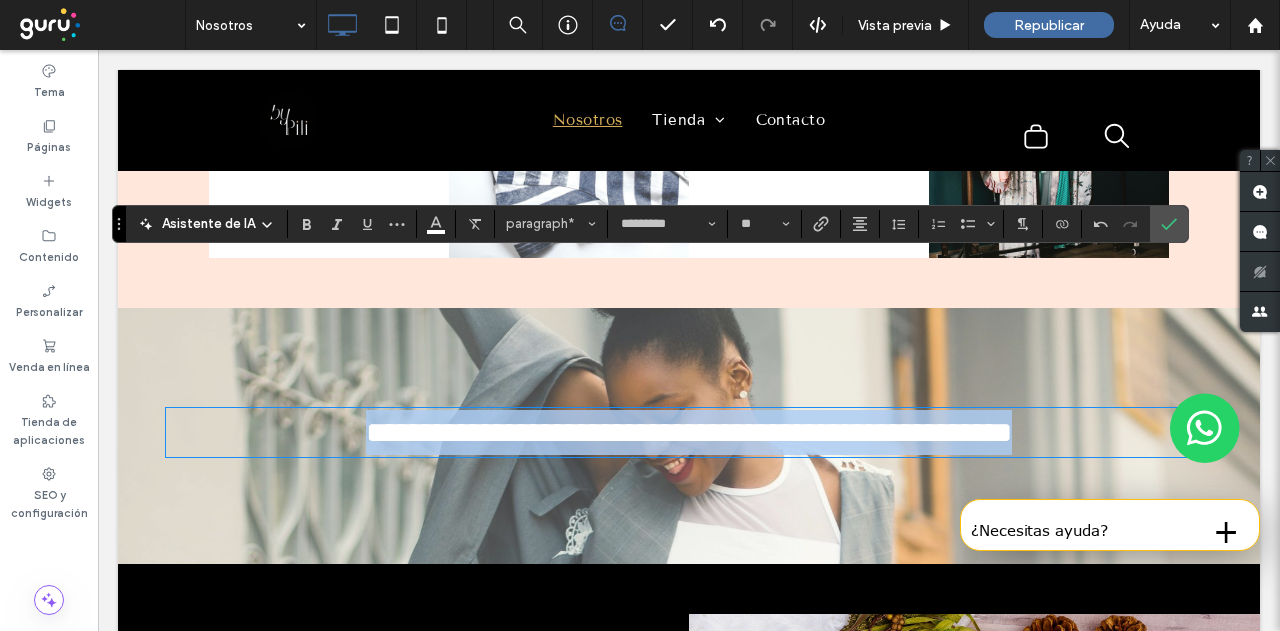 click on "**********" at bounding box center (689, 432) 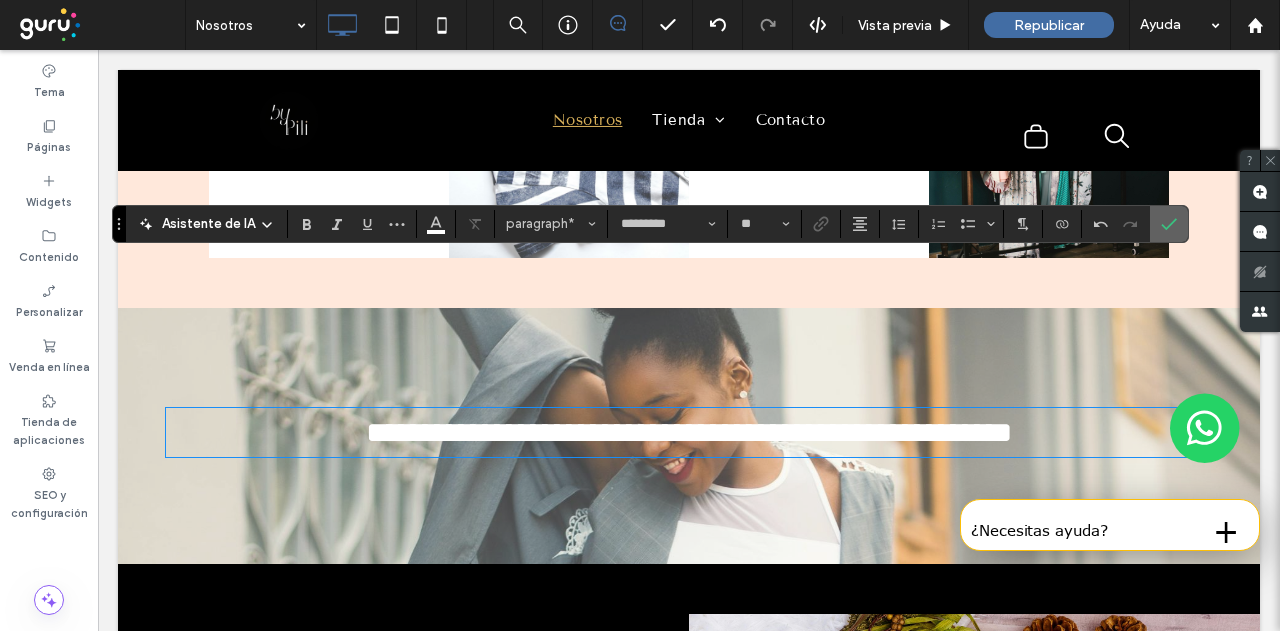 click 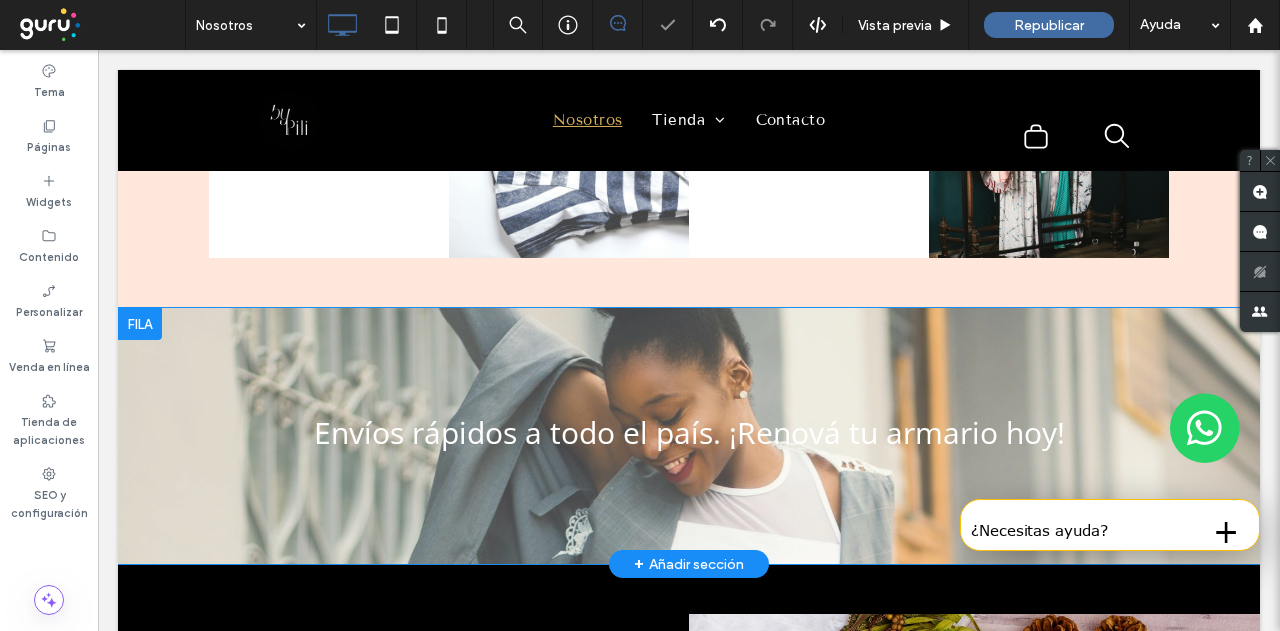 click on "Envíos rápidos a todo el país. ¡Renová tu armario hoy!
Click To Paste
Fila + Añadir sección" at bounding box center [689, 436] 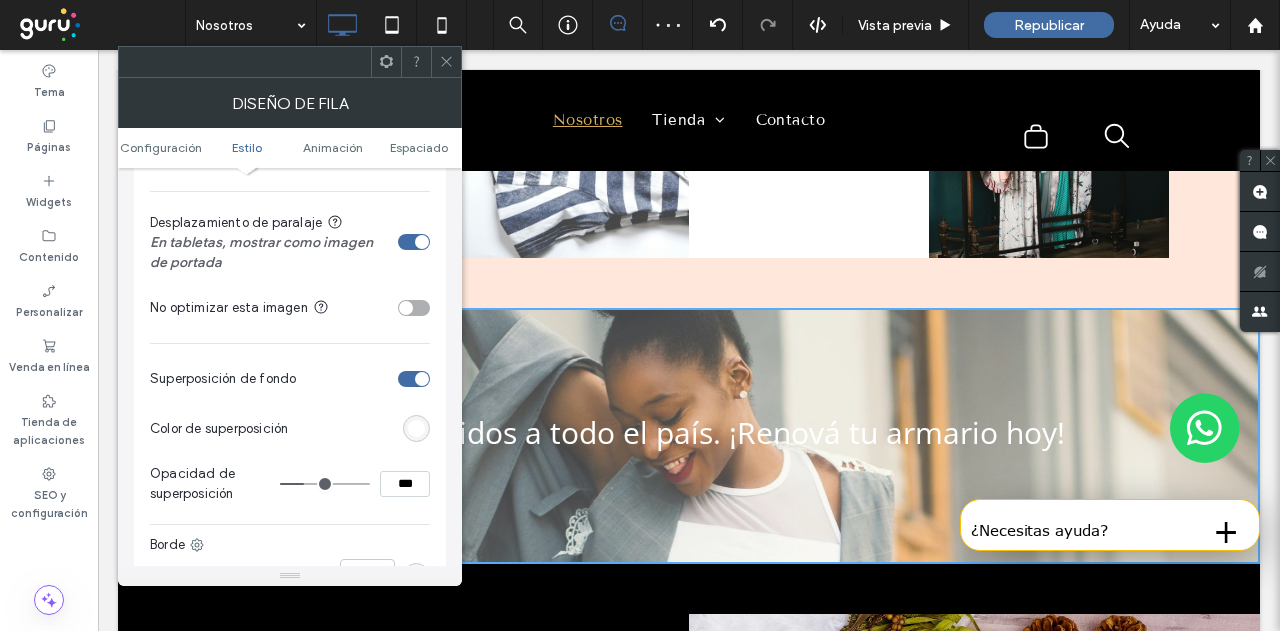 scroll, scrollTop: 700, scrollLeft: 0, axis: vertical 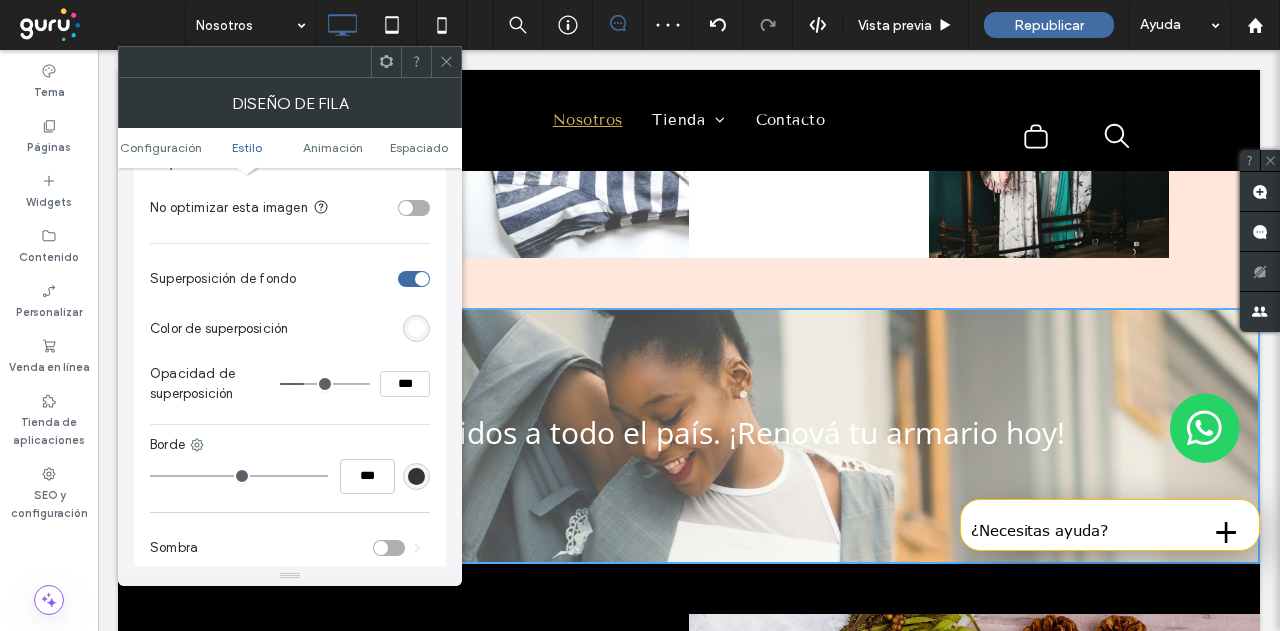 click at bounding box center (416, 328) 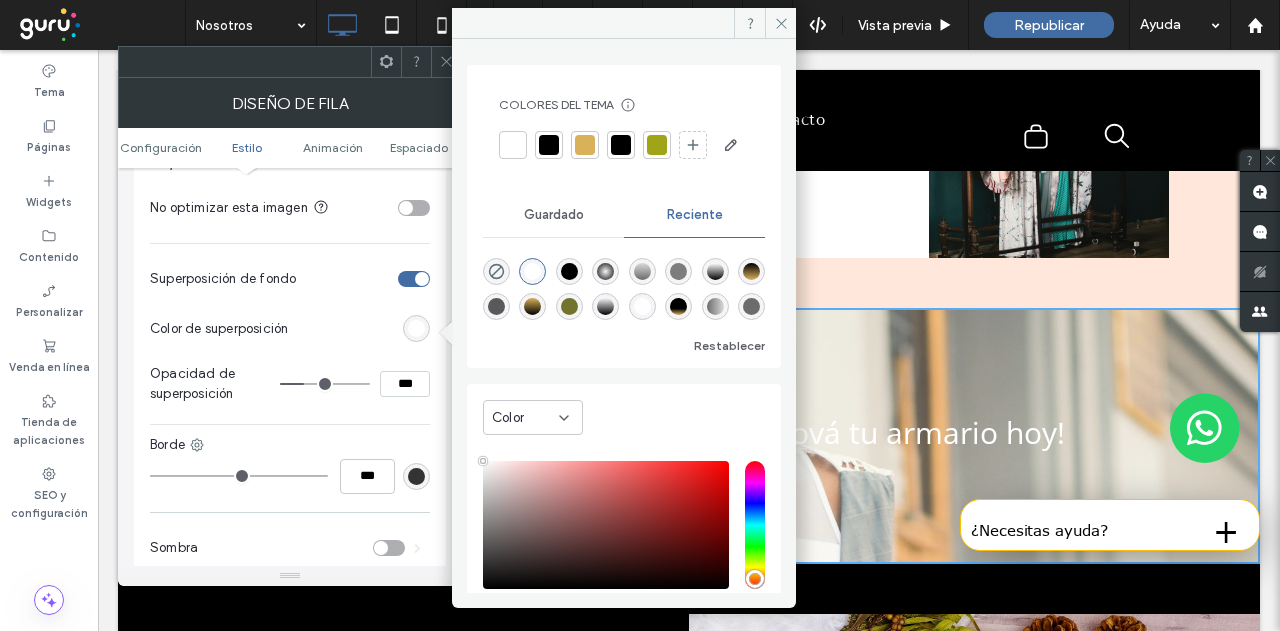 click at bounding box center [549, 145] 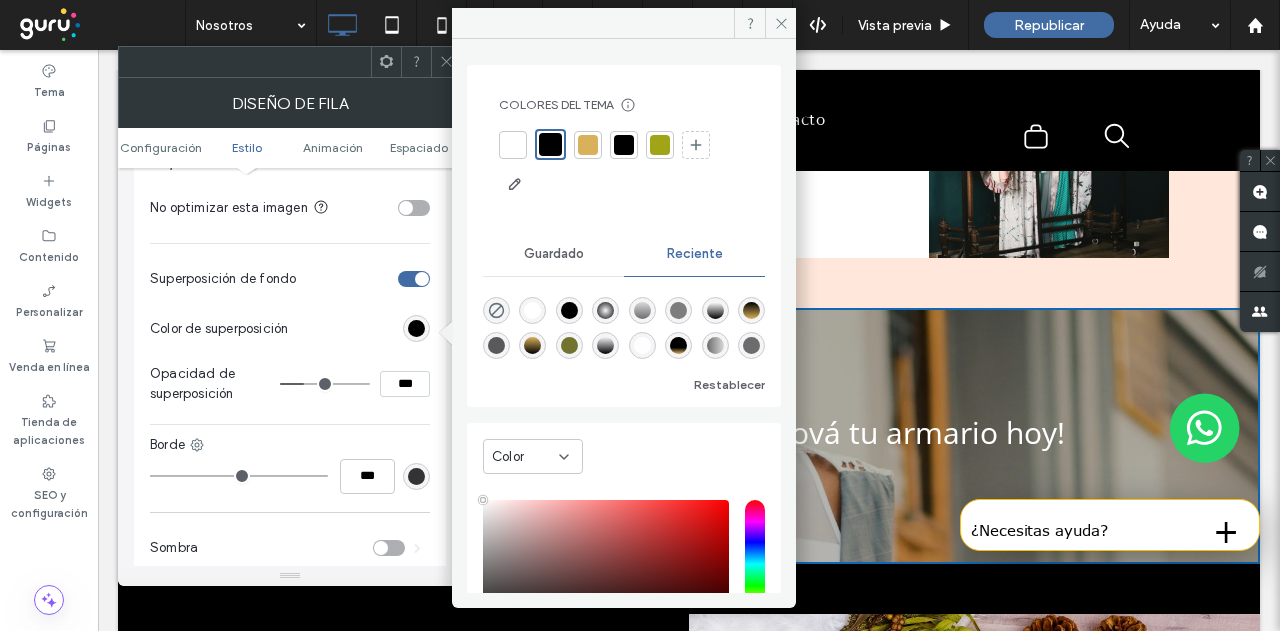 click on "Color de superposición" at bounding box center [290, 329] 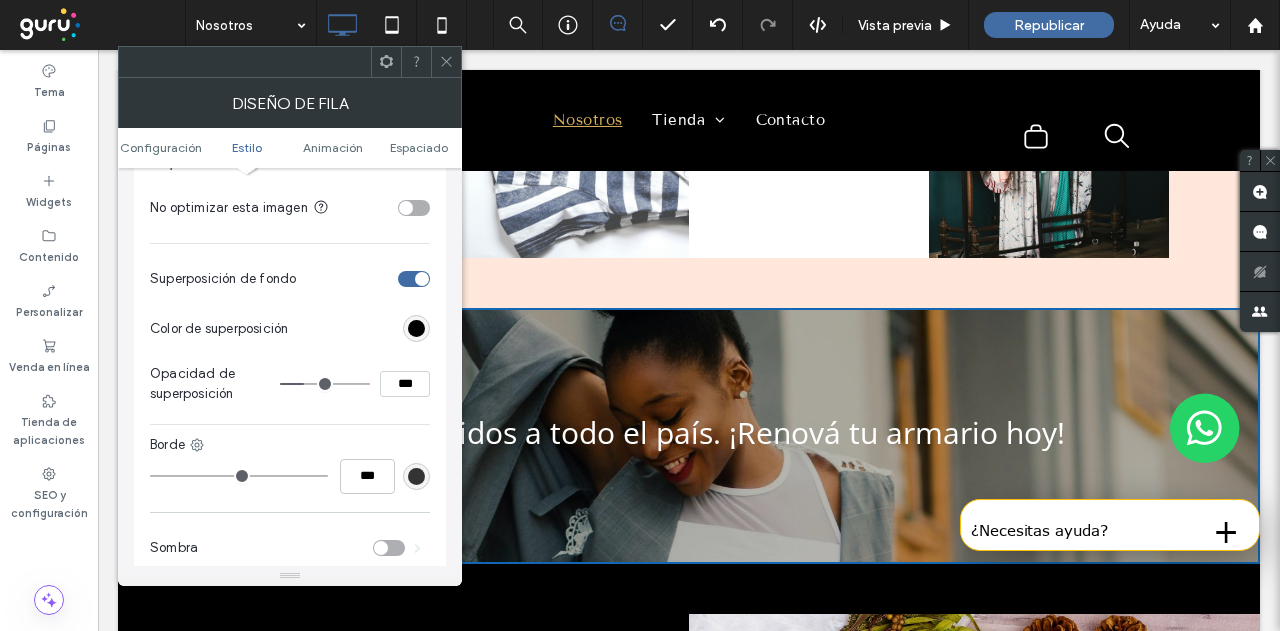 click at bounding box center (446, 62) 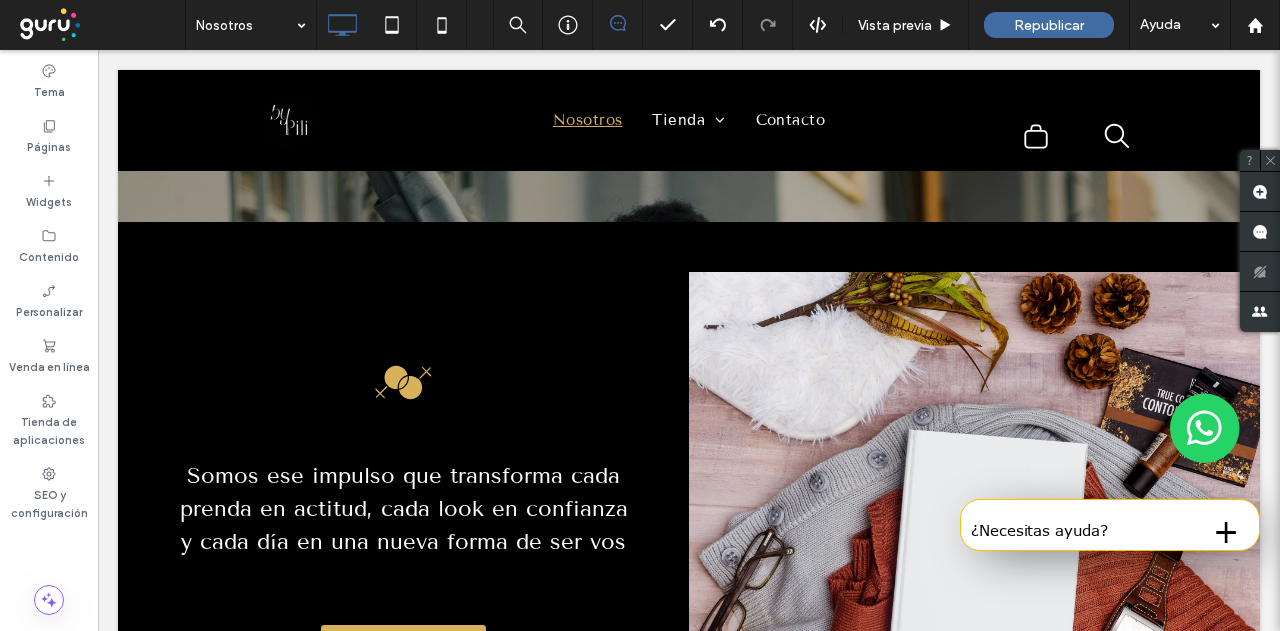 scroll, scrollTop: 2724, scrollLeft: 0, axis: vertical 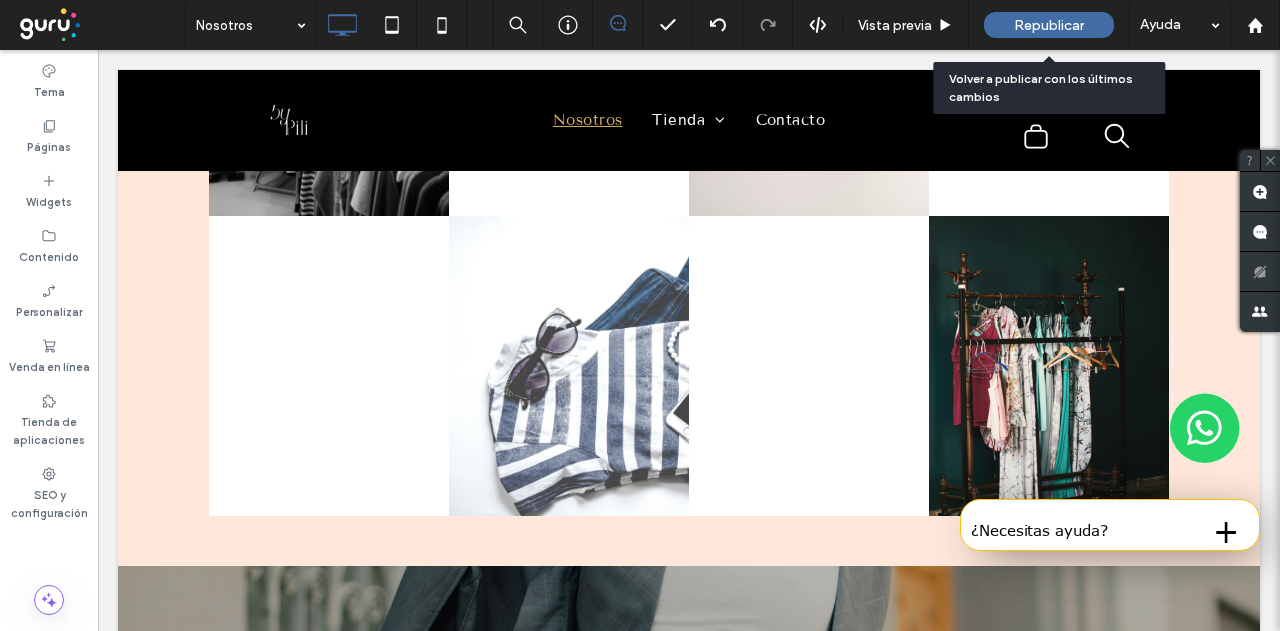 drag, startPoint x: 1065, startPoint y: 28, endPoint x: 999, endPoint y: 47, distance: 68.68042 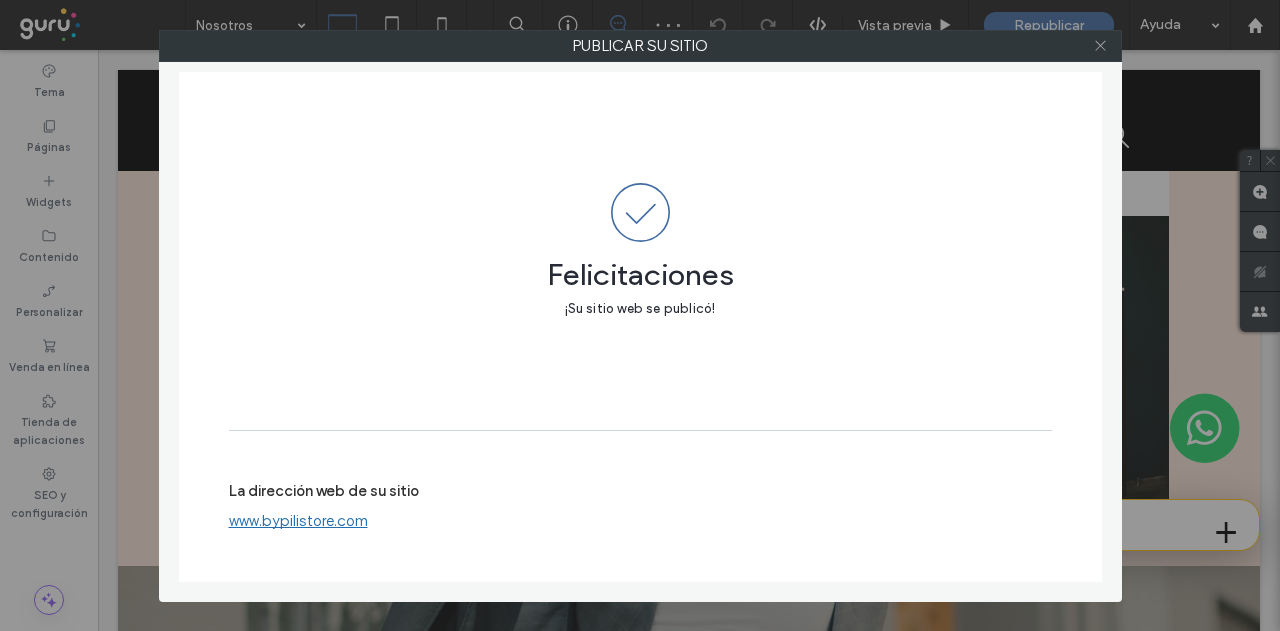 click 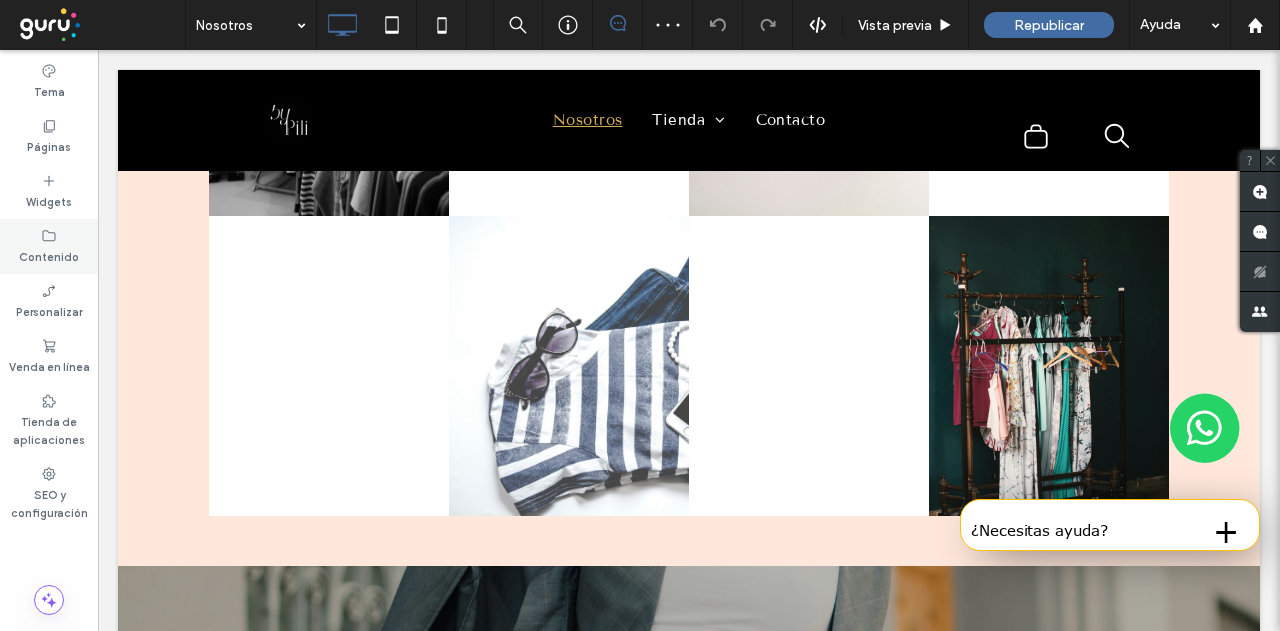 click on "Contenido" at bounding box center [49, 255] 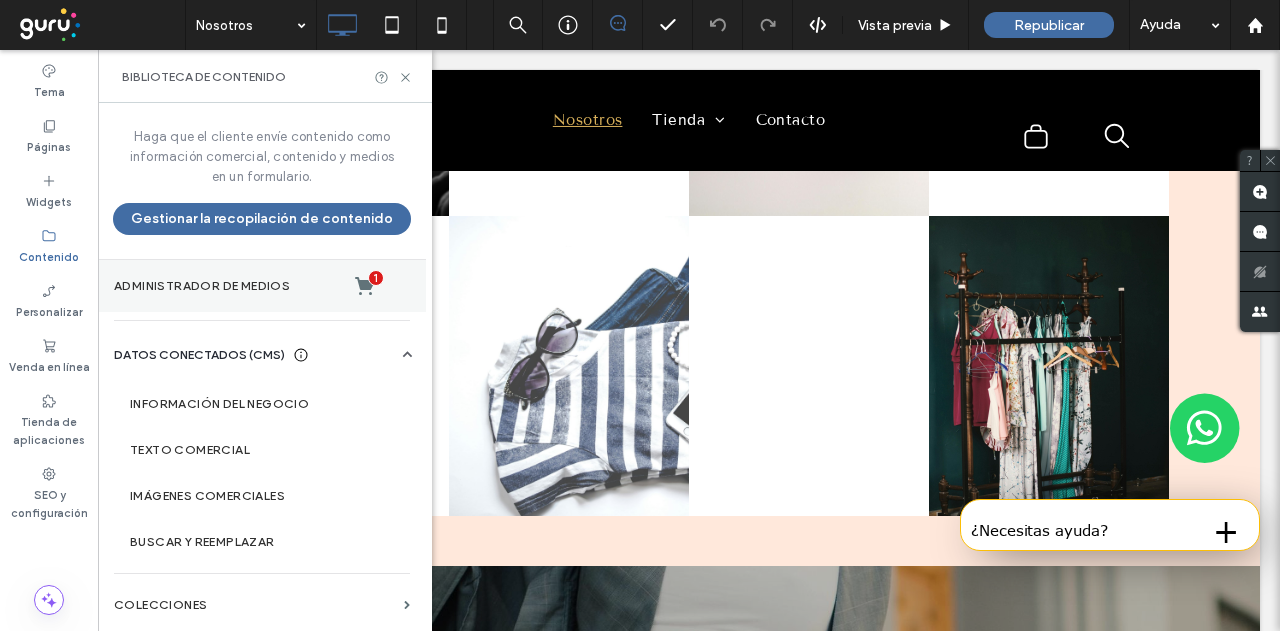 click on "Administrador de medios 1" at bounding box center (262, 286) 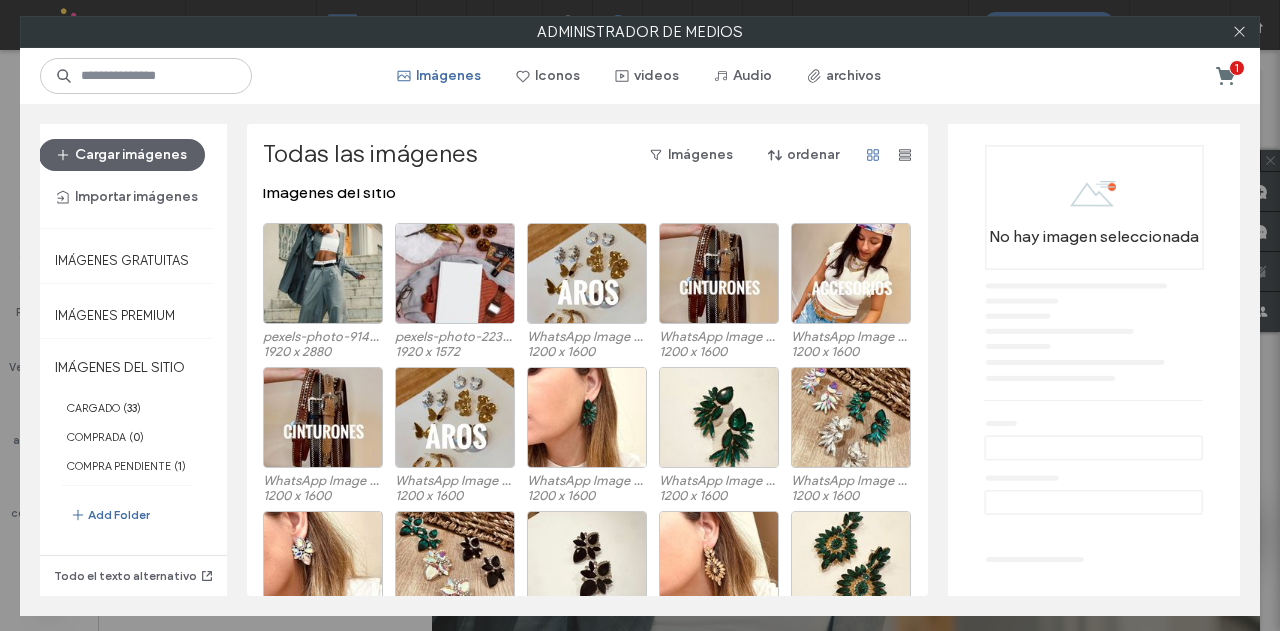 scroll, scrollTop: 0, scrollLeft: 0, axis: both 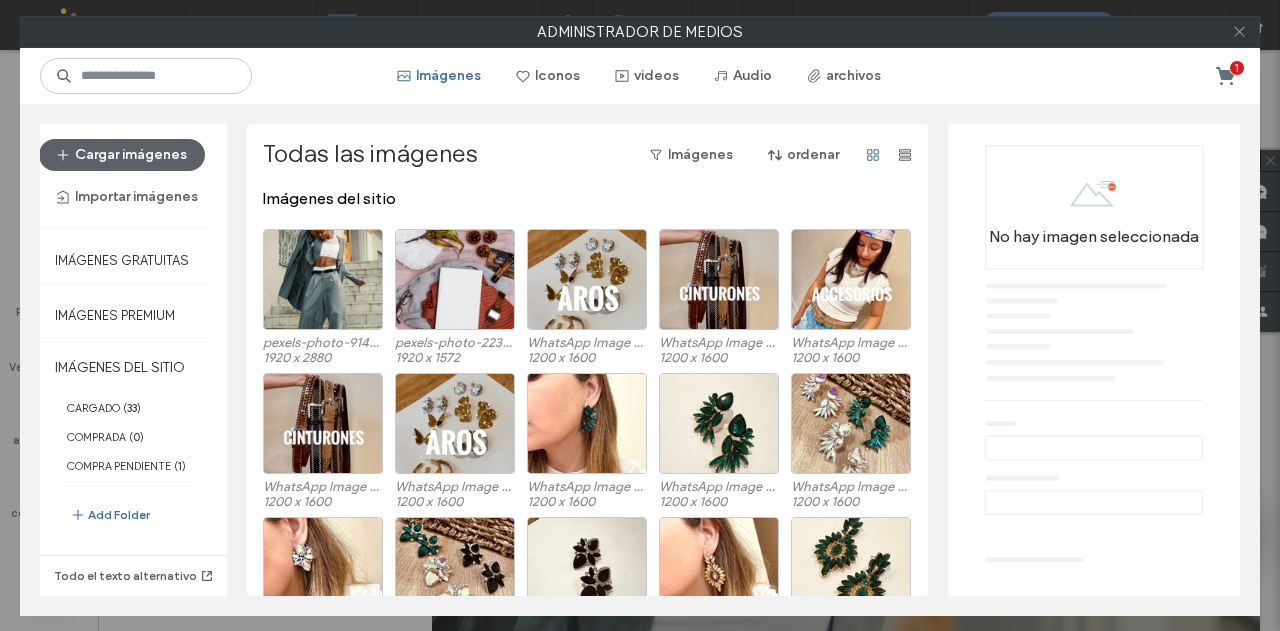 click 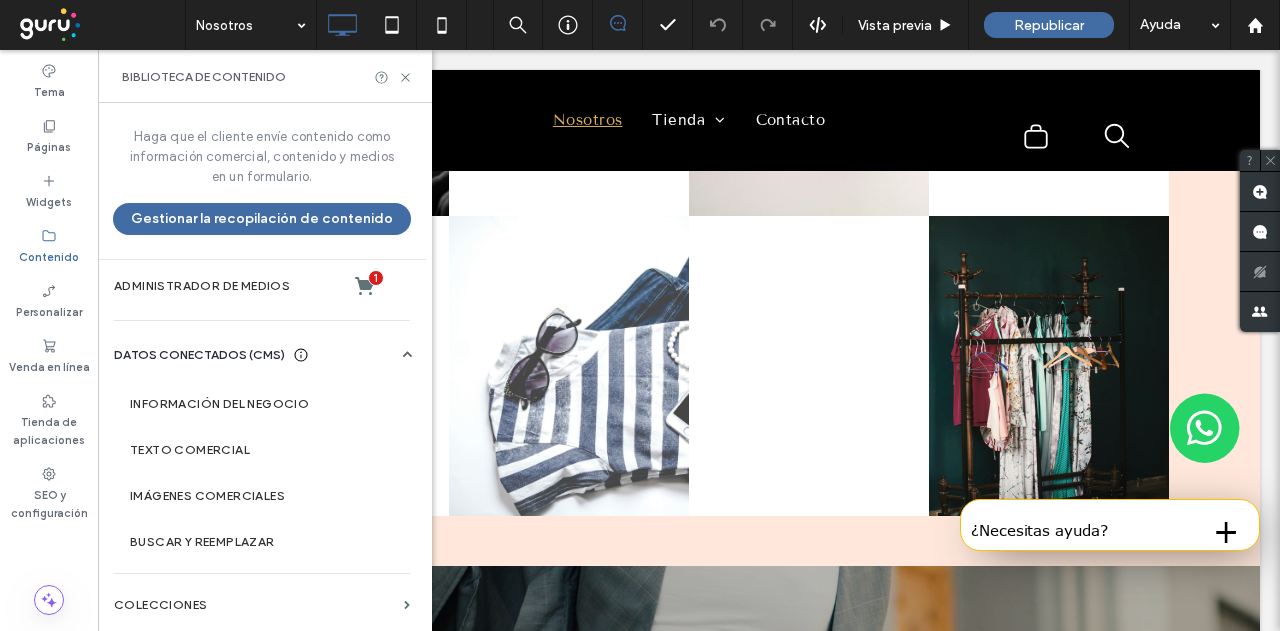 click on "Biblioteca de contenido" at bounding box center (265, 77) 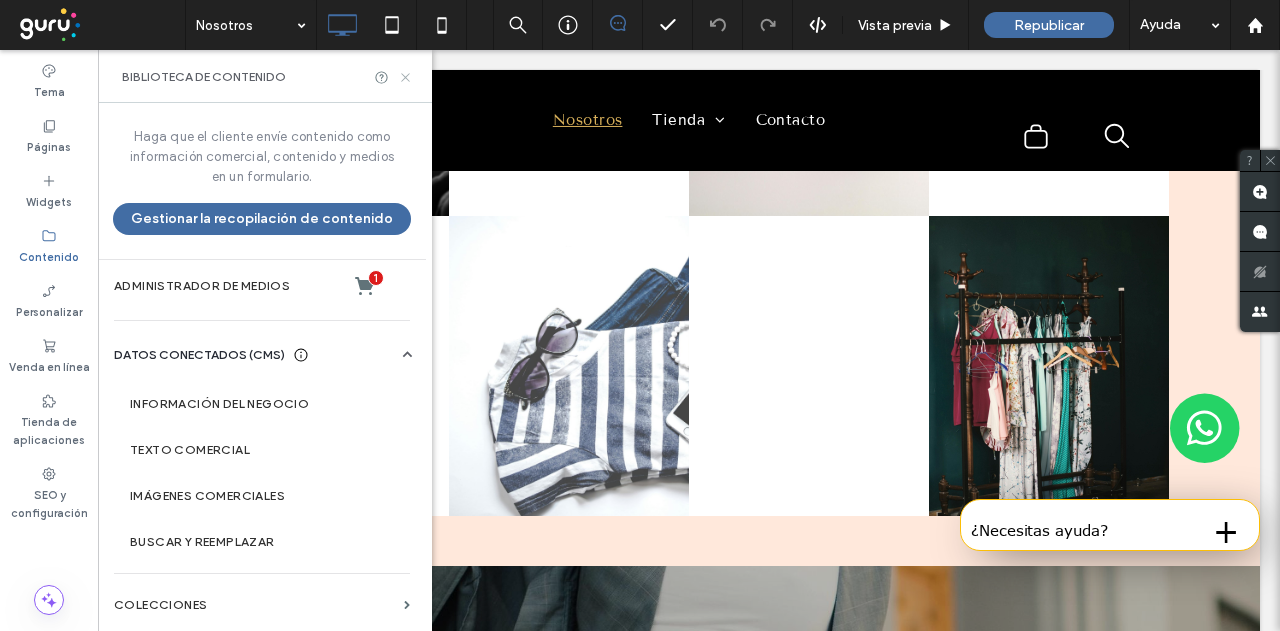 click 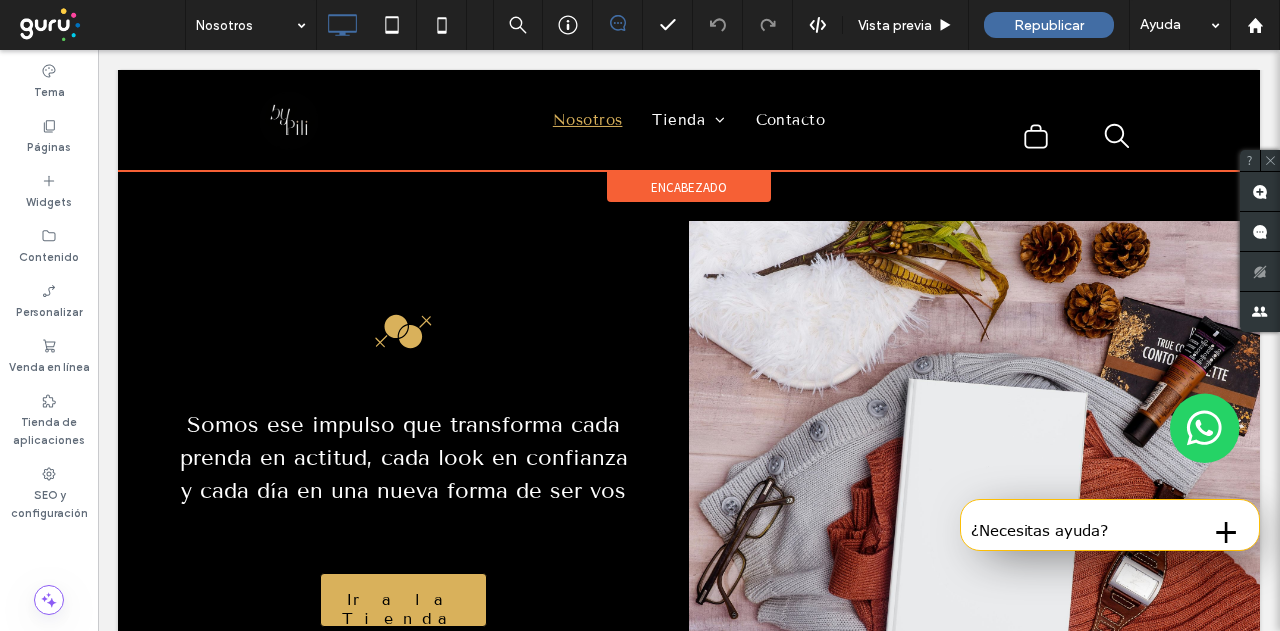 scroll, scrollTop: 3524, scrollLeft: 0, axis: vertical 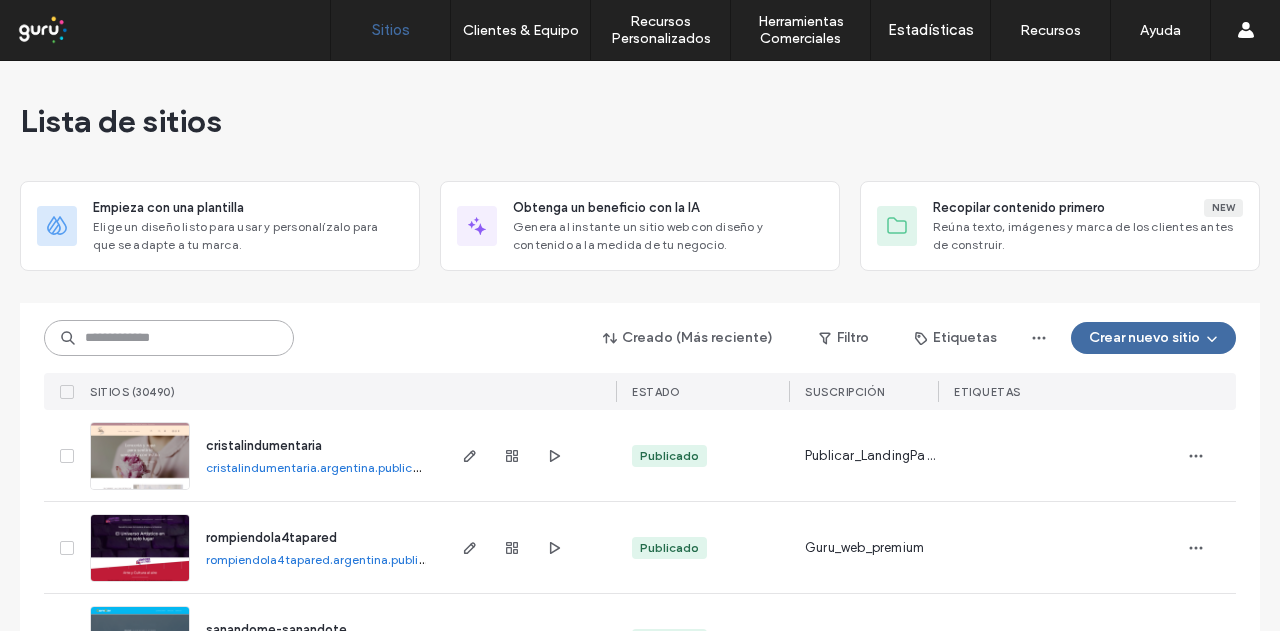 click at bounding box center [169, 338] 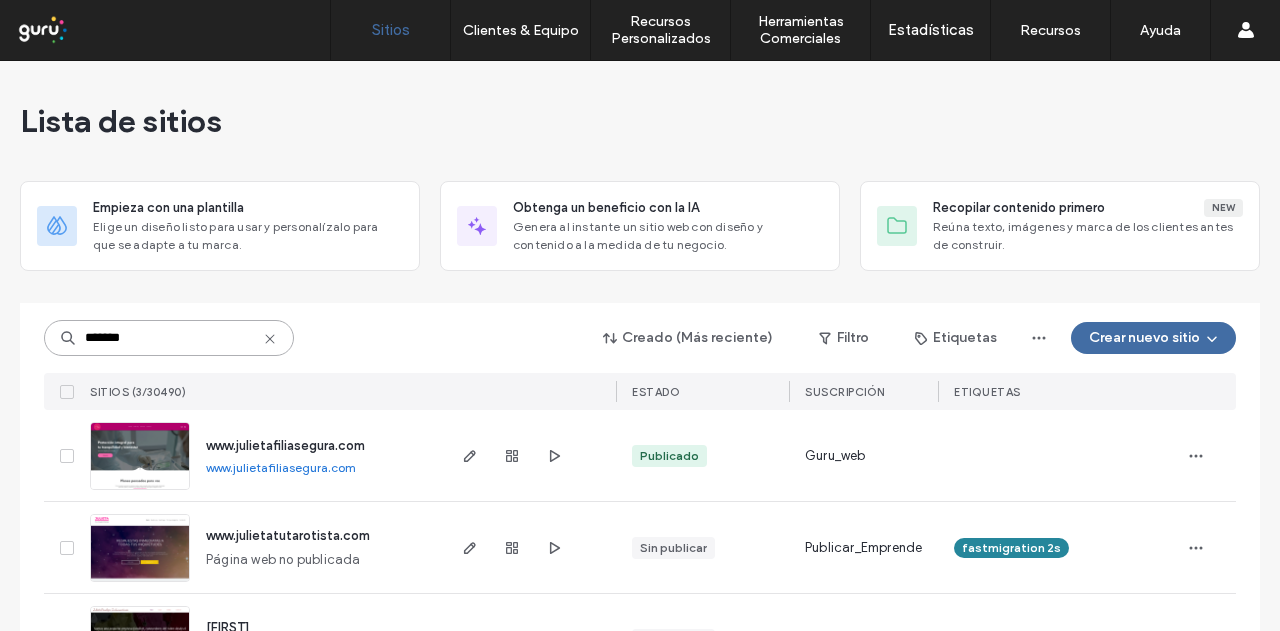type on "*******" 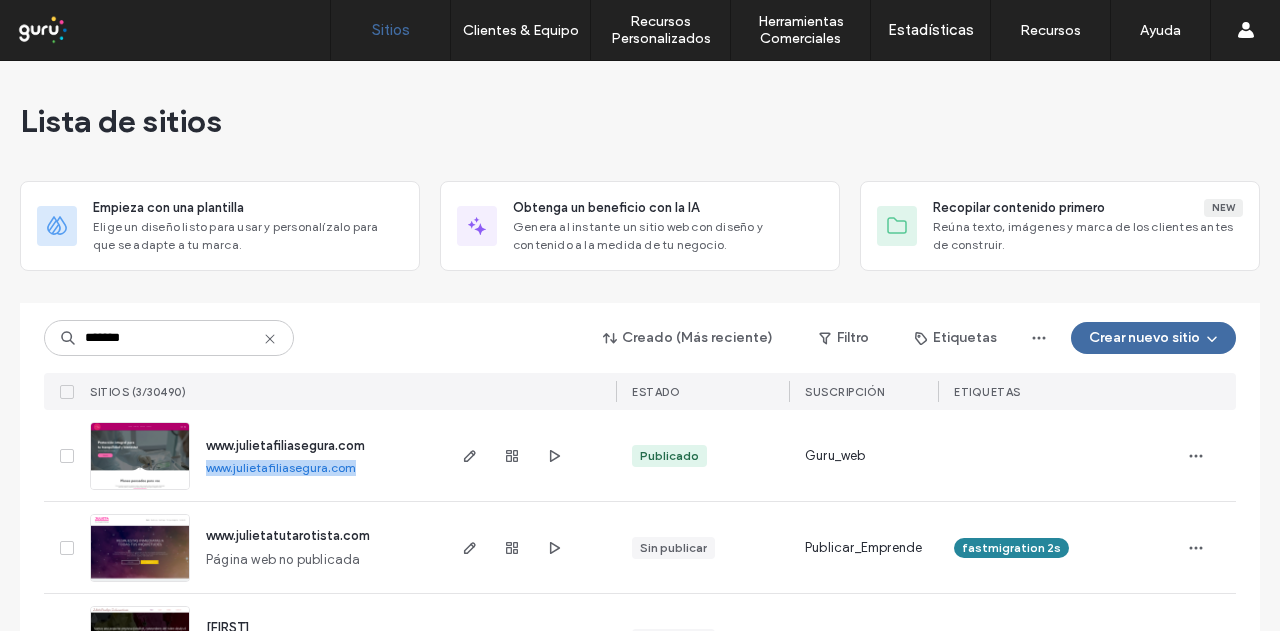 drag, startPoint x: 361, startPoint y: 473, endPoint x: 190, endPoint y: 471, distance: 171.01169 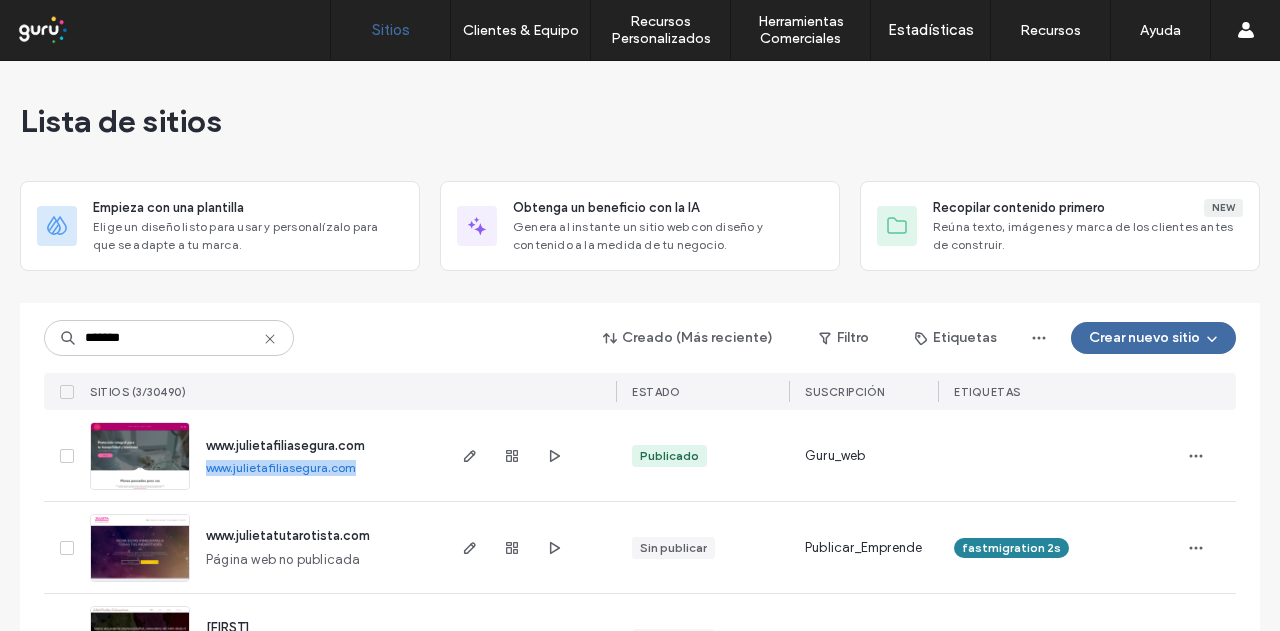 copy on "www.julietafiliasegura.com" 